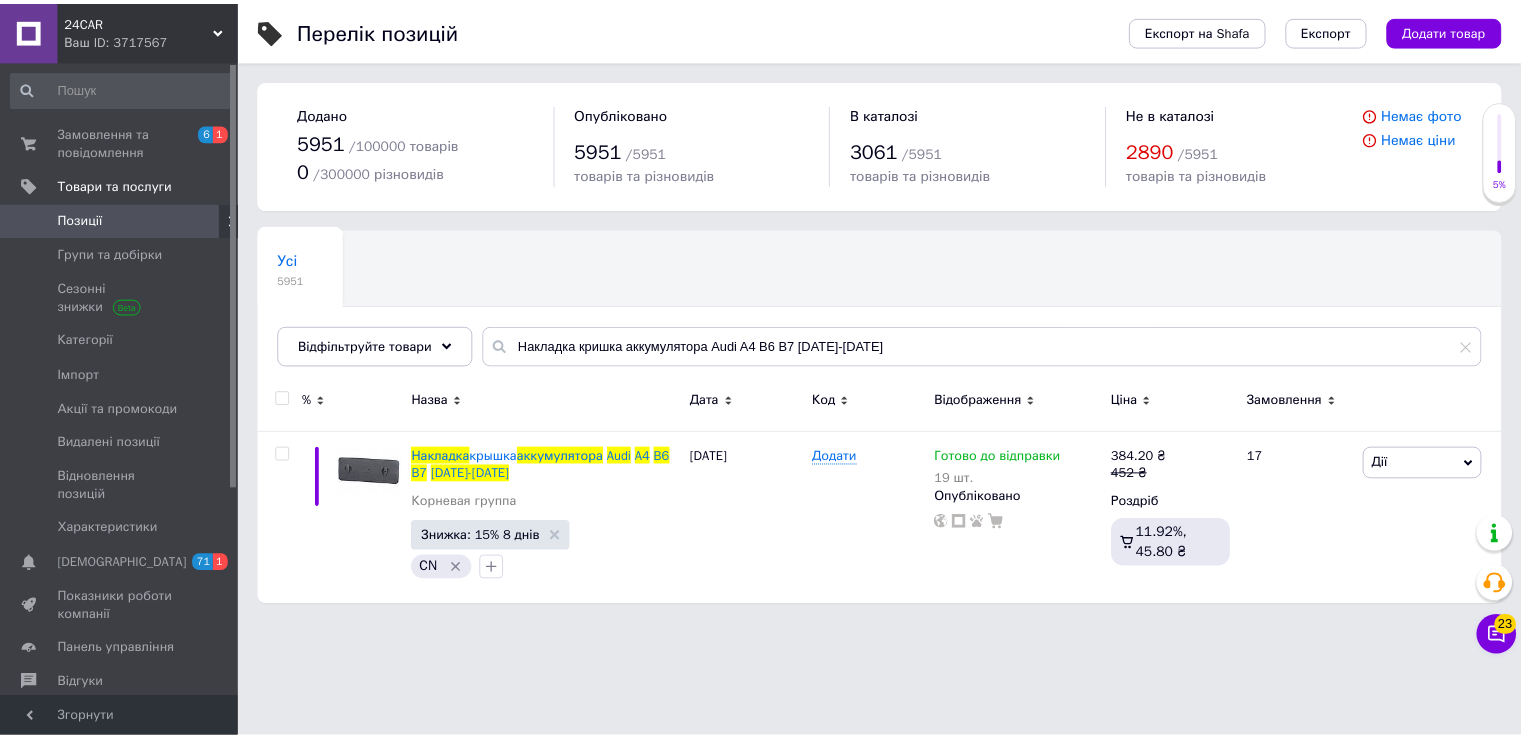 scroll, scrollTop: 0, scrollLeft: 0, axis: both 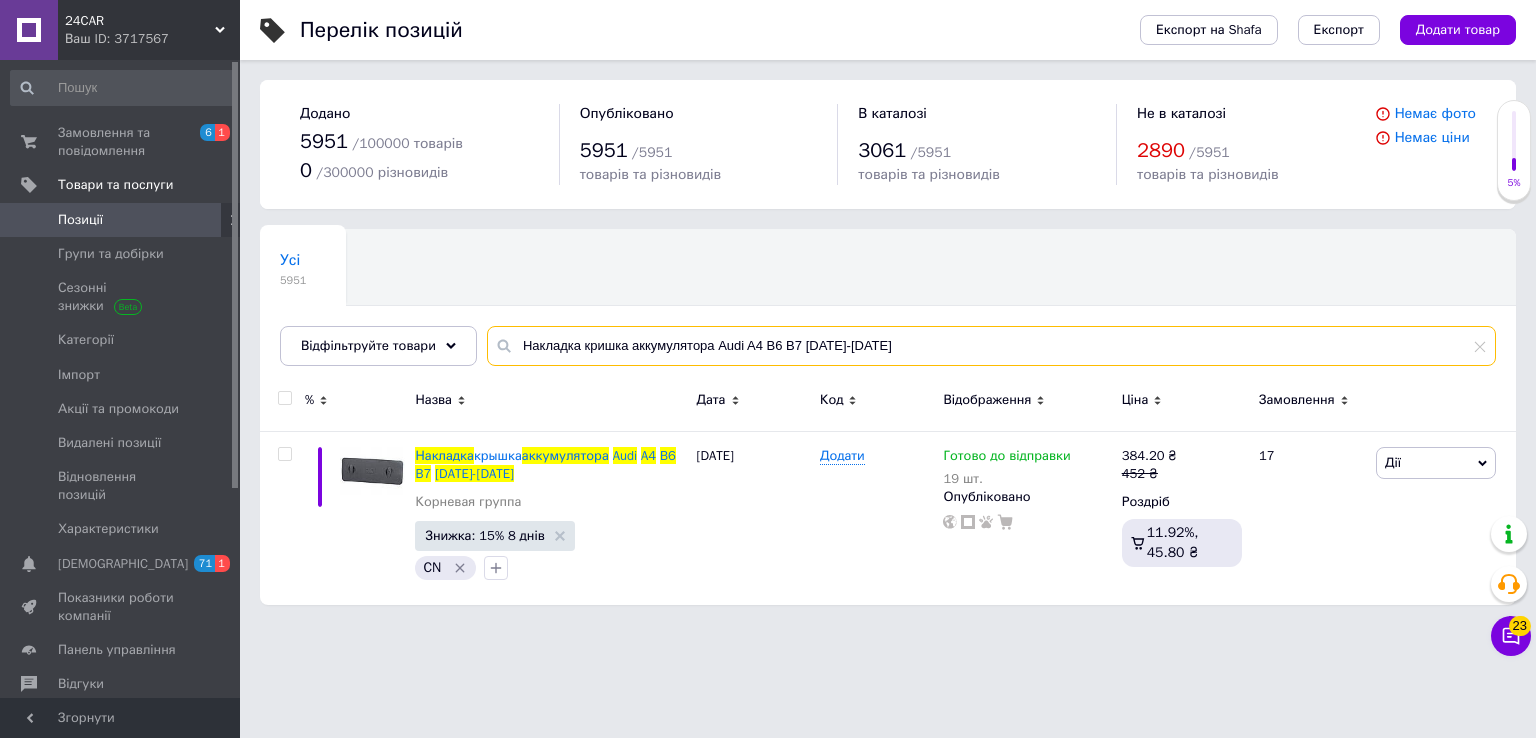 drag, startPoint x: 888, startPoint y: 357, endPoint x: 310, endPoint y: 371, distance: 578.16956 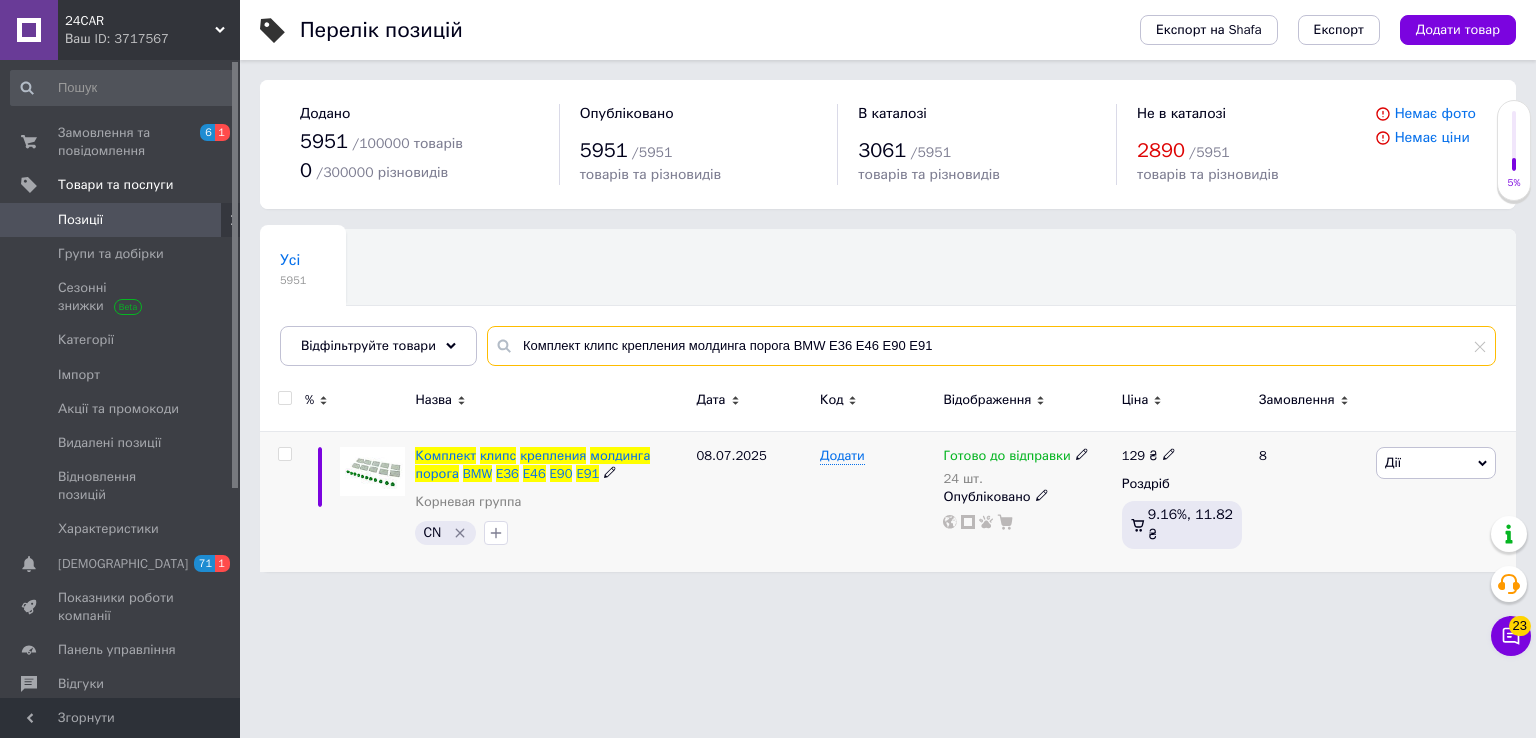 type on "Комплект клипс крепления молдинга порога BMW E36 E46 E90 E91" 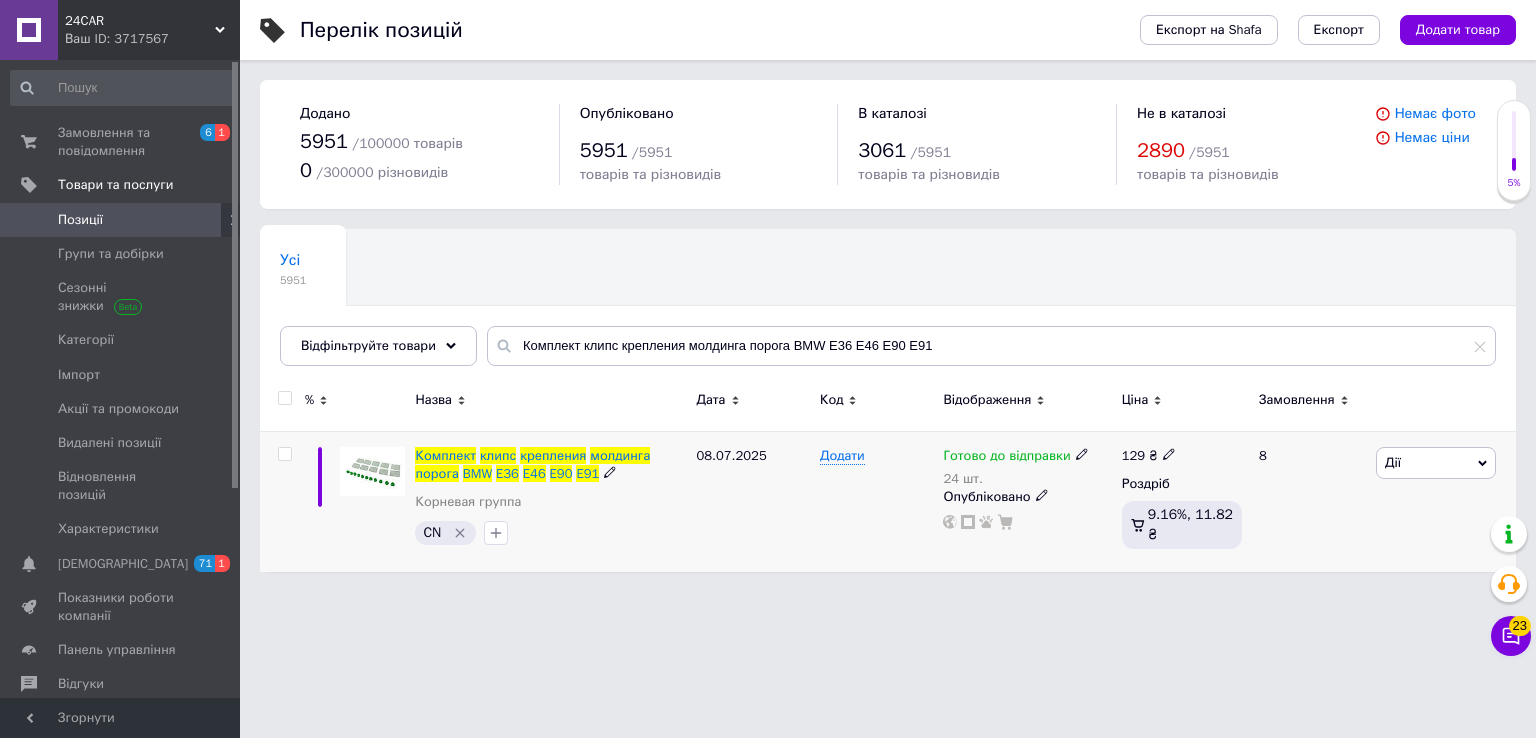drag, startPoint x: 1081, startPoint y: 454, endPoint x: 1148, endPoint y: 444, distance: 67.74216 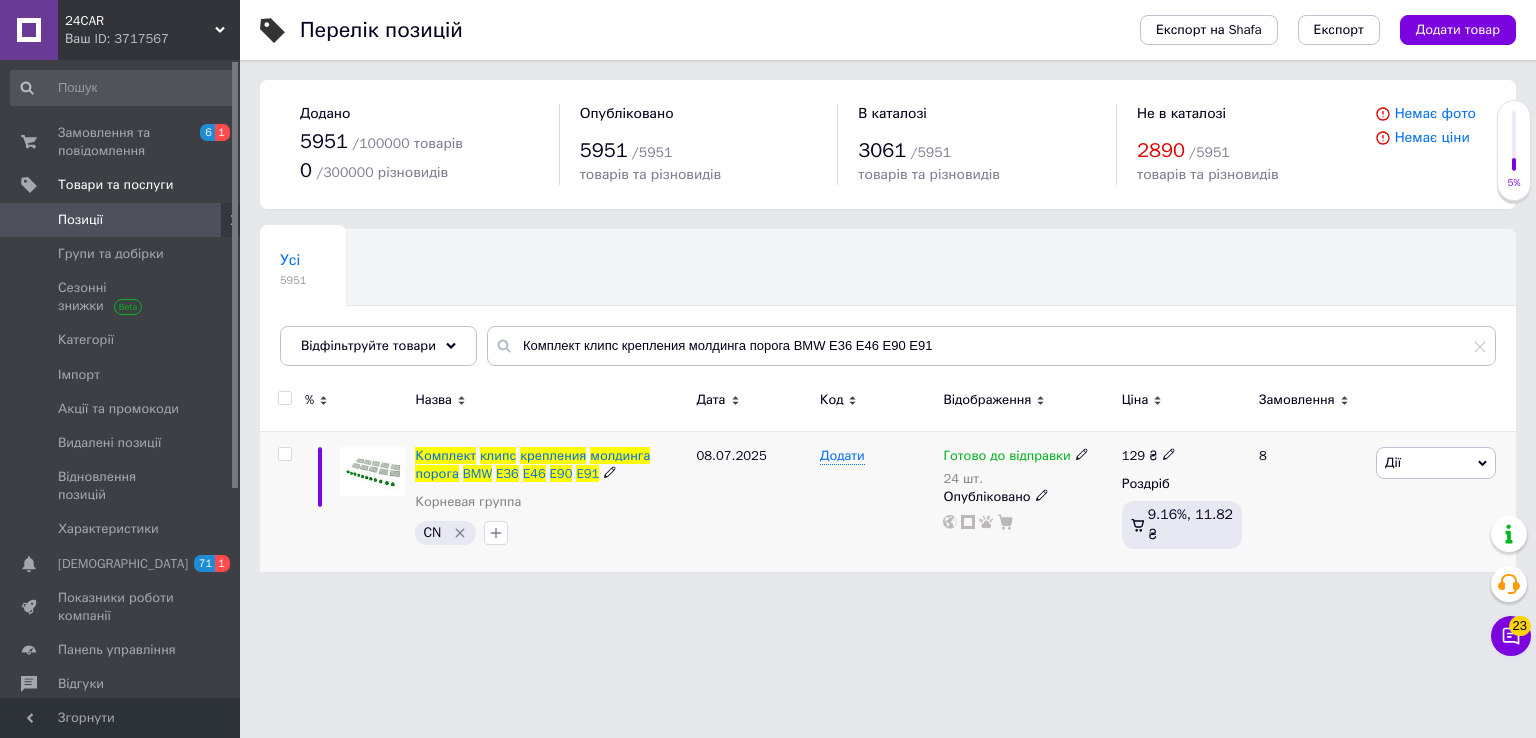 click on "Готово до відправки 24 шт." at bounding box center (1027, 467) 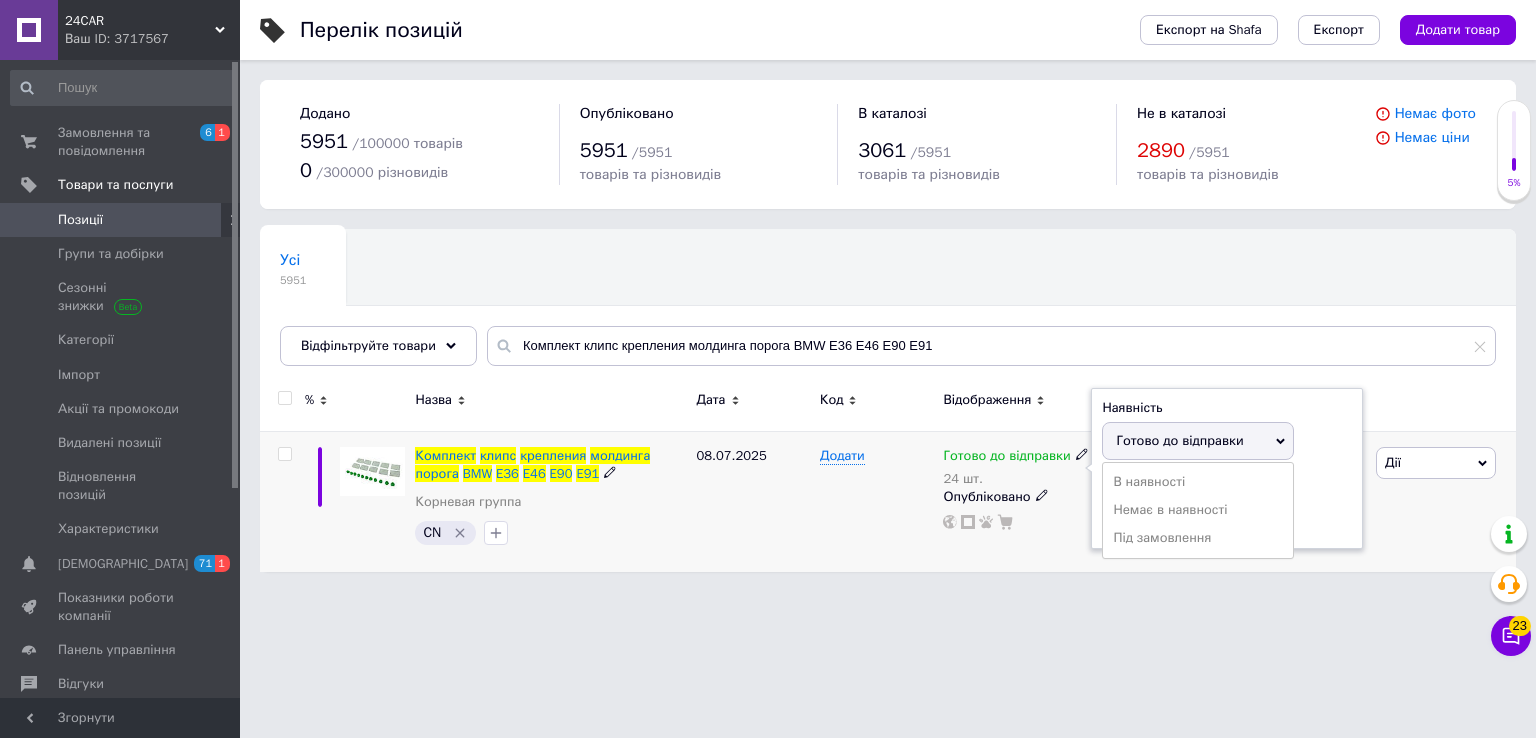 click on "Готово до відправки" at bounding box center [1179, 440] 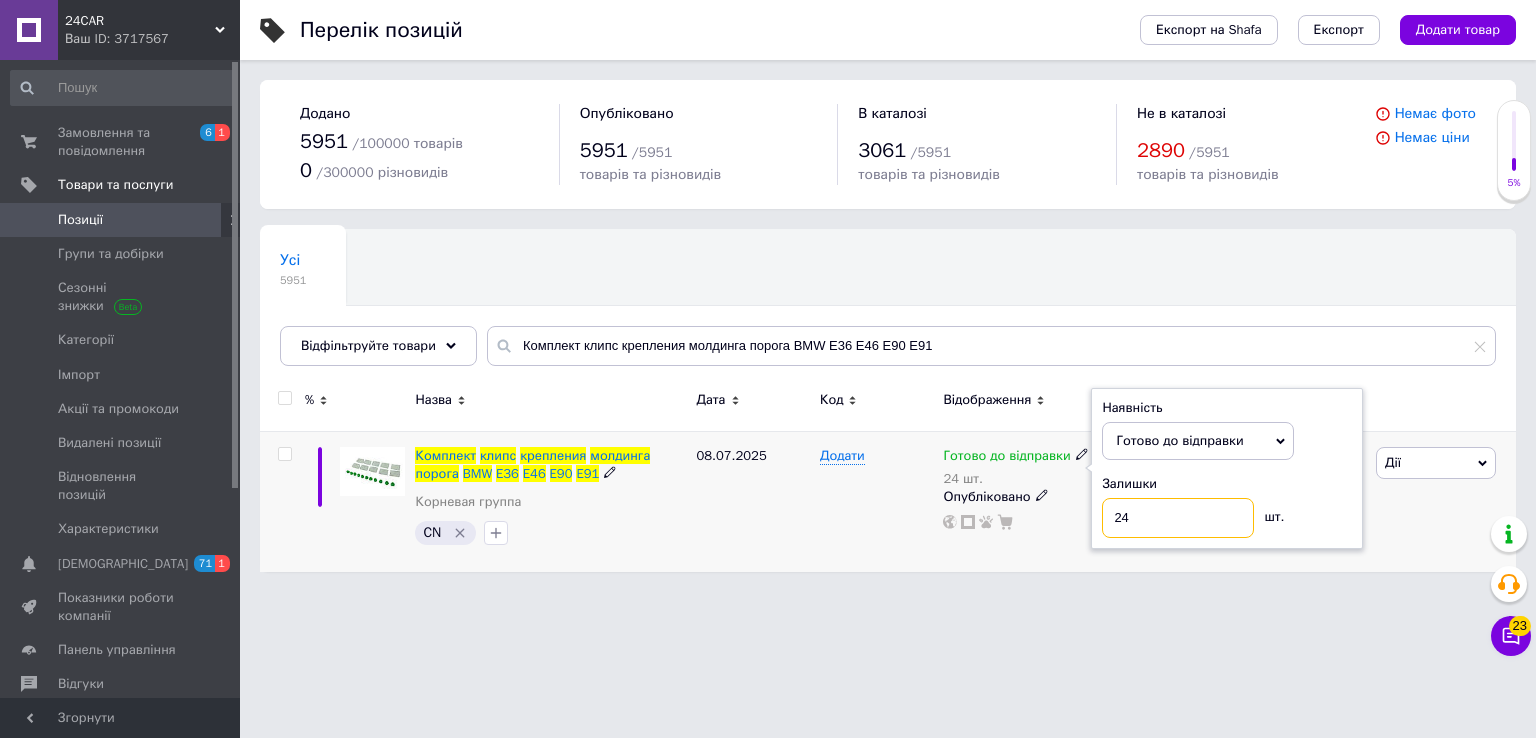 click on "24" at bounding box center [1178, 518] 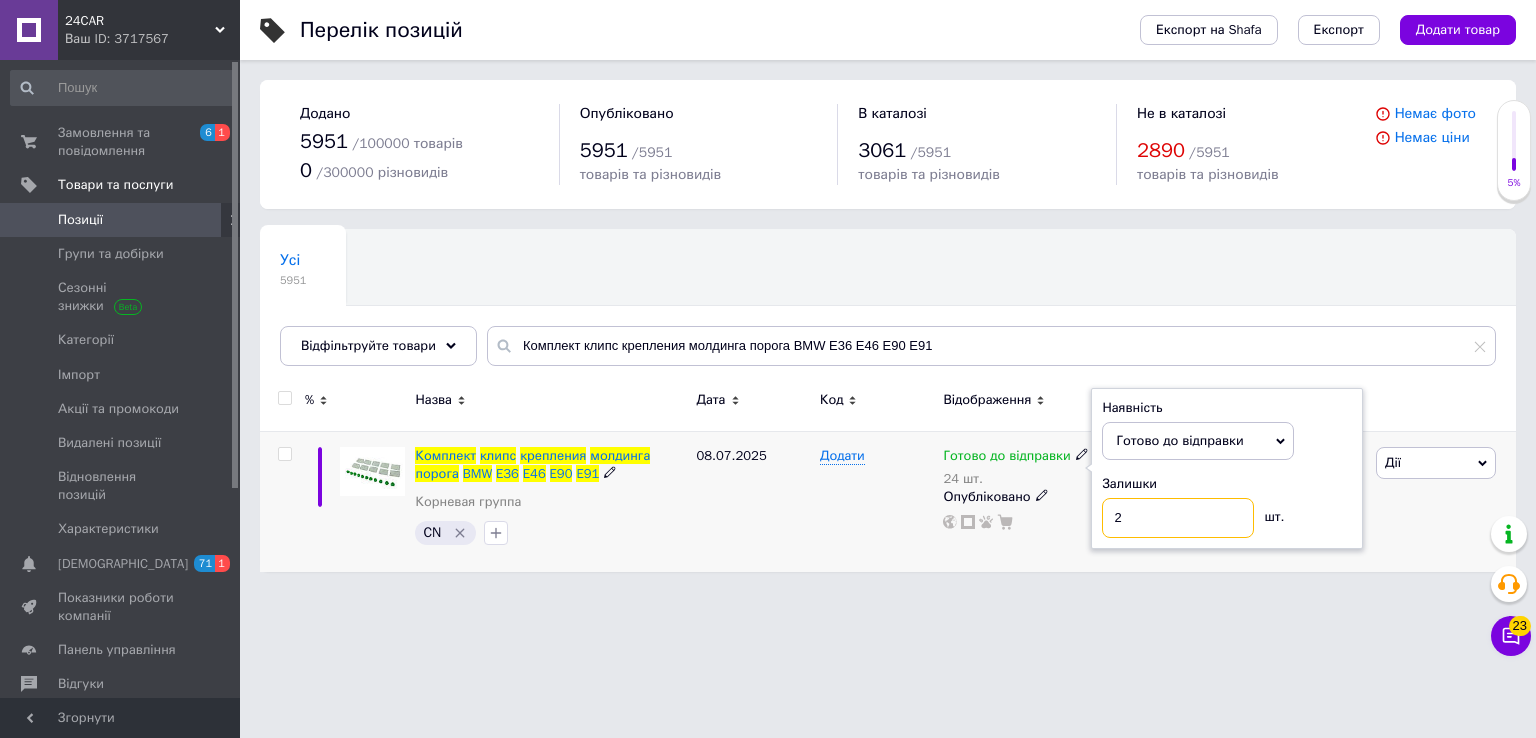 type on "23" 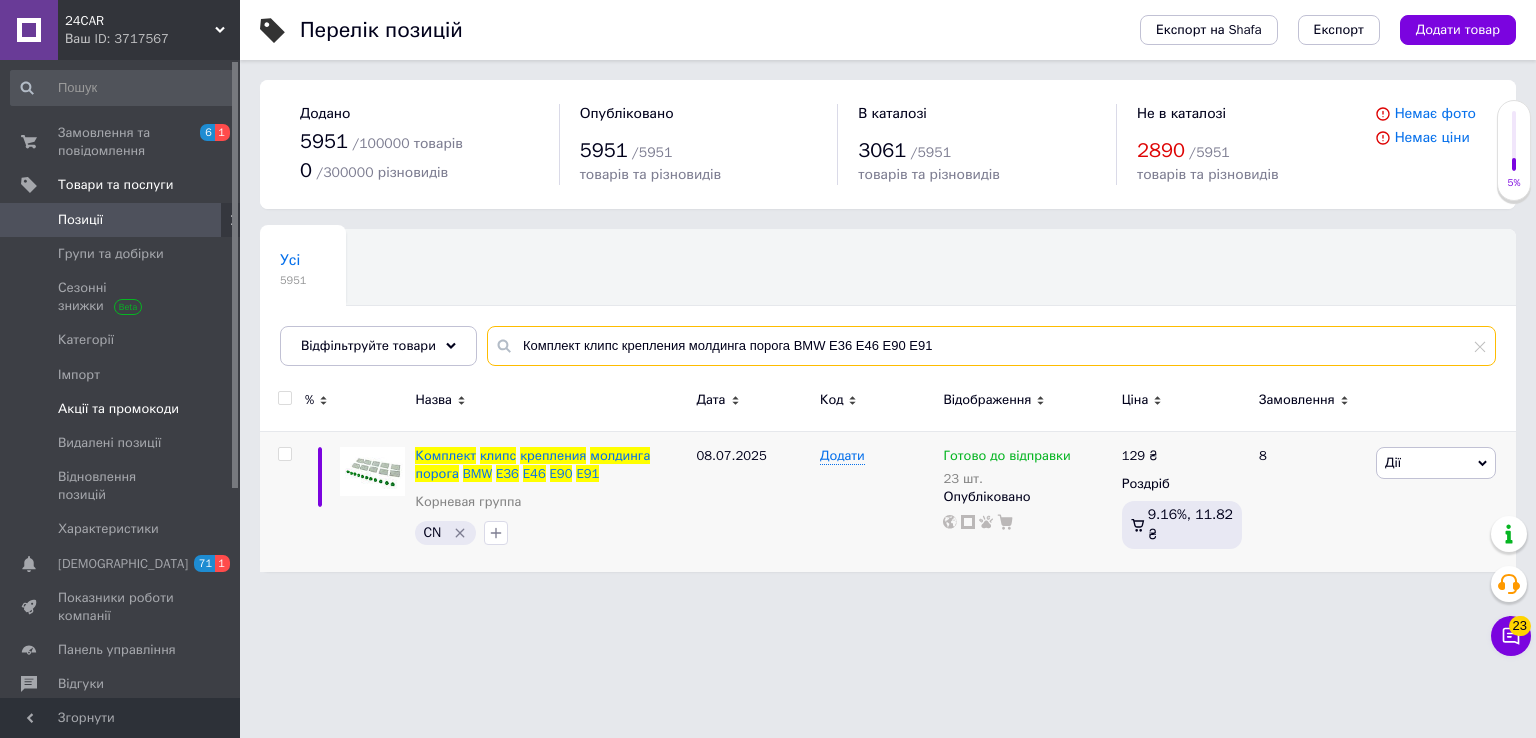 drag, startPoint x: 1022, startPoint y: 336, endPoint x: 0, endPoint y: 389, distance: 1023.37335 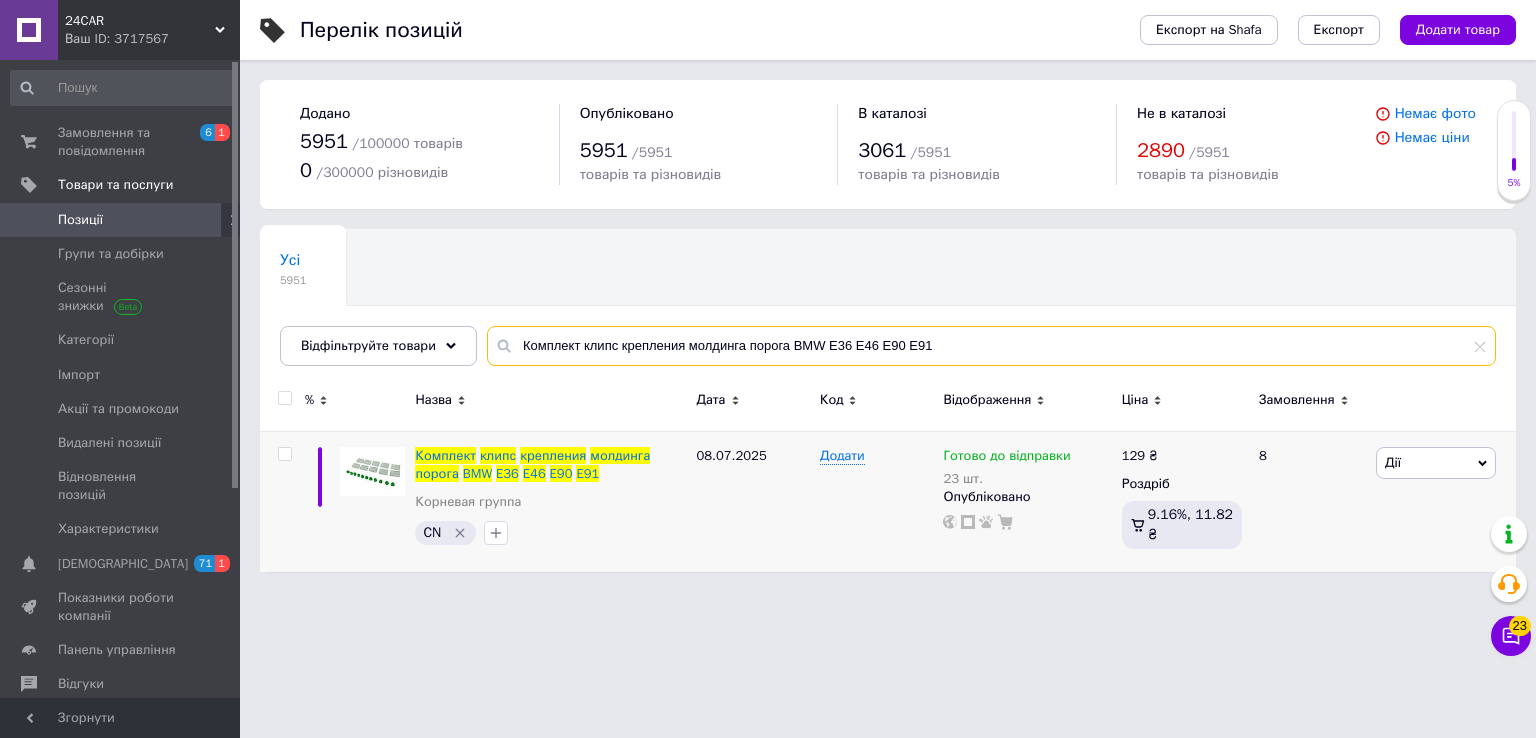 paste on "Вилка (розетка) для прицепа 7 контактов" 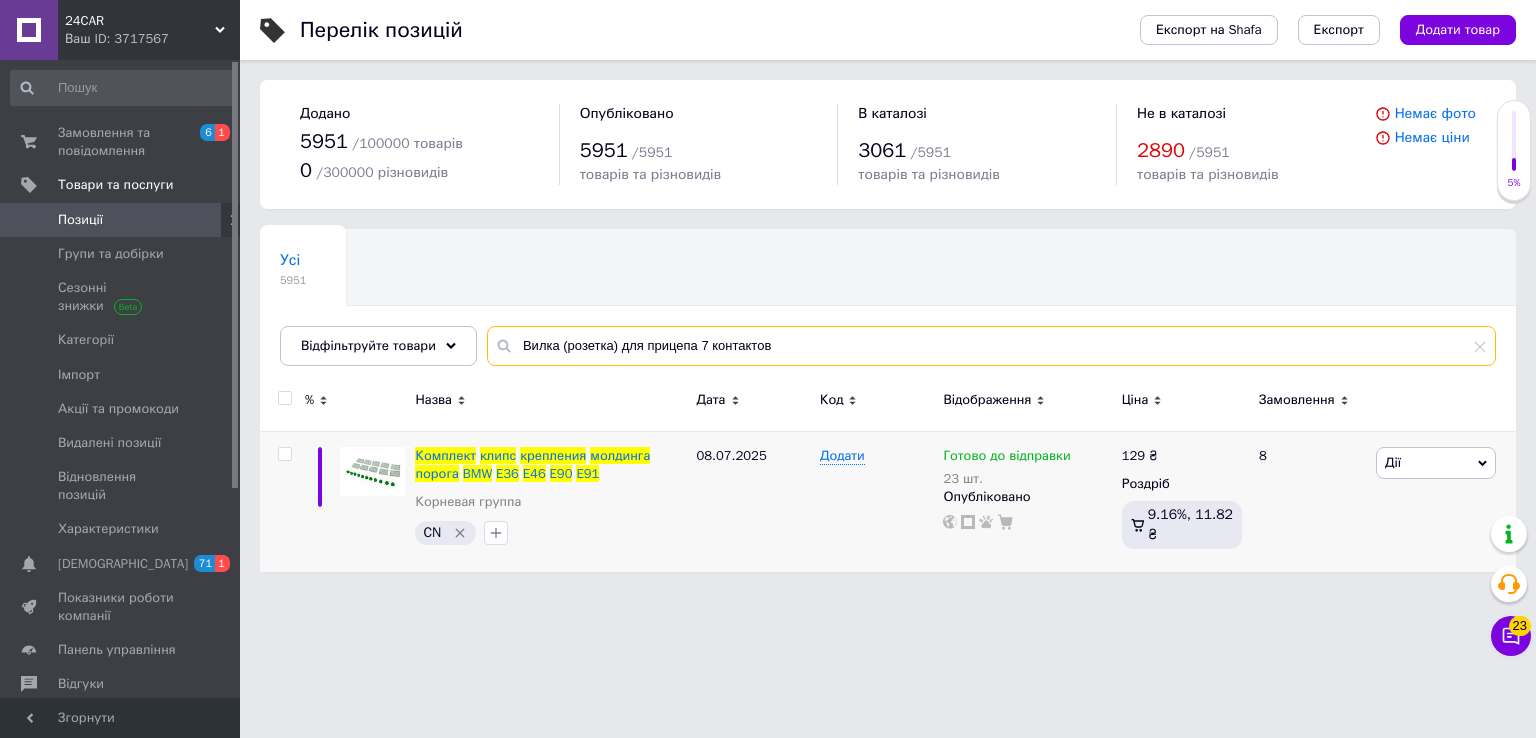type on "Вилка (розетка) для прицепа 7 контактов" 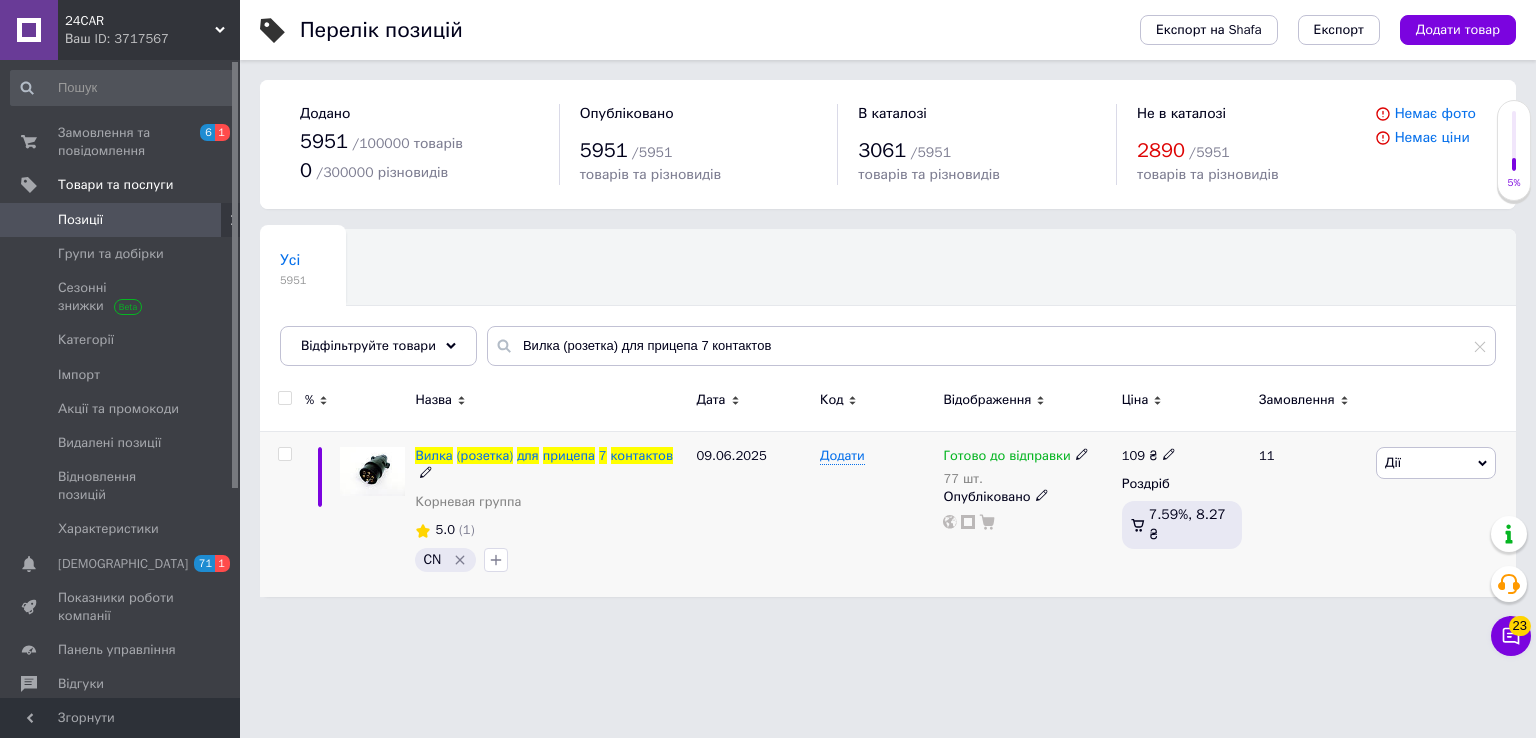 click 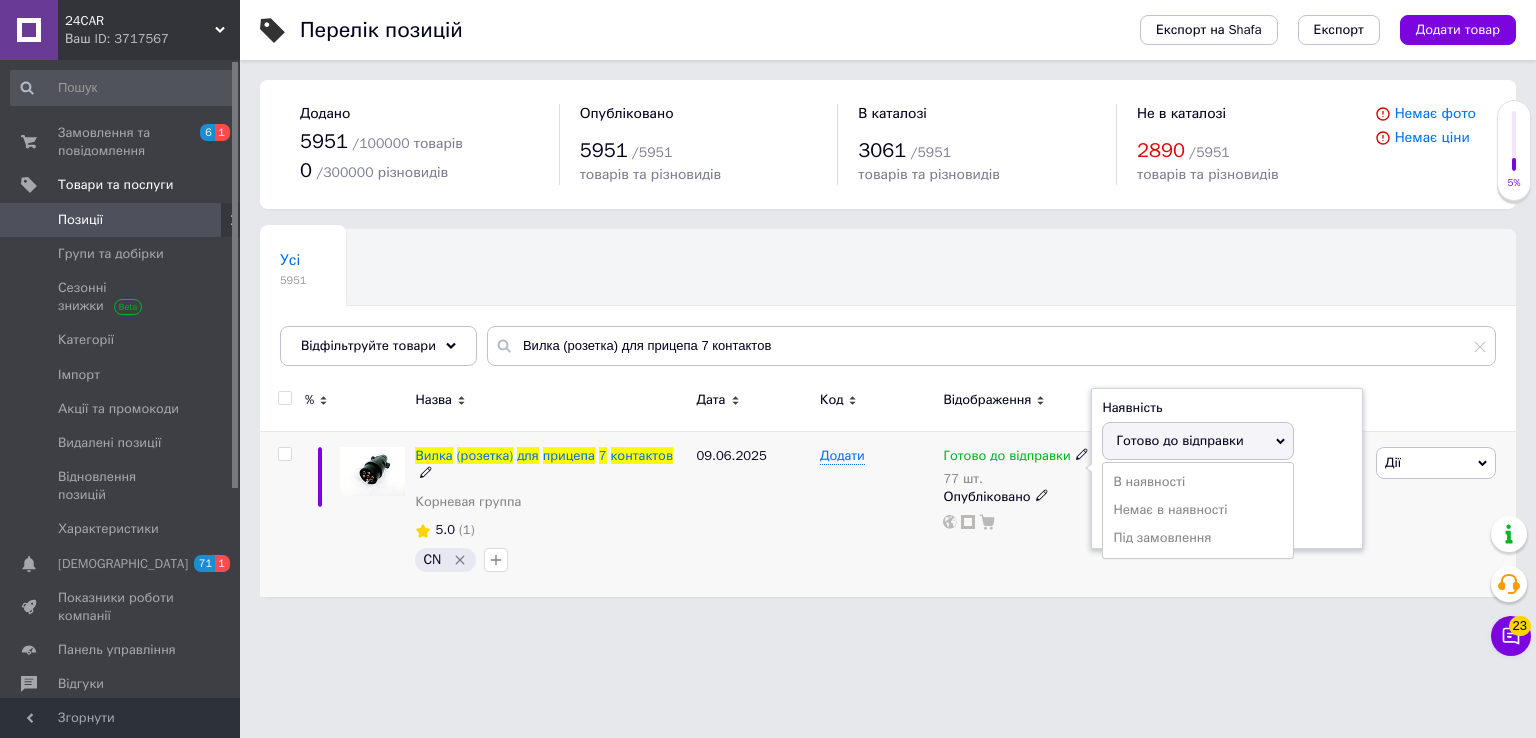 click on "Готово до відправки" at bounding box center [1179, 440] 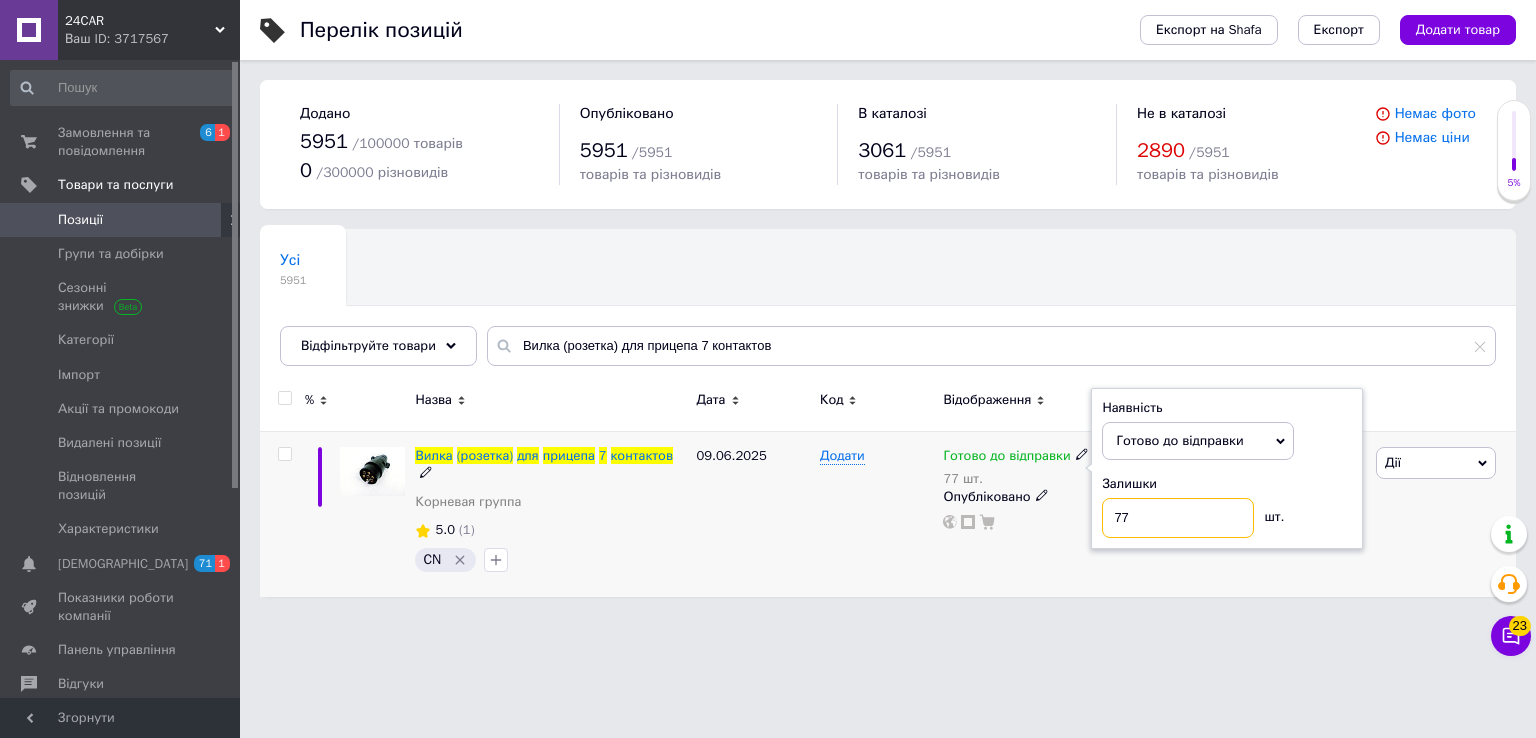 click on "77" at bounding box center (1178, 518) 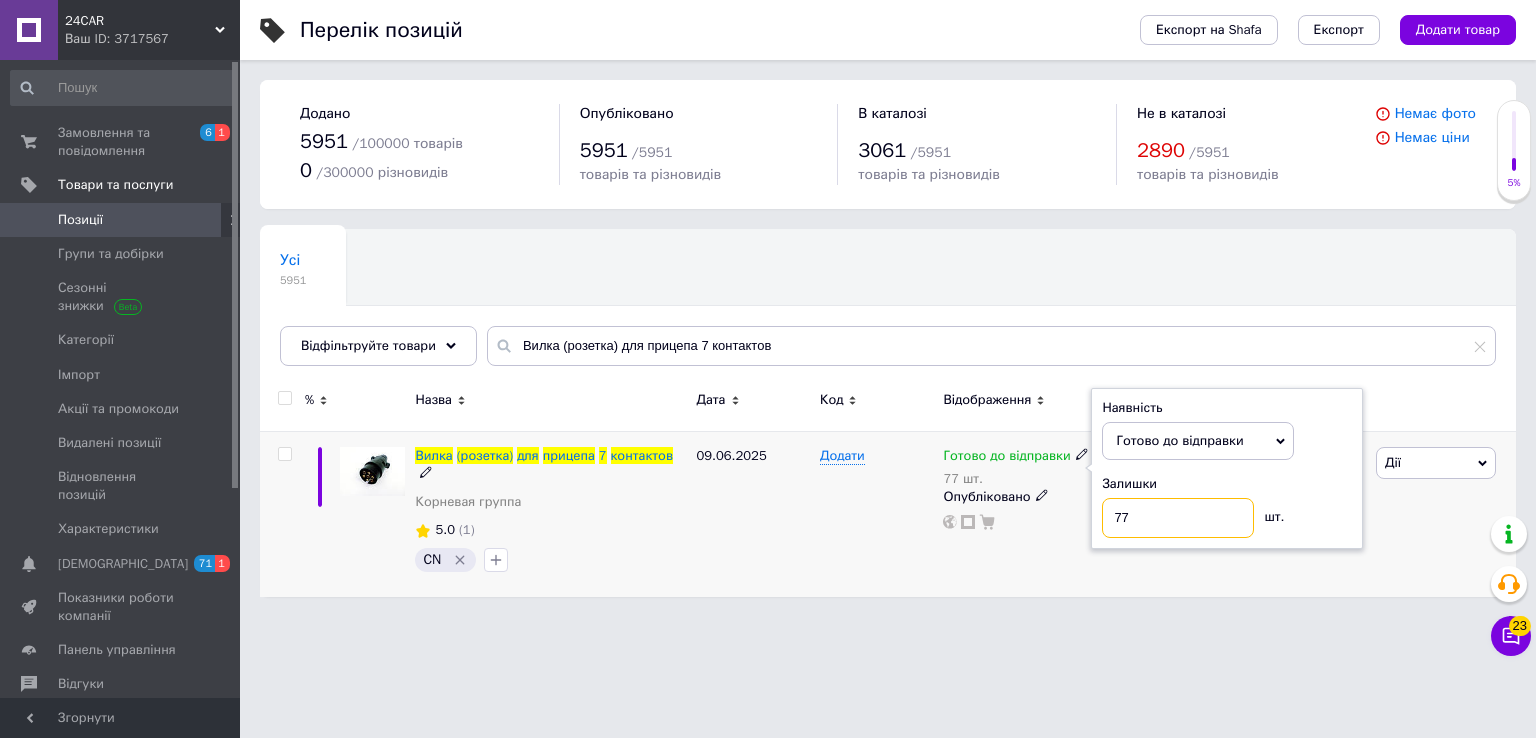 click on "77" at bounding box center [1178, 518] 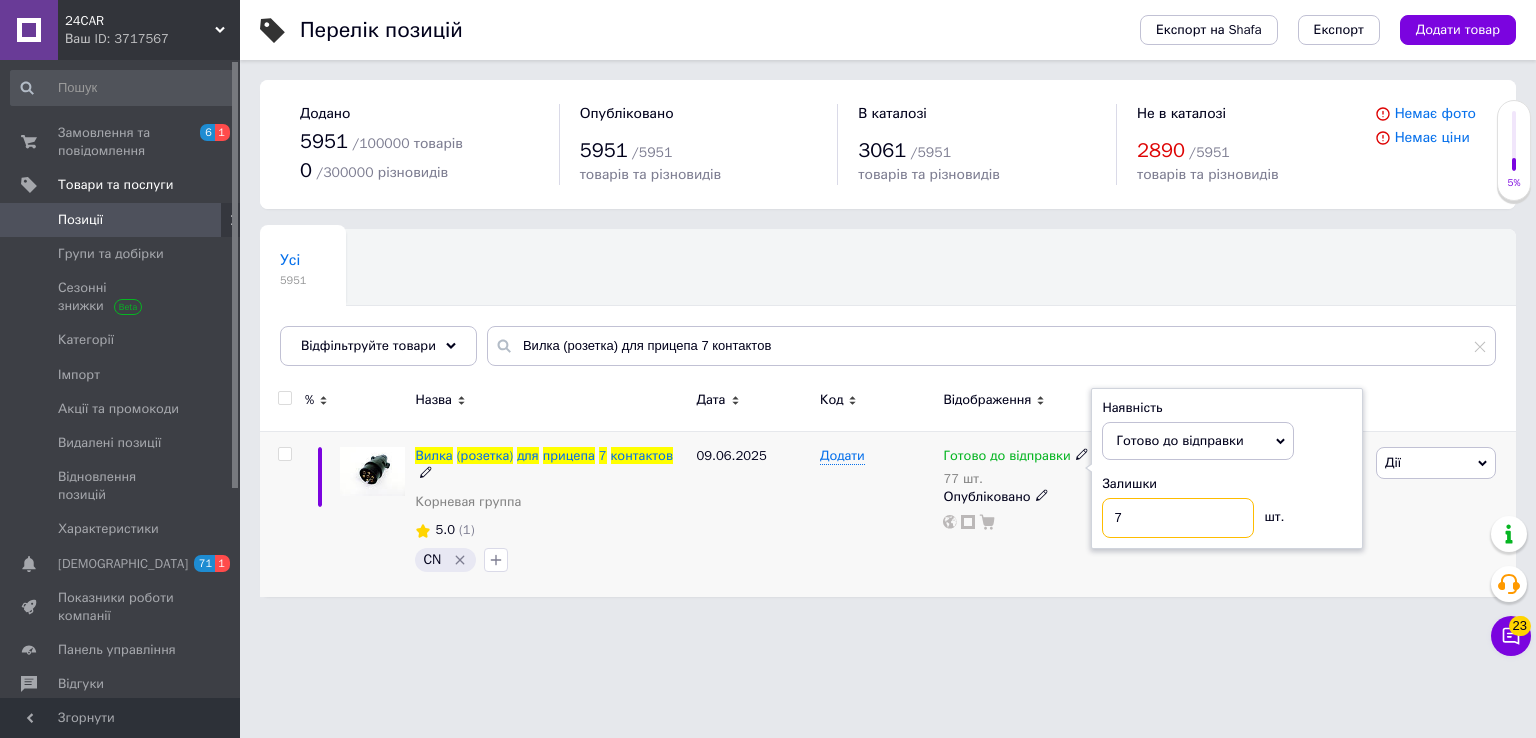 type on "76" 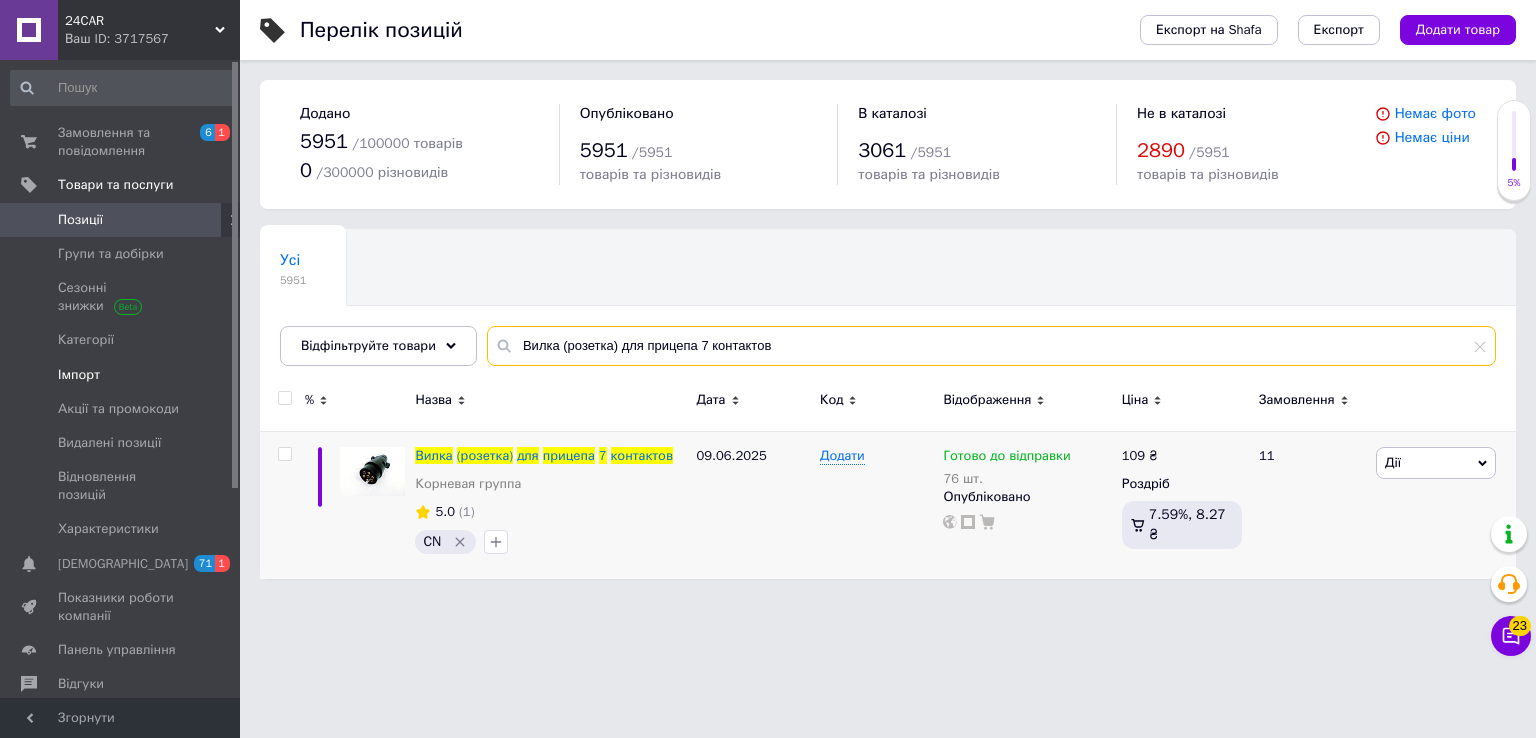 drag, startPoint x: 913, startPoint y: 354, endPoint x: 81, endPoint y: 359, distance: 832.015 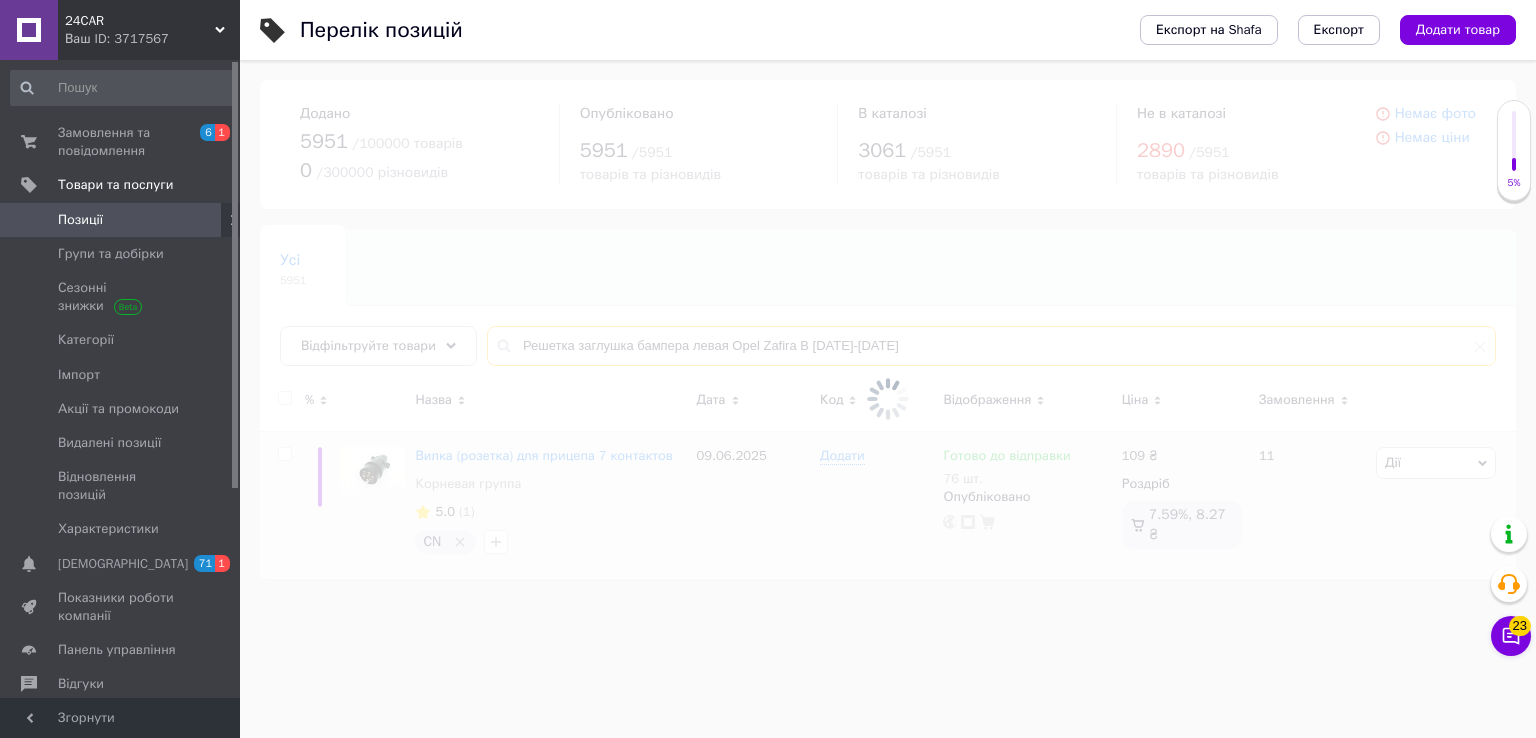 type on "Решетка заглушка бампера левая Opel Zafira B [DATE]-[DATE]" 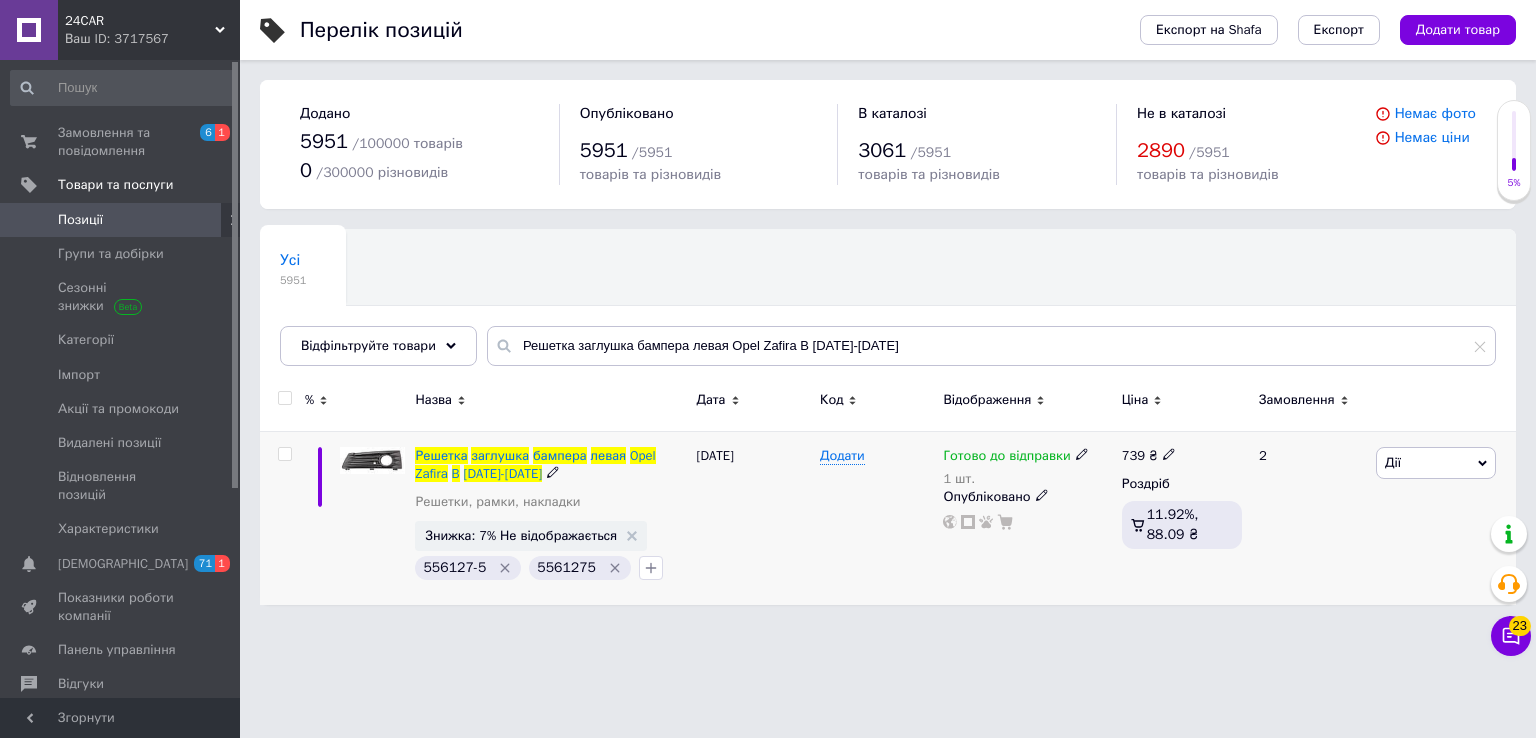 click 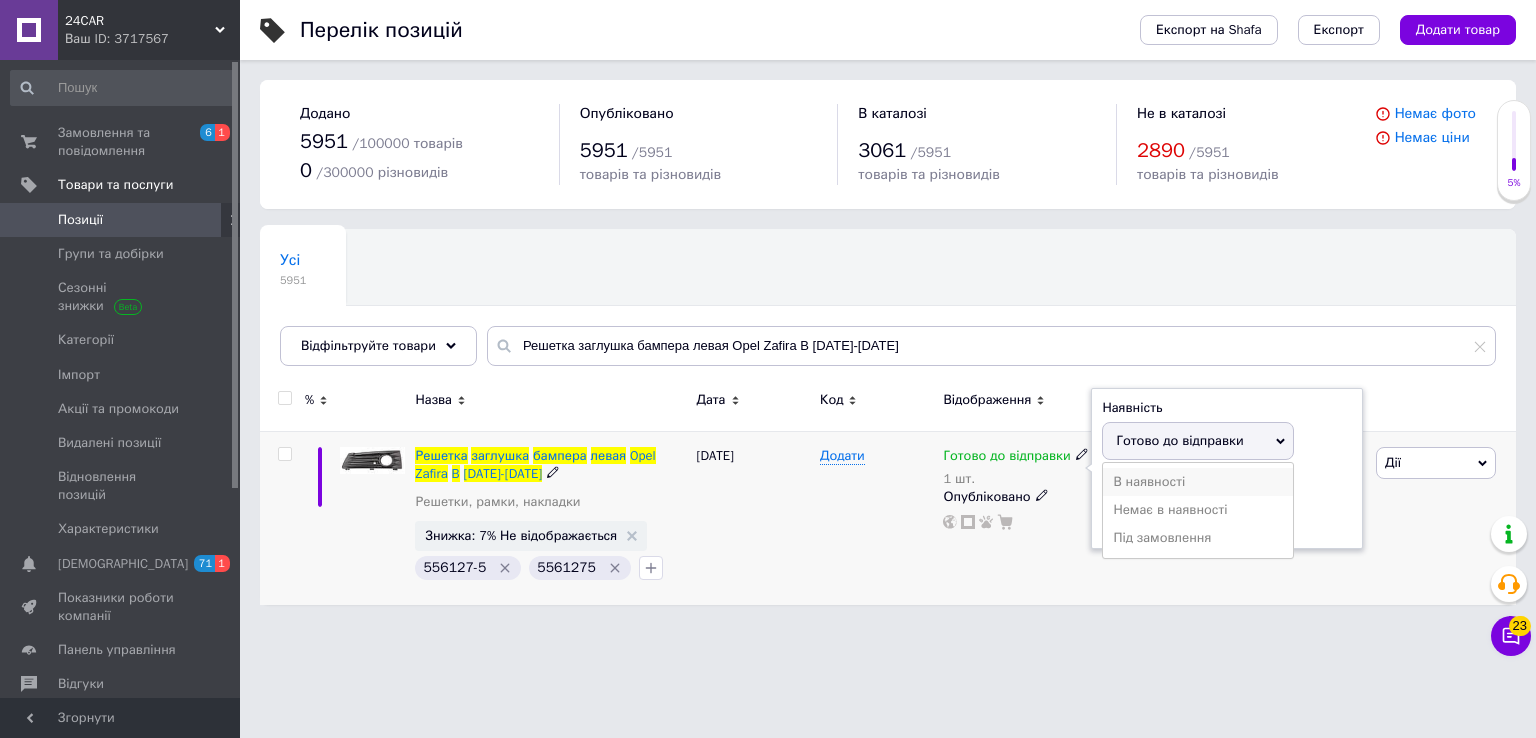 click on "В наявності" at bounding box center [1198, 482] 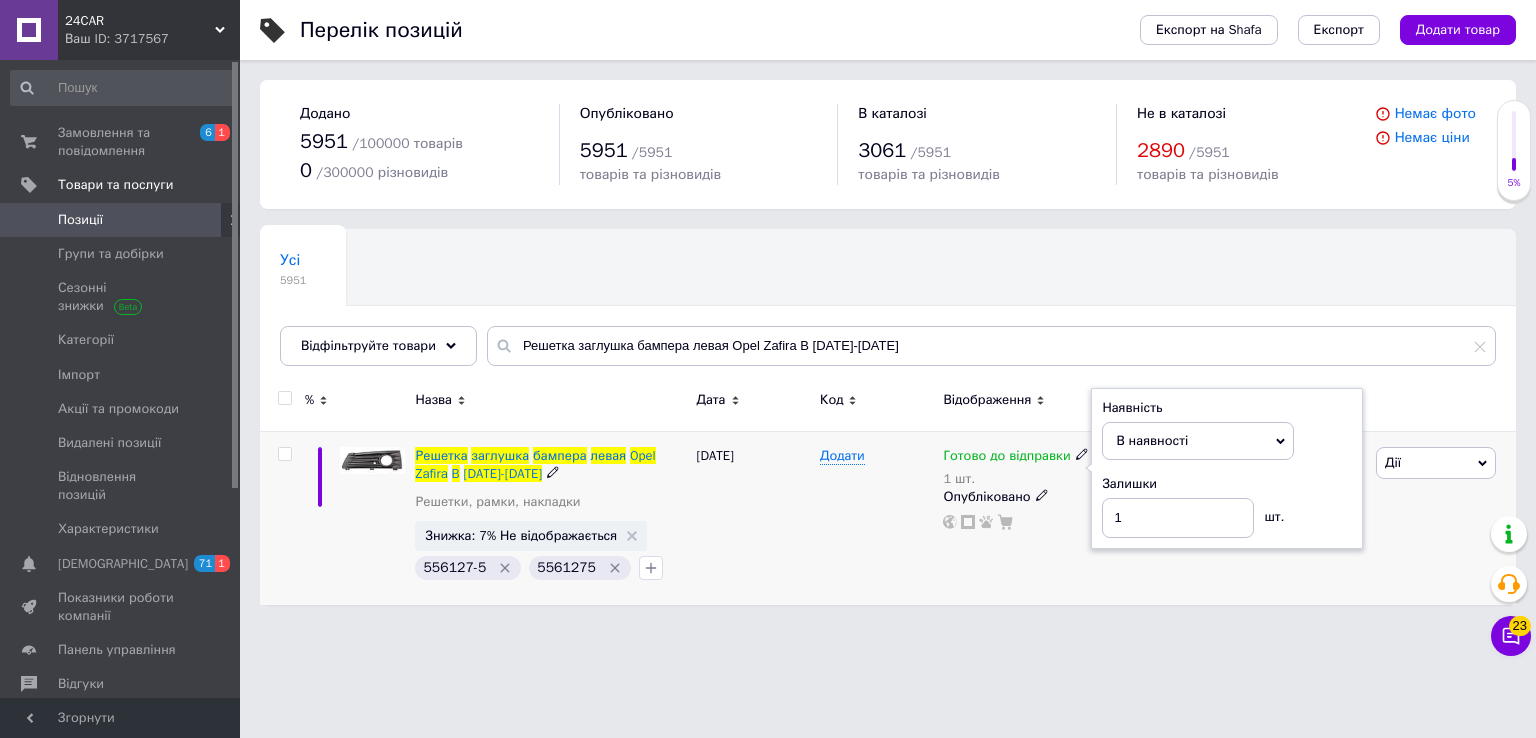 click on "В наявності" at bounding box center (1152, 440) 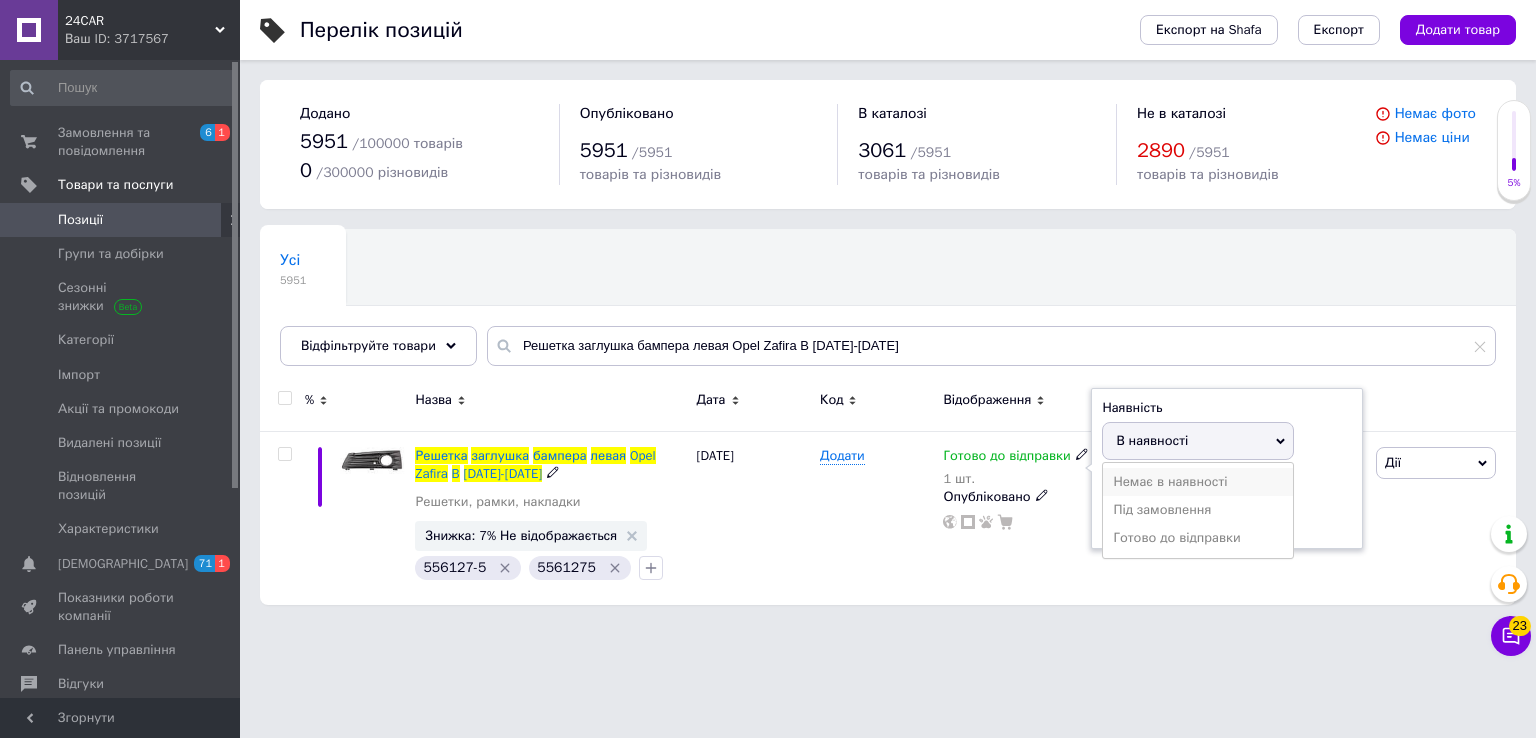 click on "Немає в наявності" at bounding box center [1198, 482] 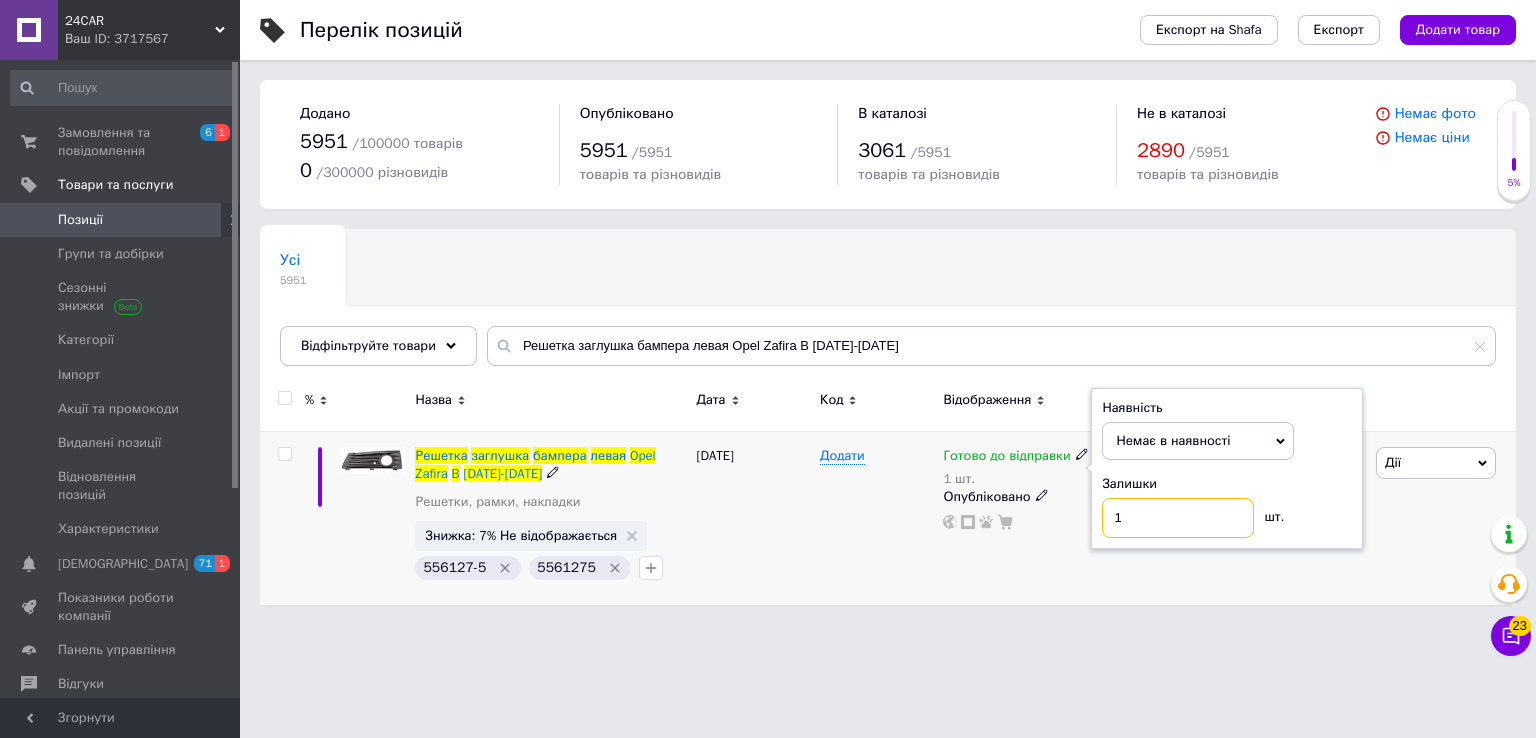 click on "1" at bounding box center (1178, 518) 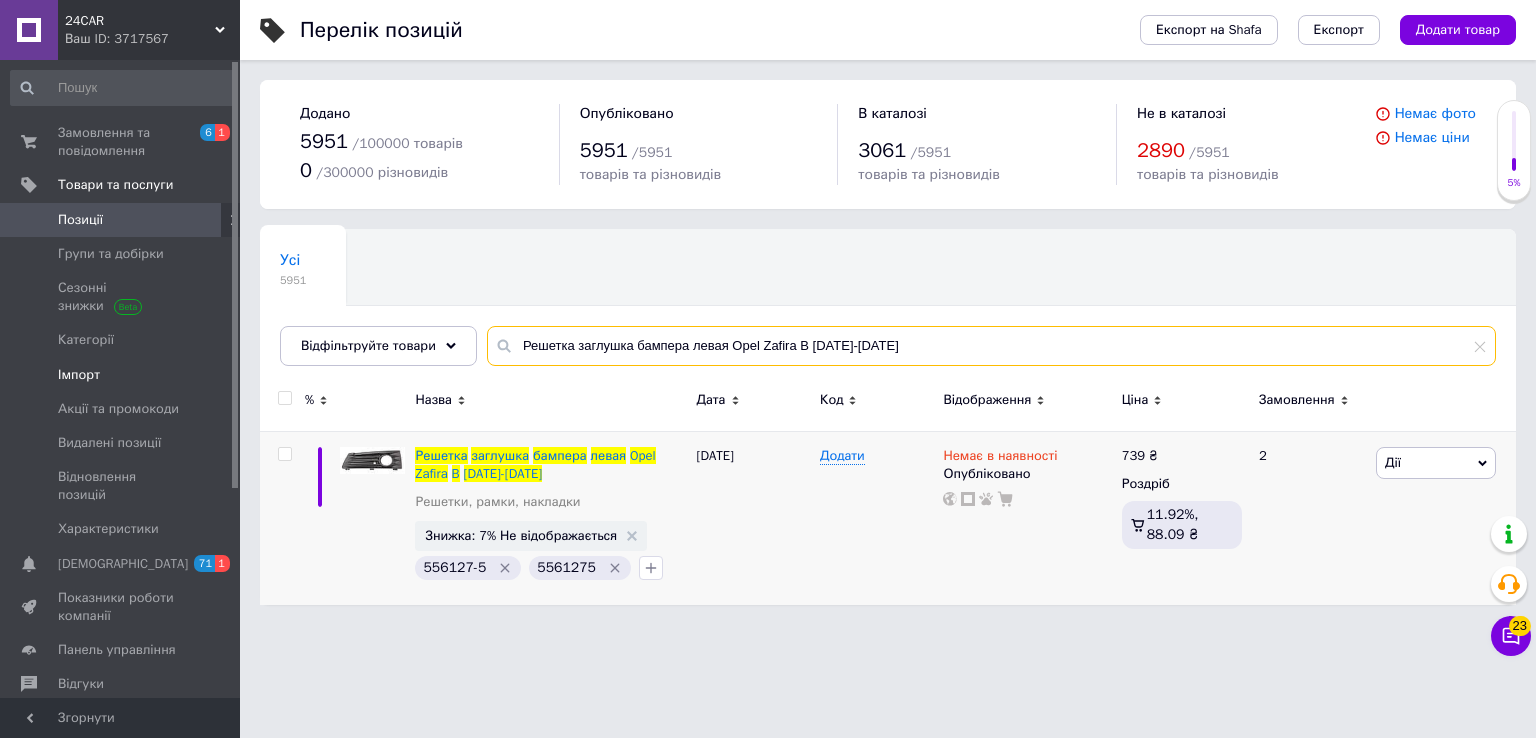 drag, startPoint x: 980, startPoint y: 330, endPoint x: 137, endPoint y: 348, distance: 843.19214 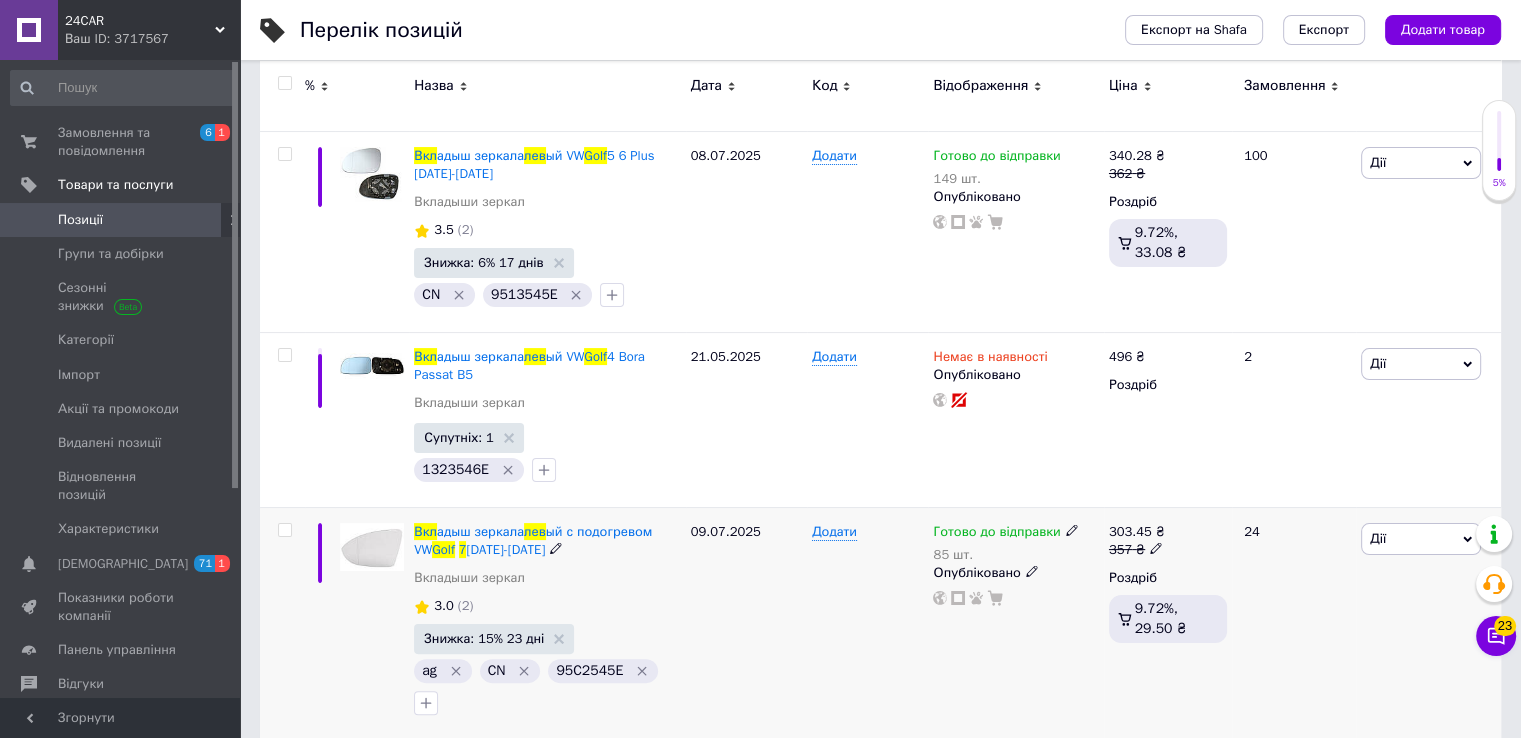 type on "вкл лев Golf 7" 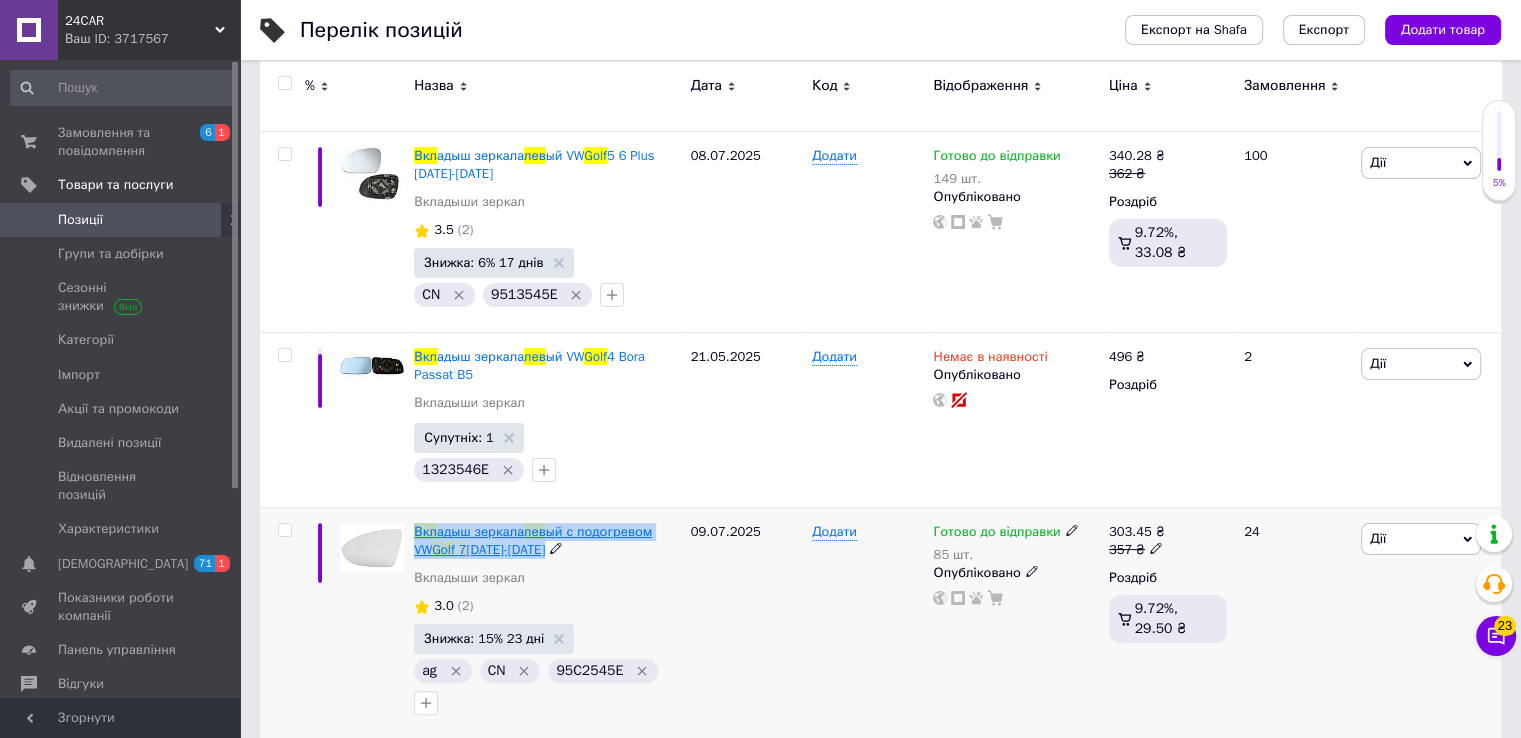 drag, startPoint x: 533, startPoint y: 548, endPoint x: 416, endPoint y: 535, distance: 117.72001 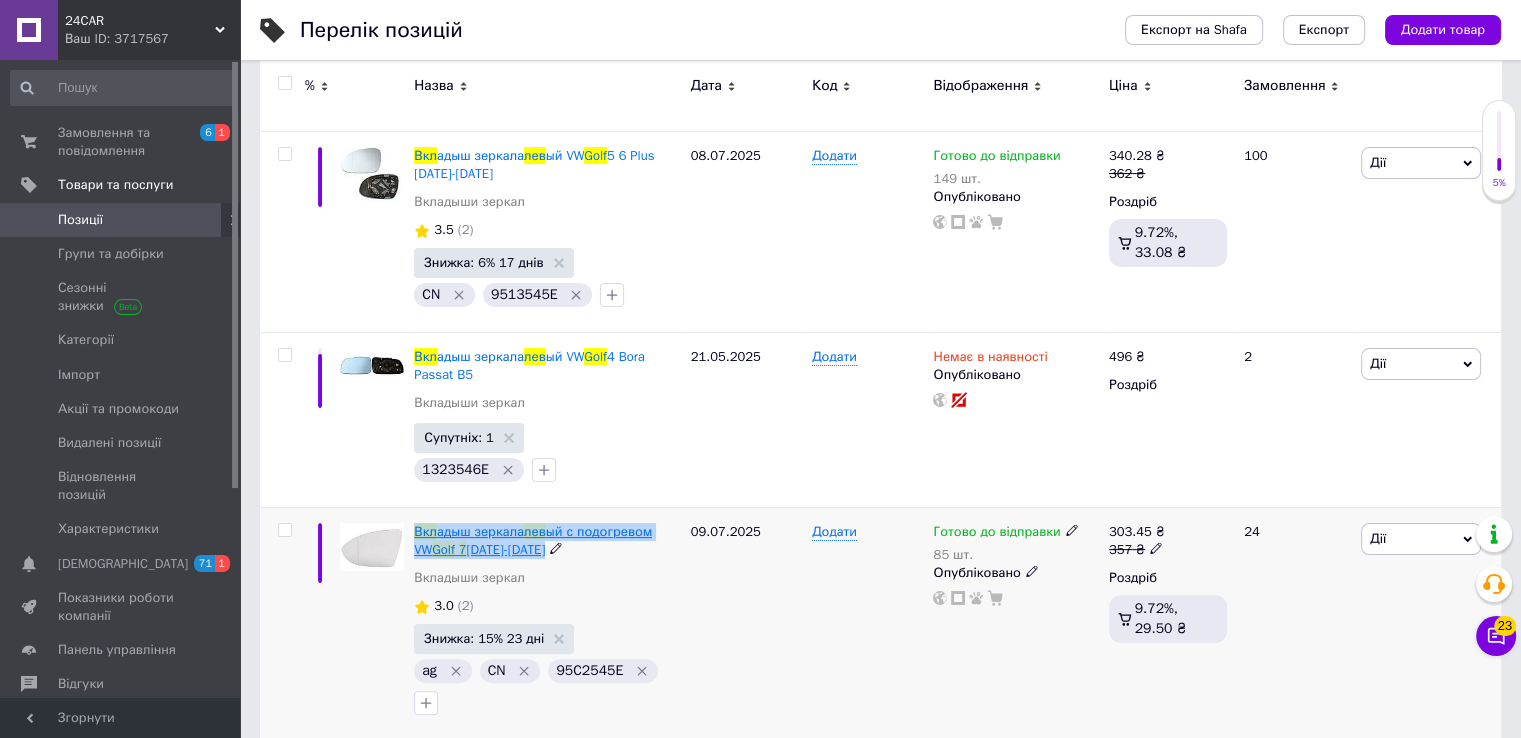 copy on "Вкл адыш зеркала  лев ый с подогревом VW  Golf   [PHONE_NUMBER][DATE][DATE]" 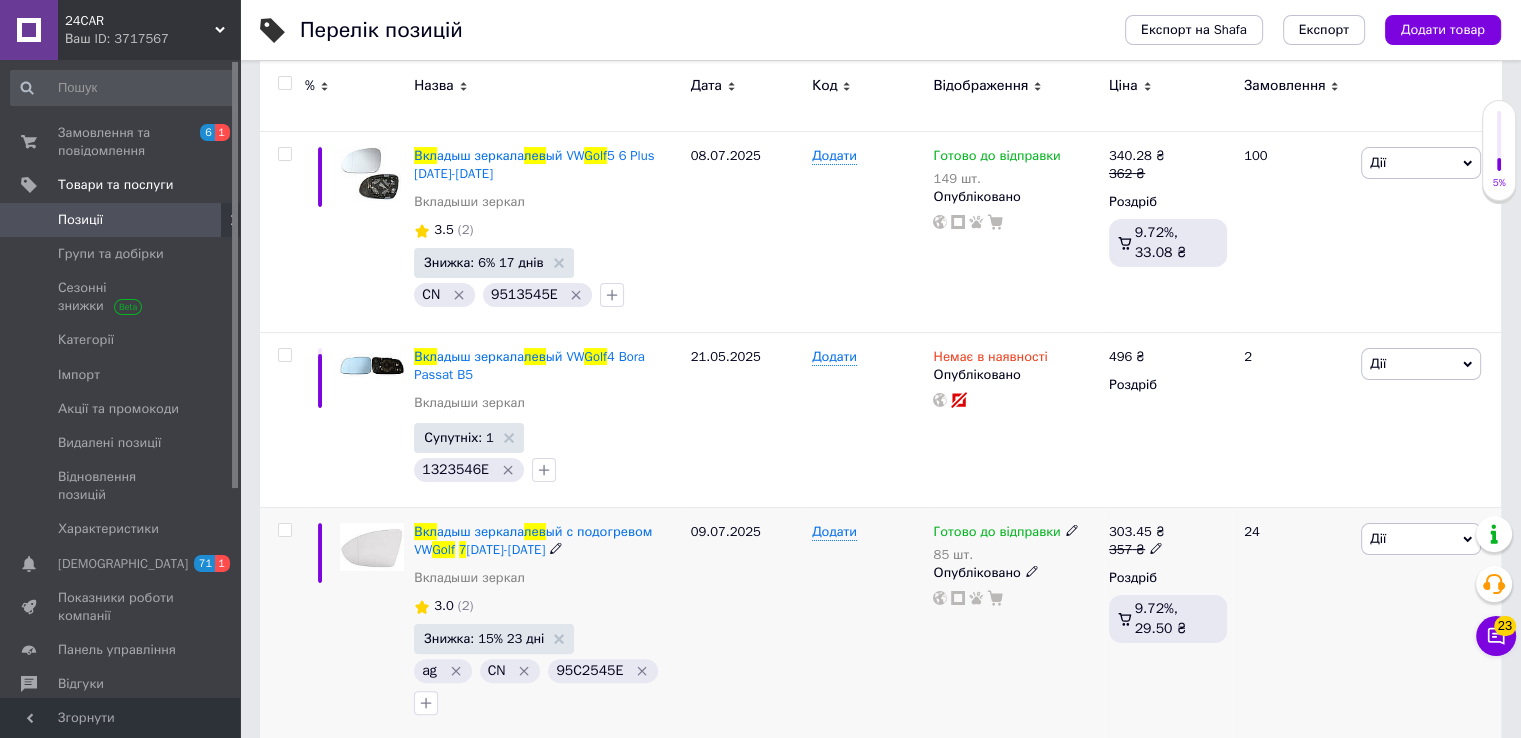 drag, startPoint x: 1064, startPoint y: 532, endPoint x: 1076, endPoint y: 527, distance: 13 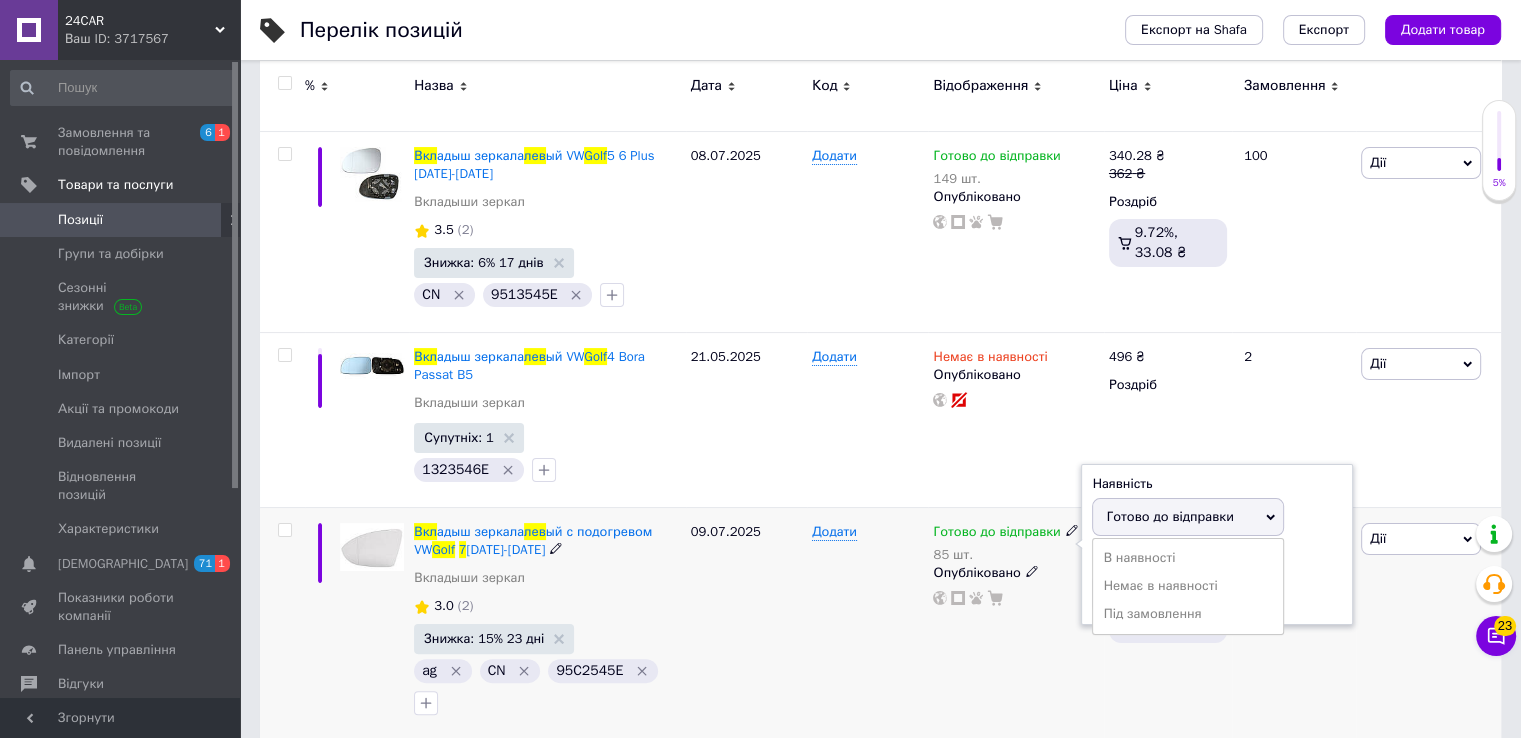 click on "Готово до відправки" at bounding box center (1169, 516) 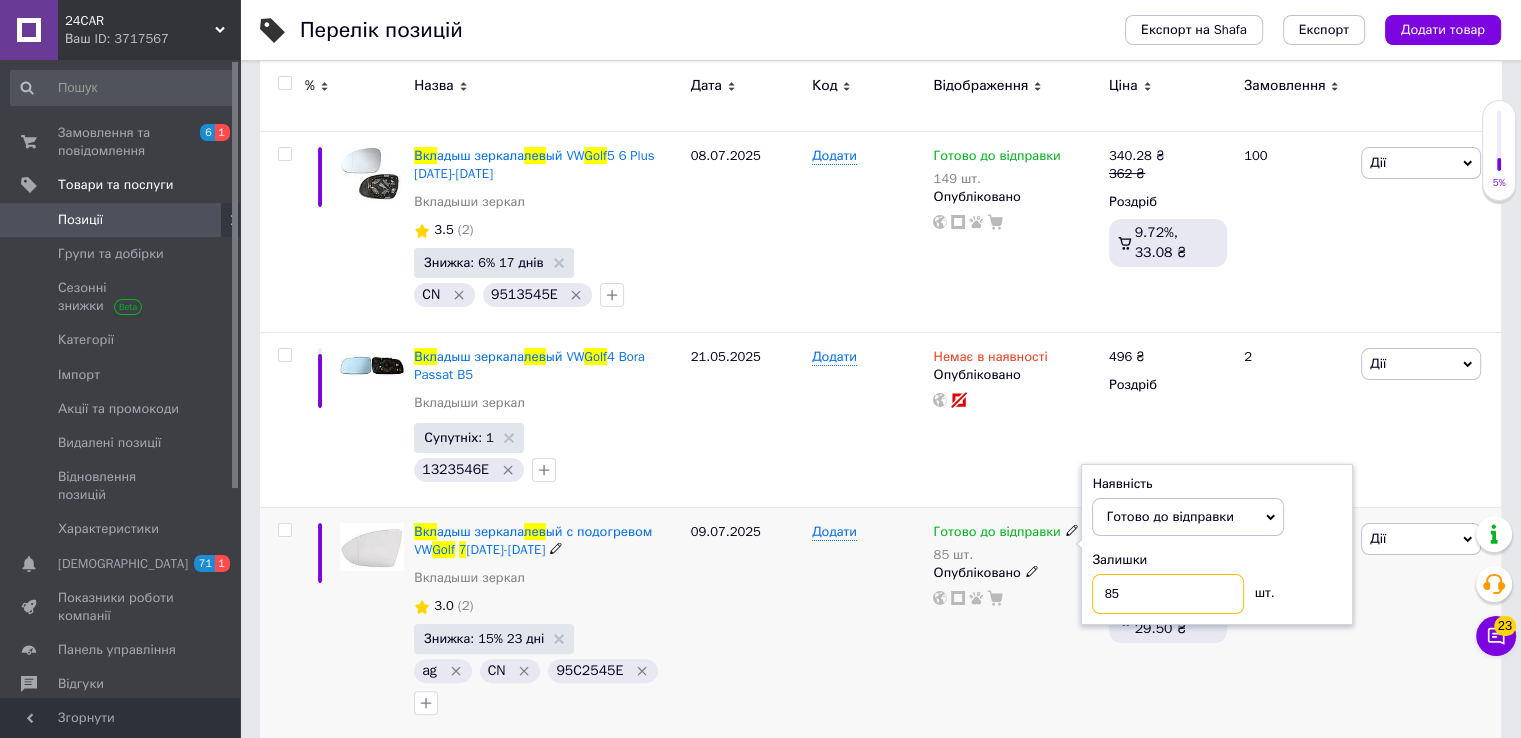 click on "85" at bounding box center (1168, 594) 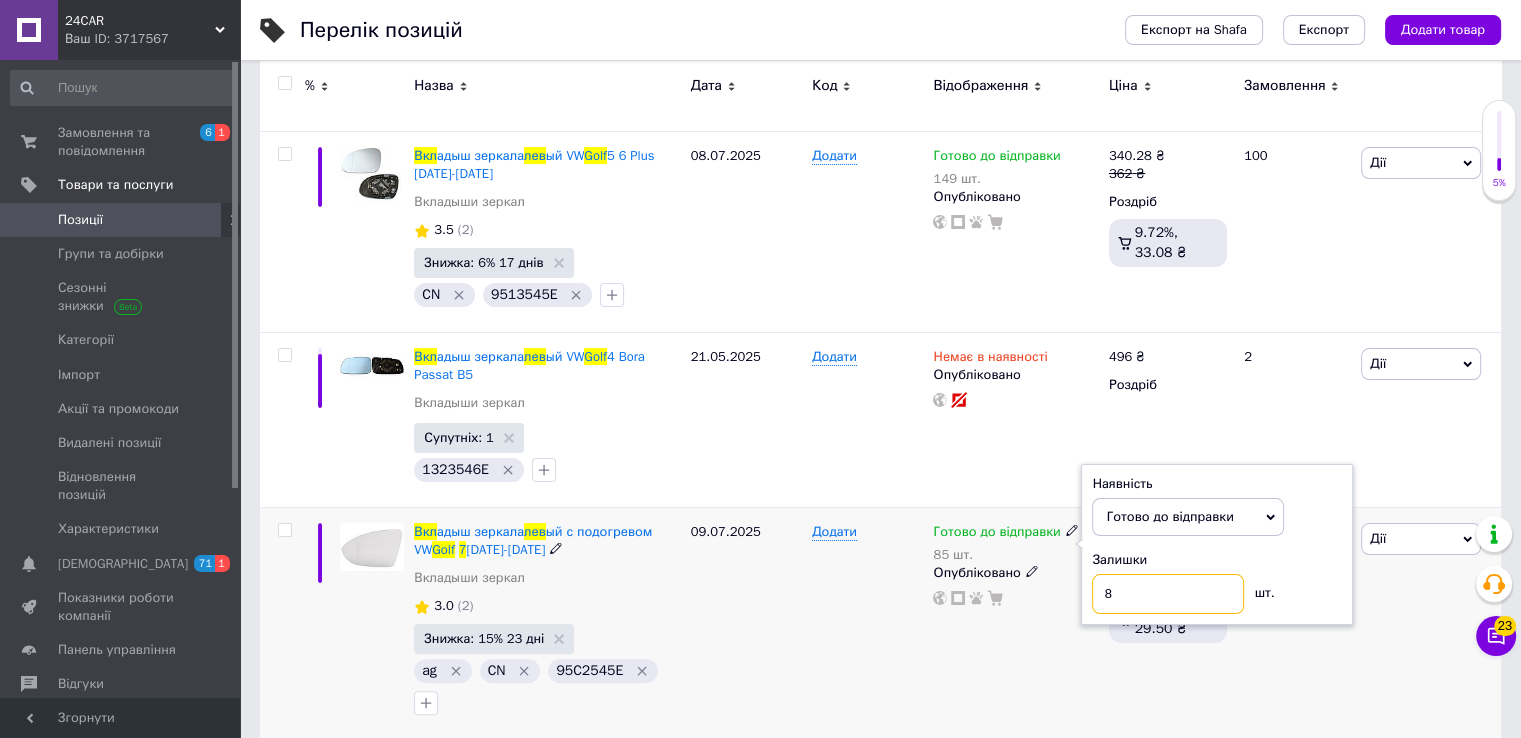 type on "84" 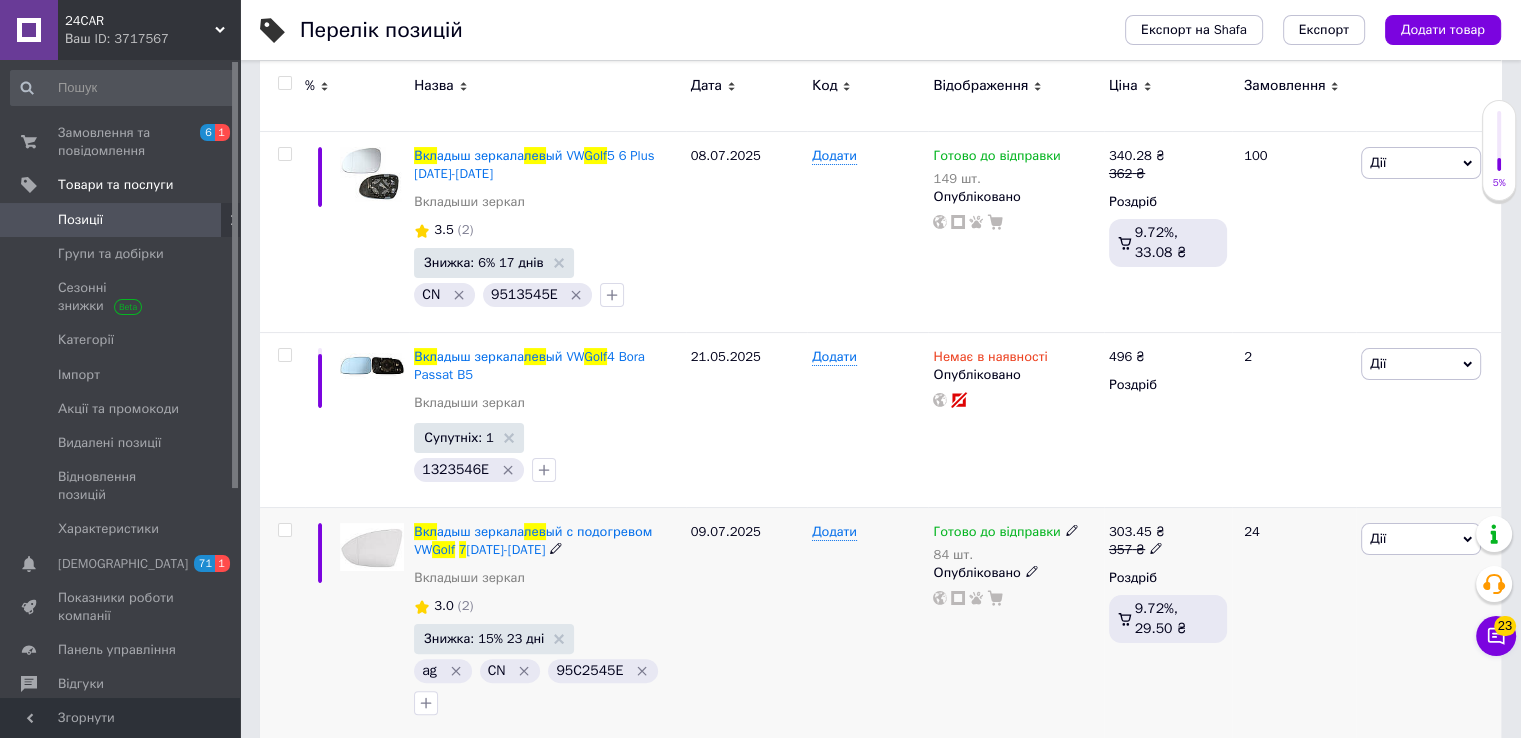 click on "09.07.2025" at bounding box center [746, 623] 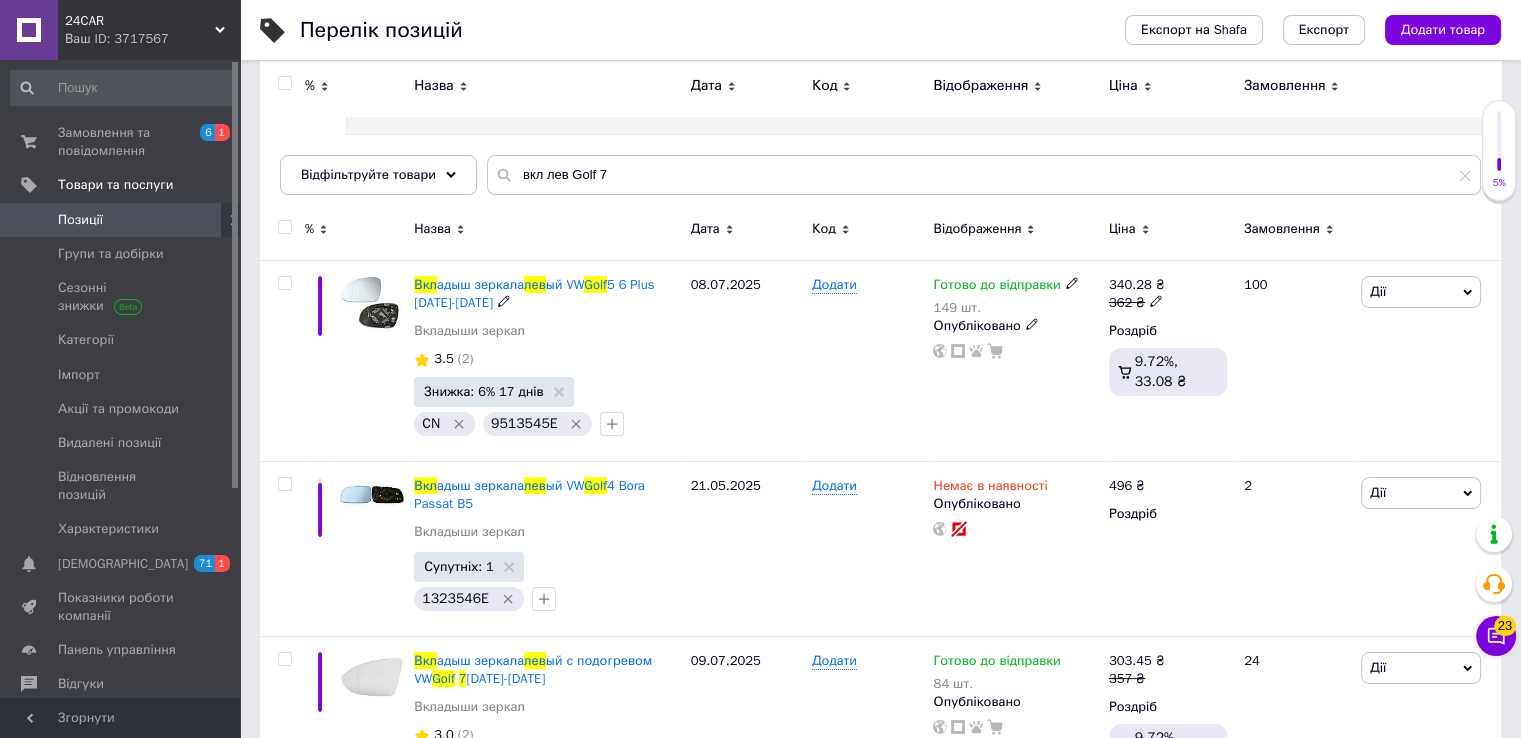 scroll, scrollTop: 0, scrollLeft: 0, axis: both 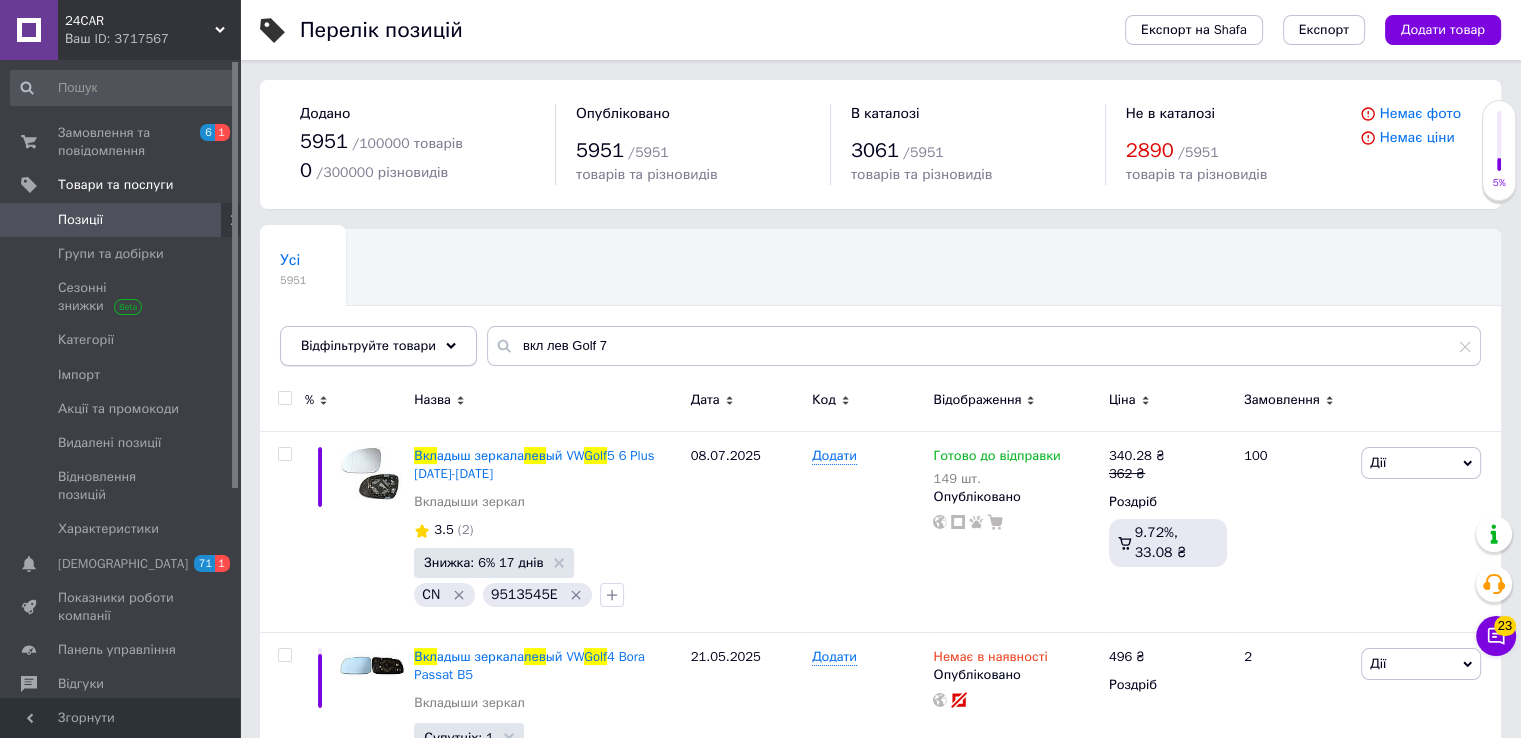 drag, startPoint x: 638, startPoint y: 321, endPoint x: 306, endPoint y: 347, distance: 333.0165 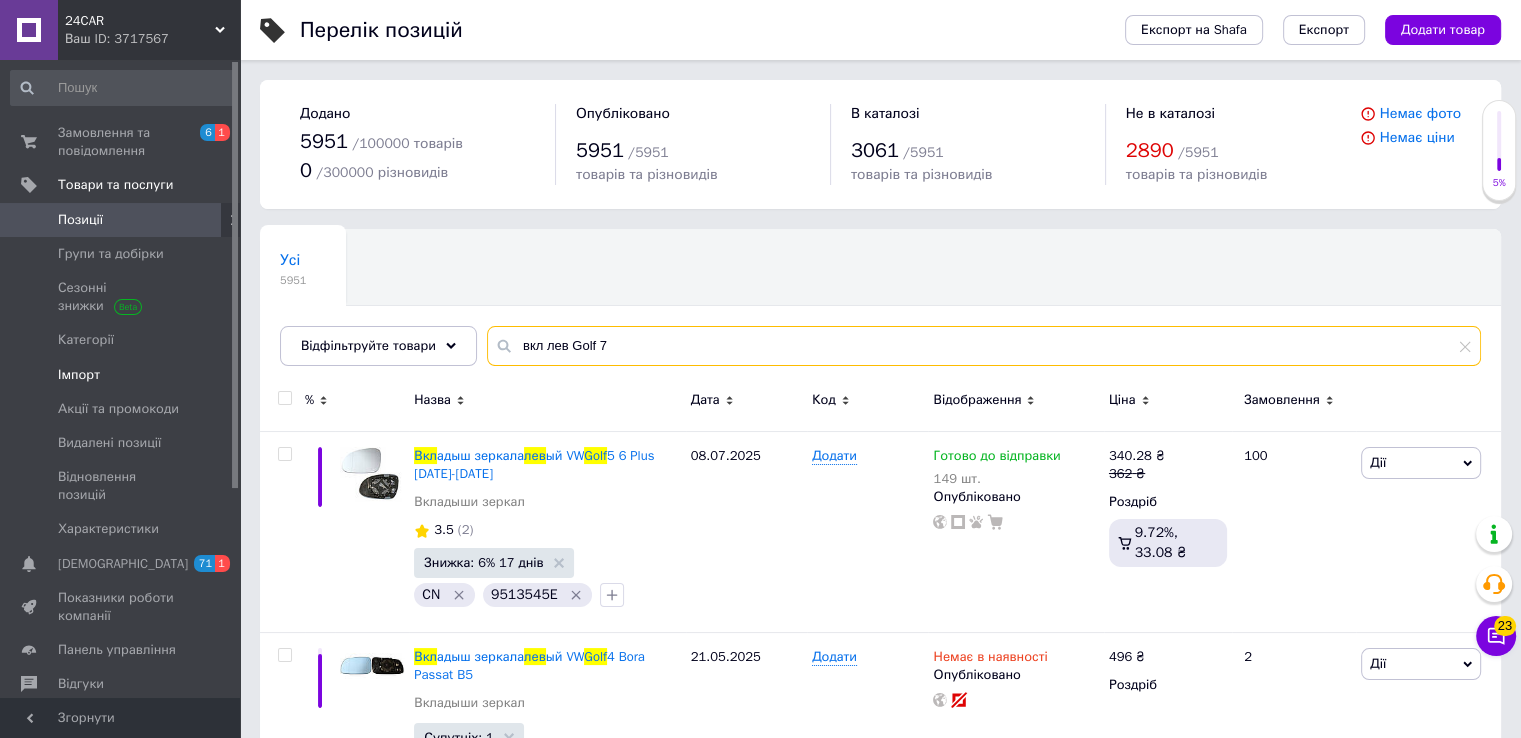 drag, startPoint x: 625, startPoint y: 347, endPoint x: 27, endPoint y: 347, distance: 598 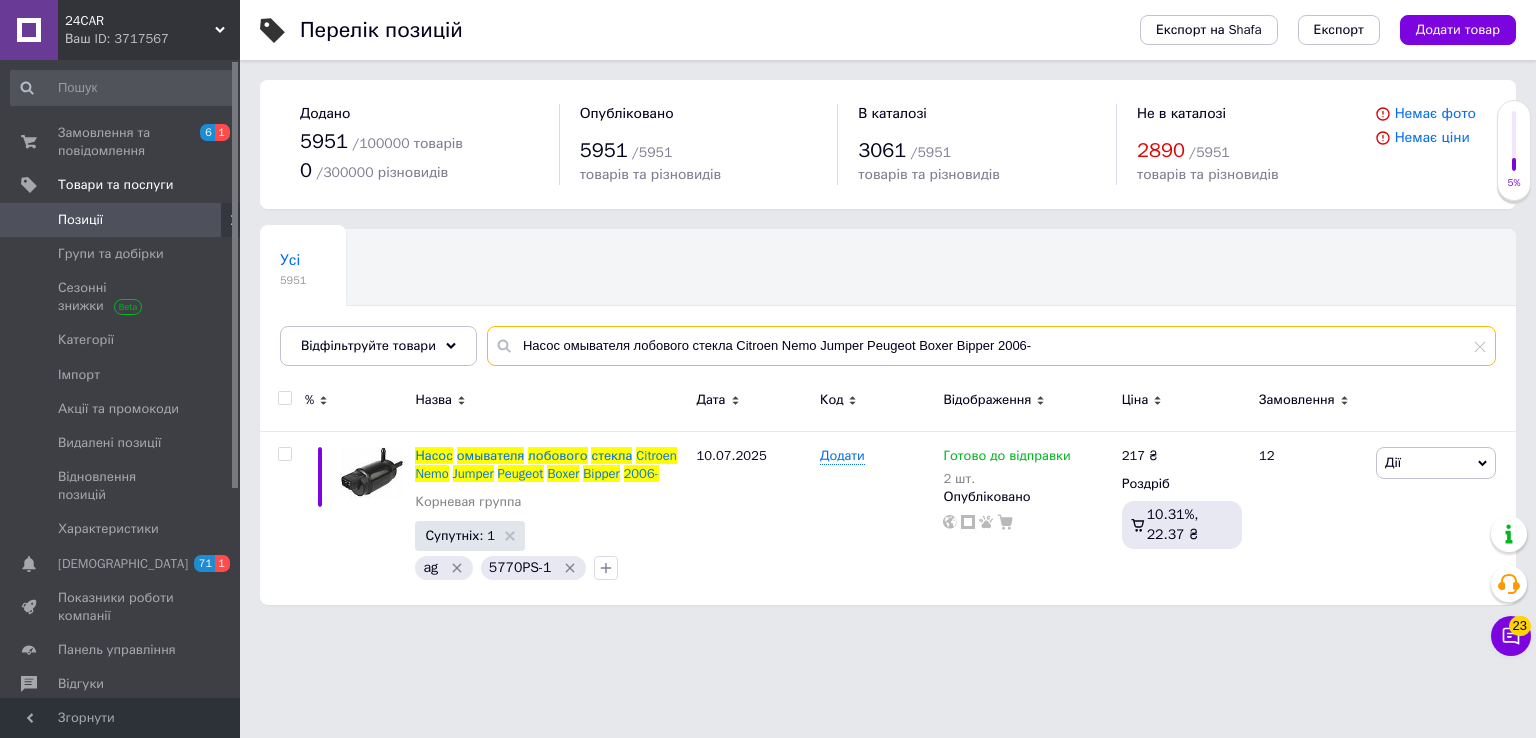 type on "Насос омывателя лобового стекла Citroen Nemo Jumper Peugeot Boxer Bipper 2006-" 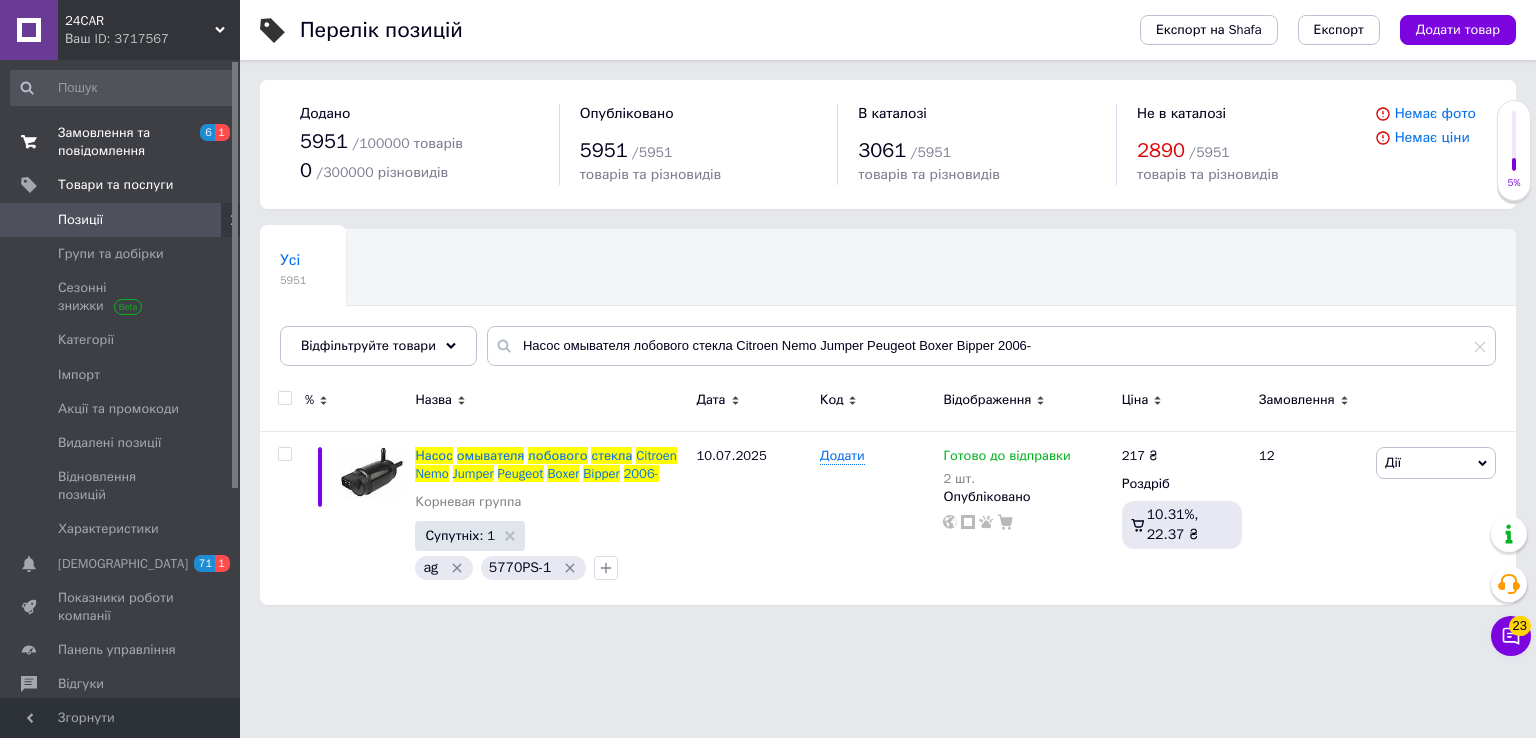 click on "Замовлення та повідомлення" at bounding box center (121, 142) 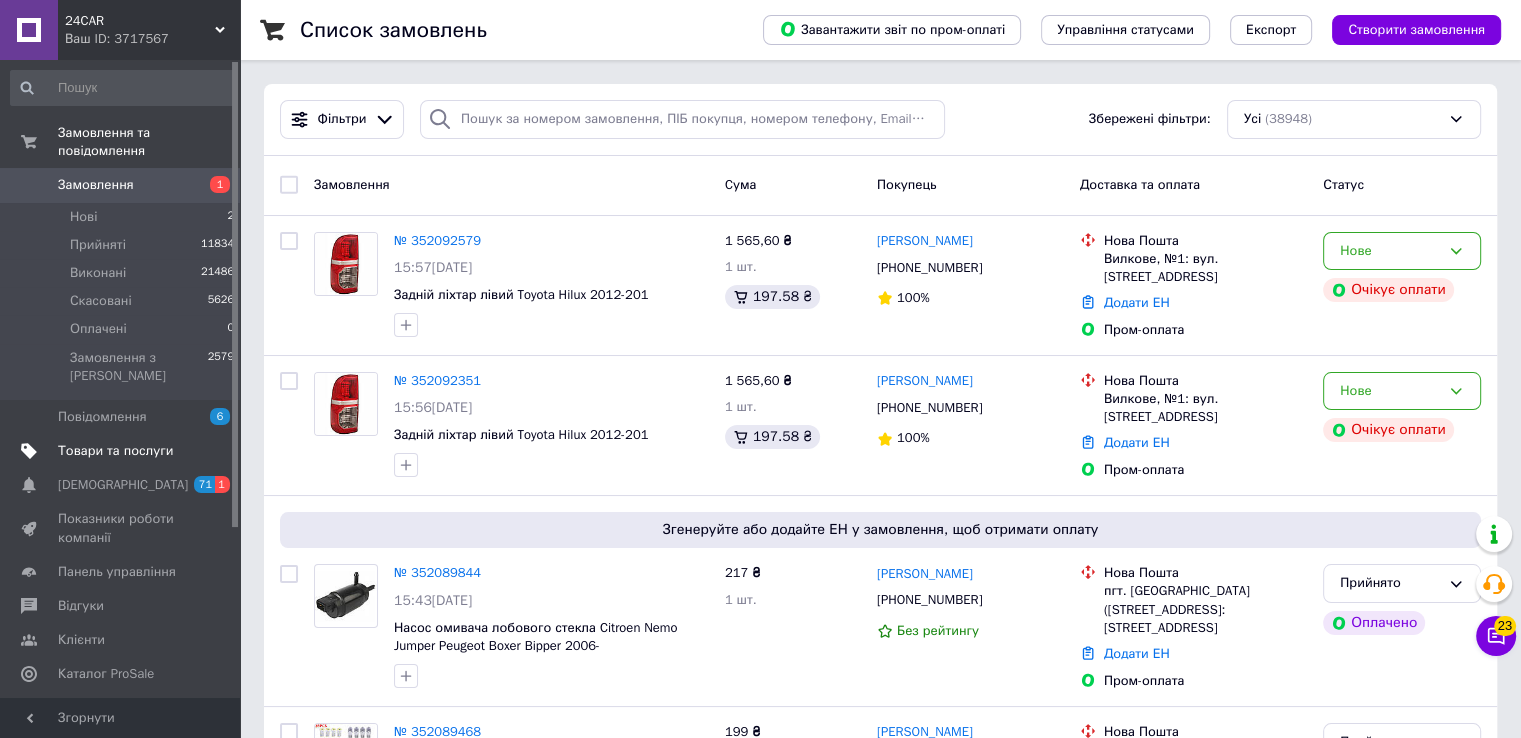 click on "Товари та послуги" at bounding box center [115, 451] 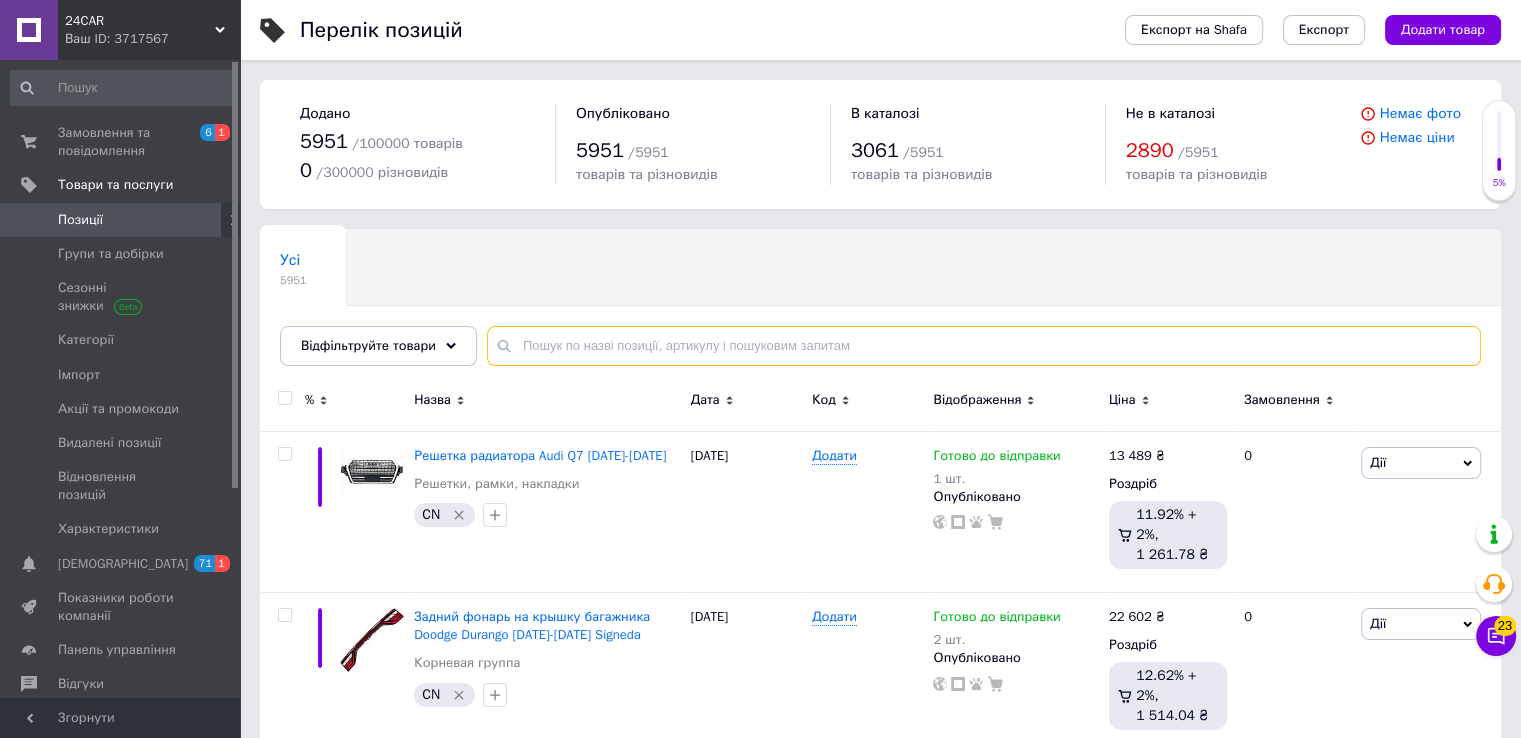 click at bounding box center (984, 346) 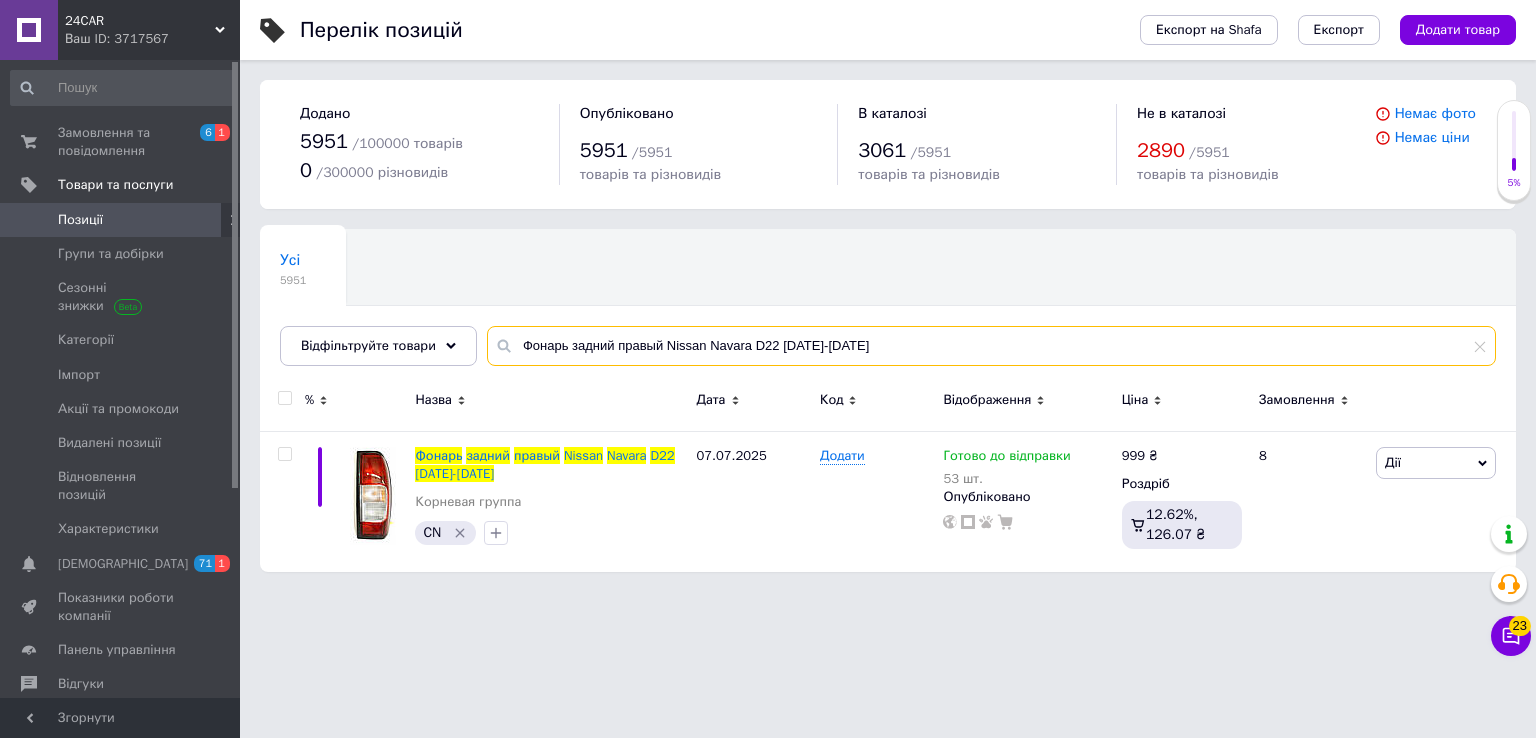 drag, startPoint x: 654, startPoint y: 345, endPoint x: 623, endPoint y: 347, distance: 31.06445 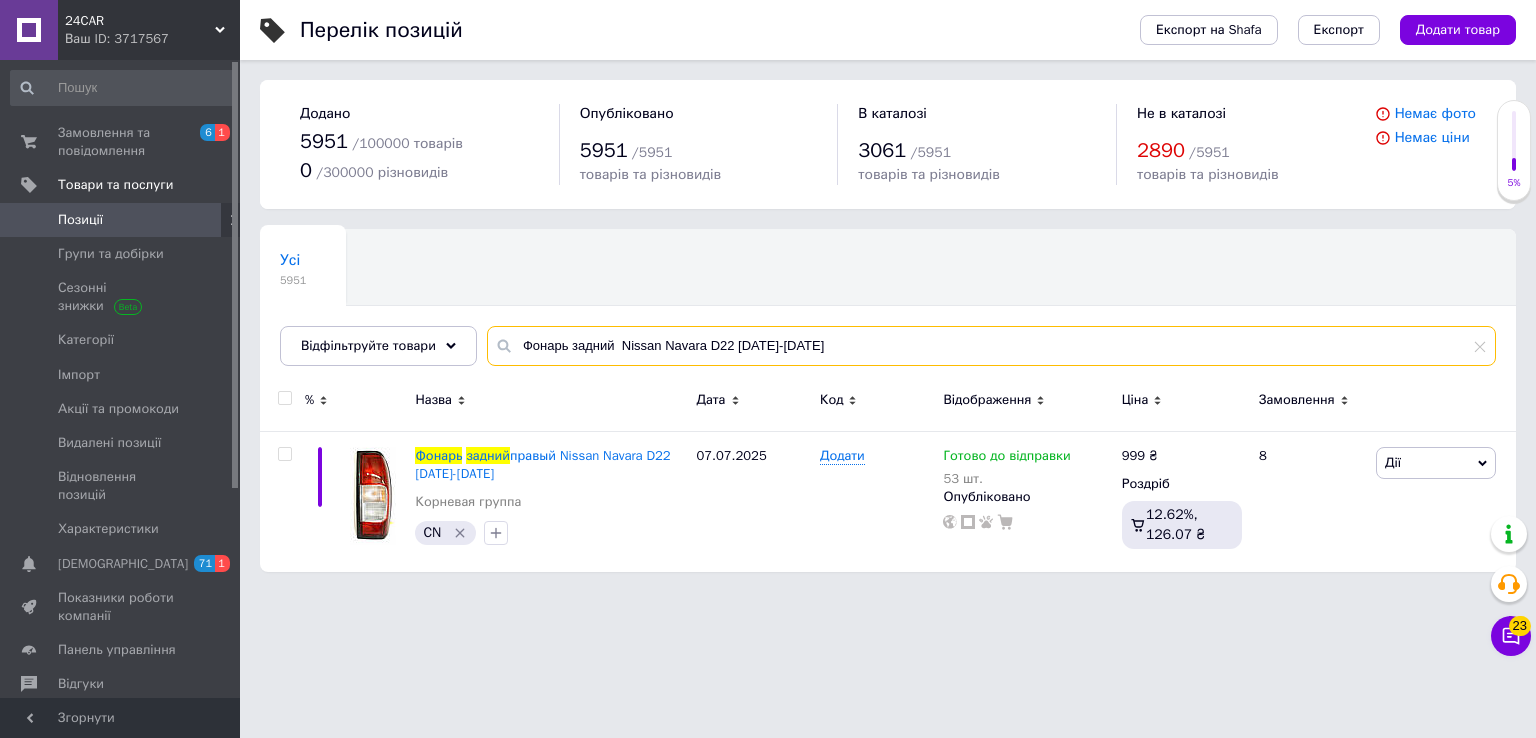 drag, startPoint x: 804, startPoint y: 349, endPoint x: 736, endPoint y: 345, distance: 68.117546 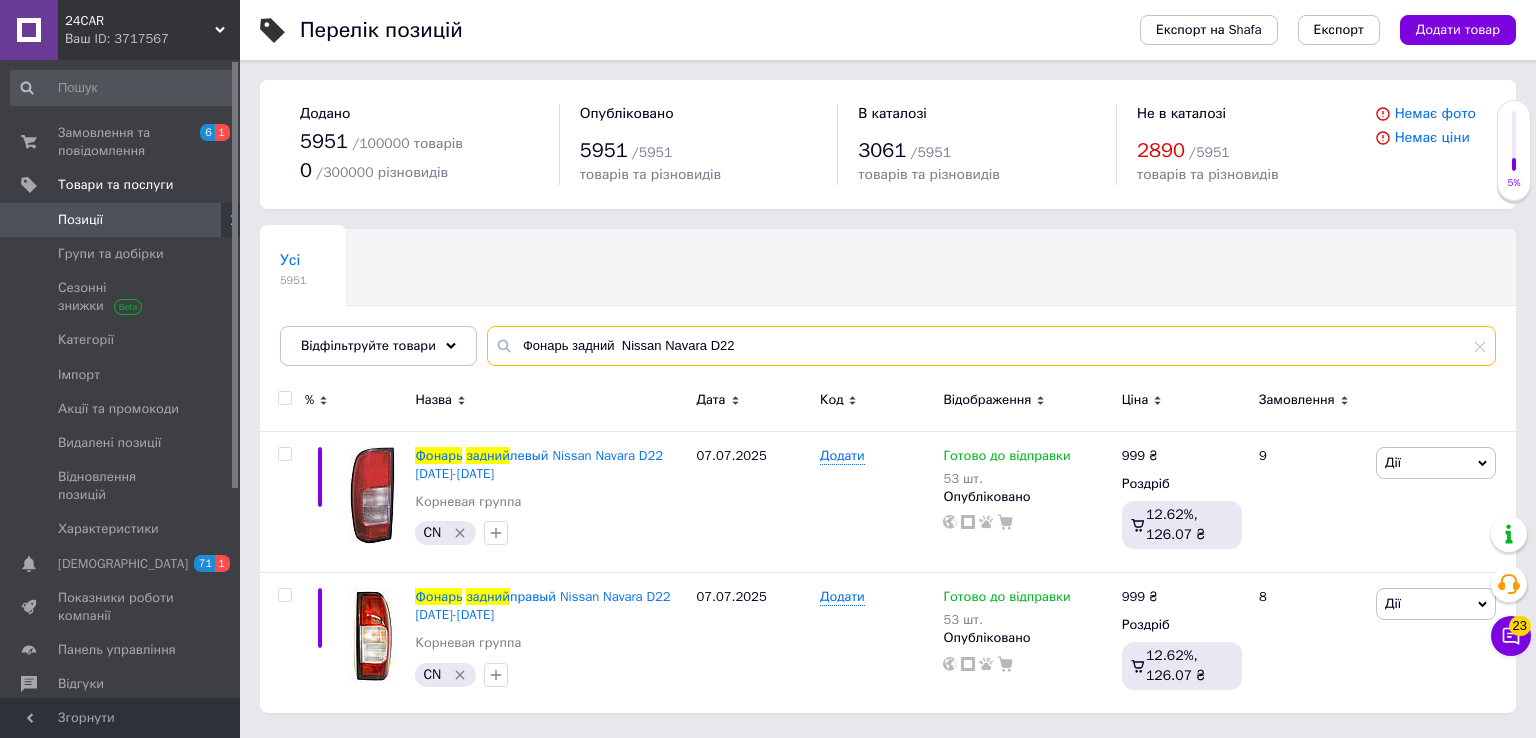 type on "Фонарь задний  Nissan Navara D22" 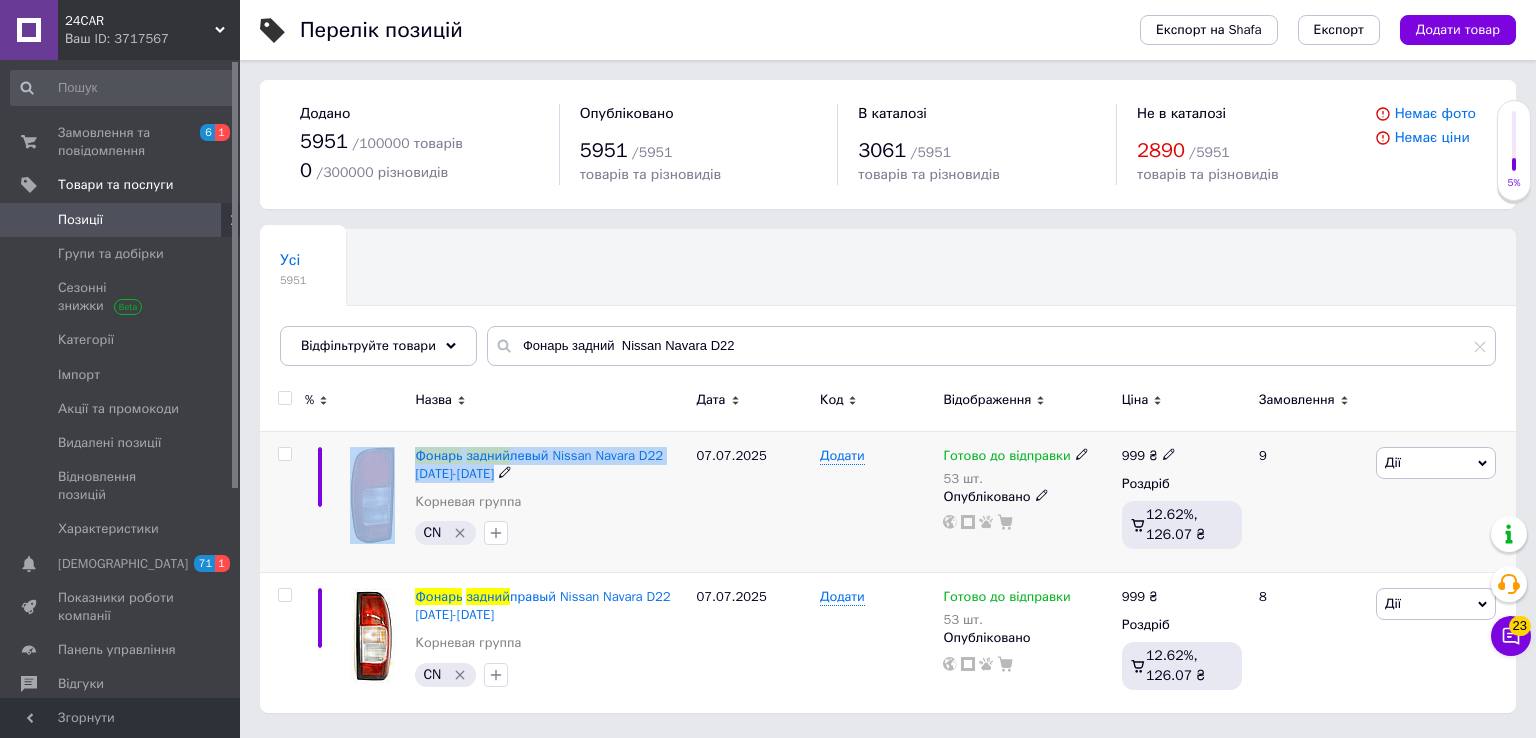 drag, startPoint x: 508, startPoint y: 472, endPoint x: 402, endPoint y: 458, distance: 106.92053 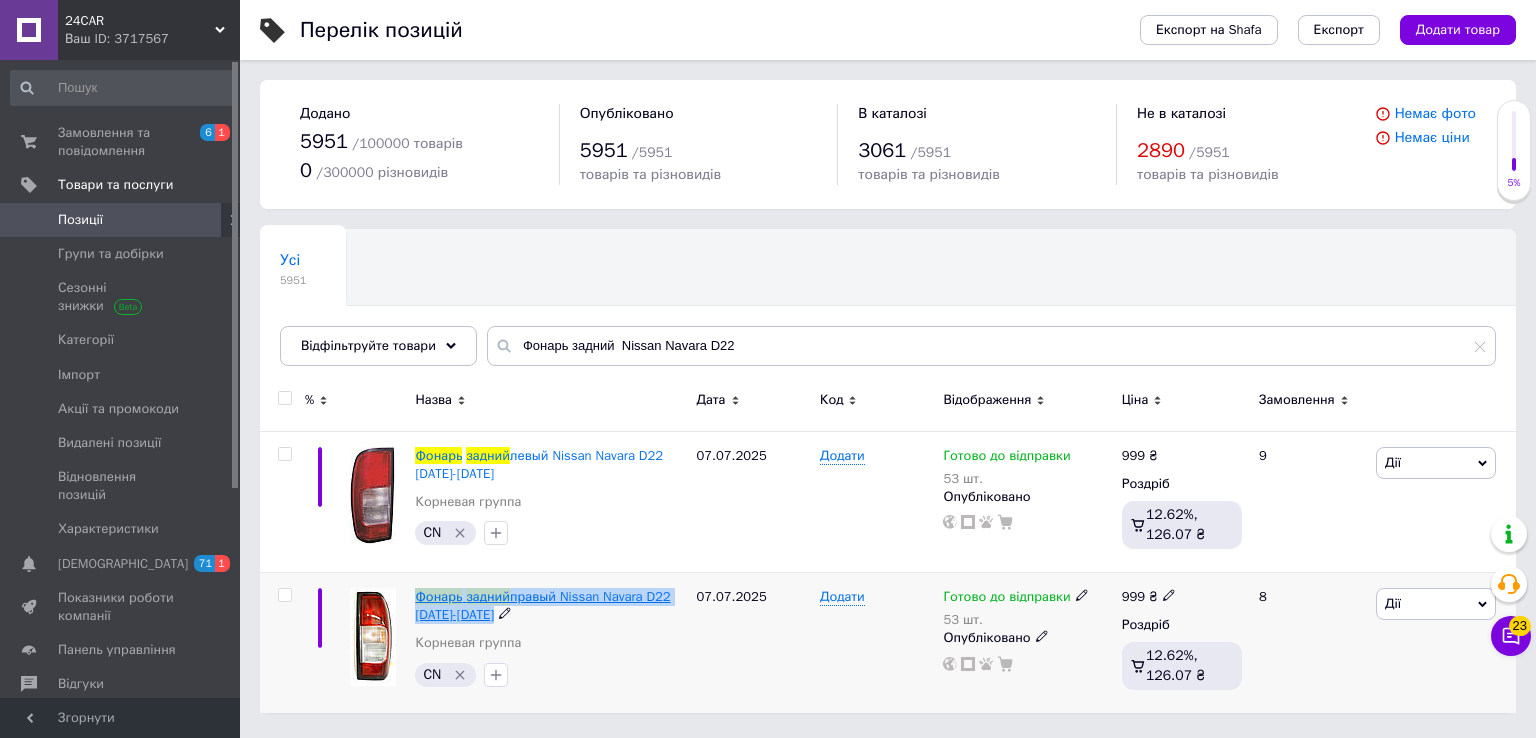 drag, startPoint x: 516, startPoint y: 615, endPoint x: 433, endPoint y: 599, distance: 84.5281 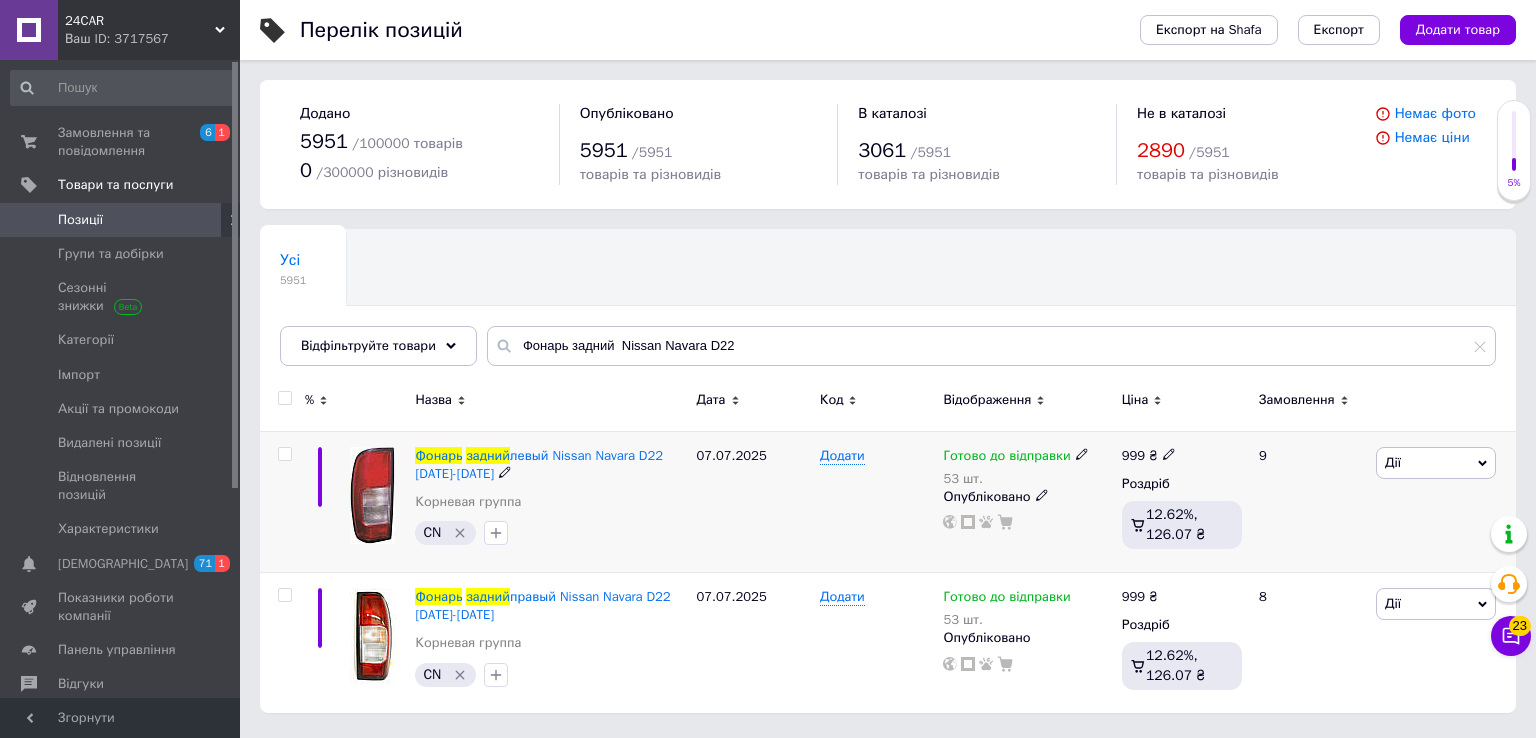 click on "07.07.2025" at bounding box center [753, 501] 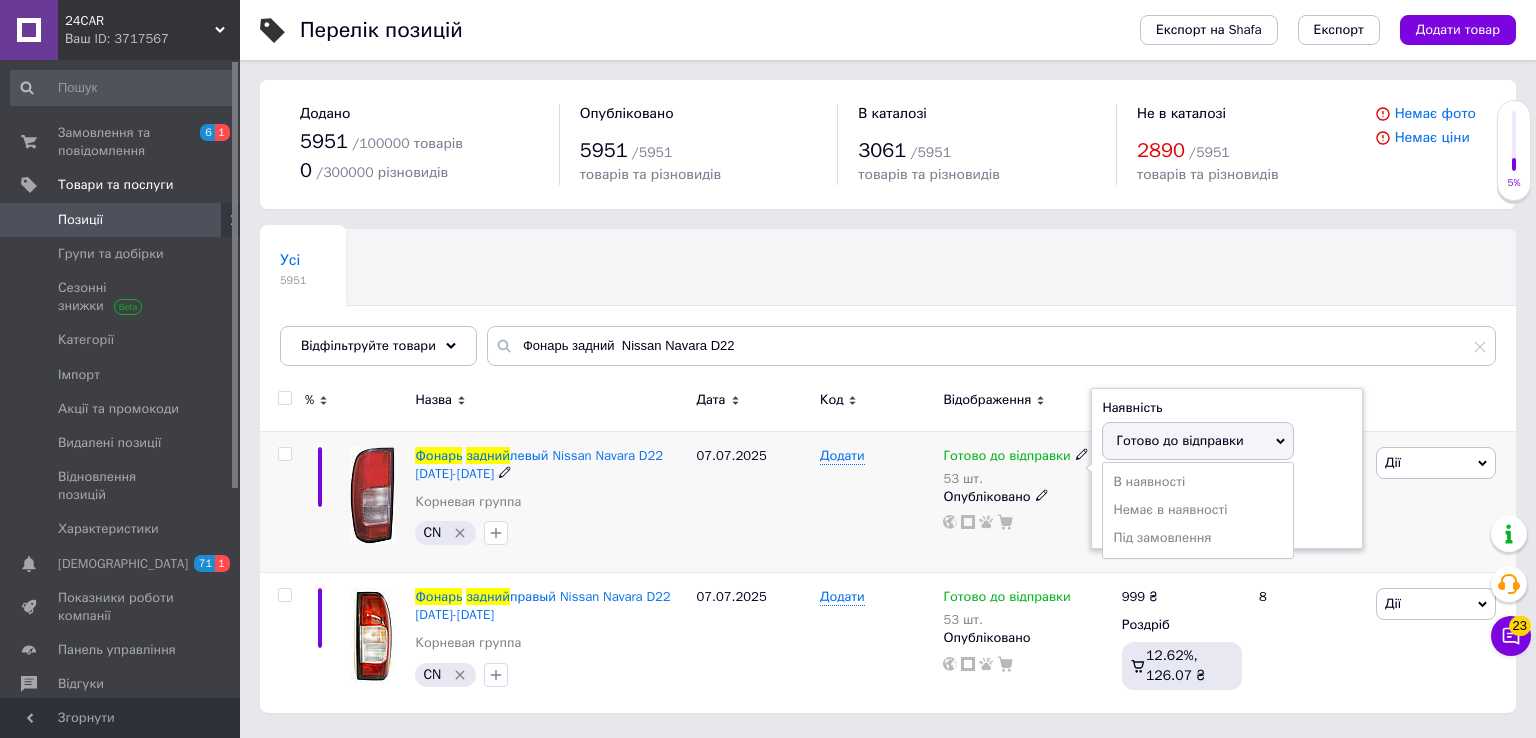 drag, startPoint x: 1085, startPoint y: 451, endPoint x: 1154, endPoint y: 499, distance: 84.05355 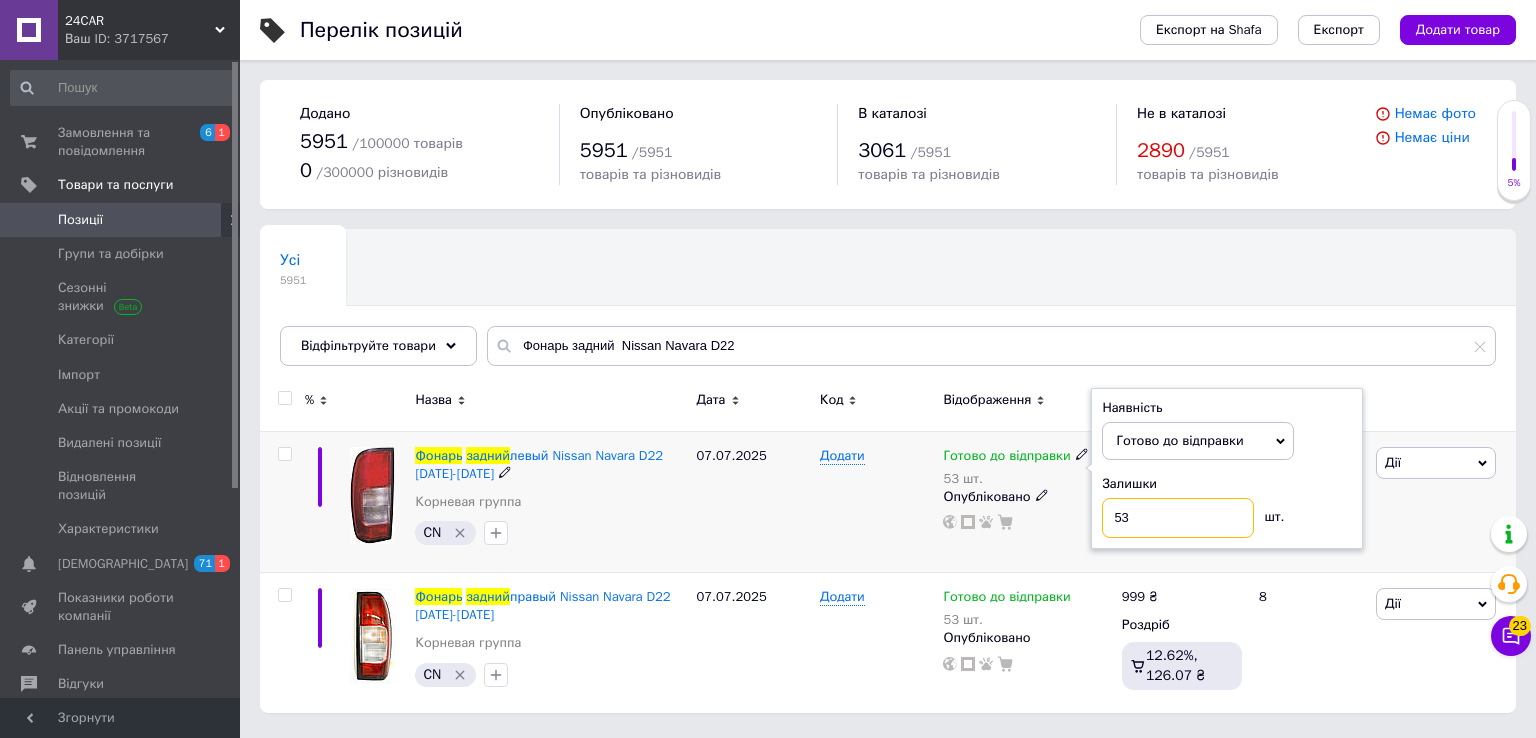click on "53" at bounding box center [1178, 518] 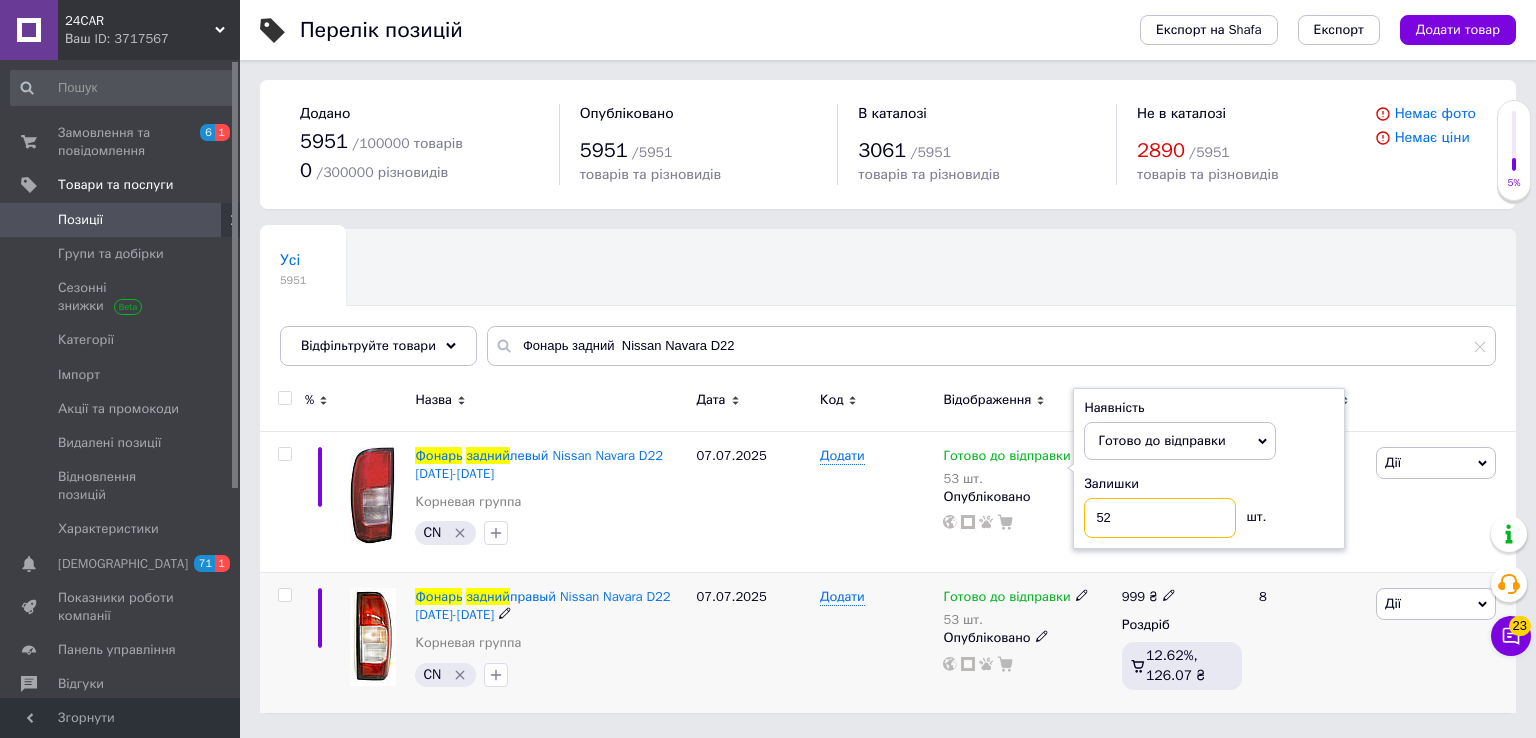 type on "52" 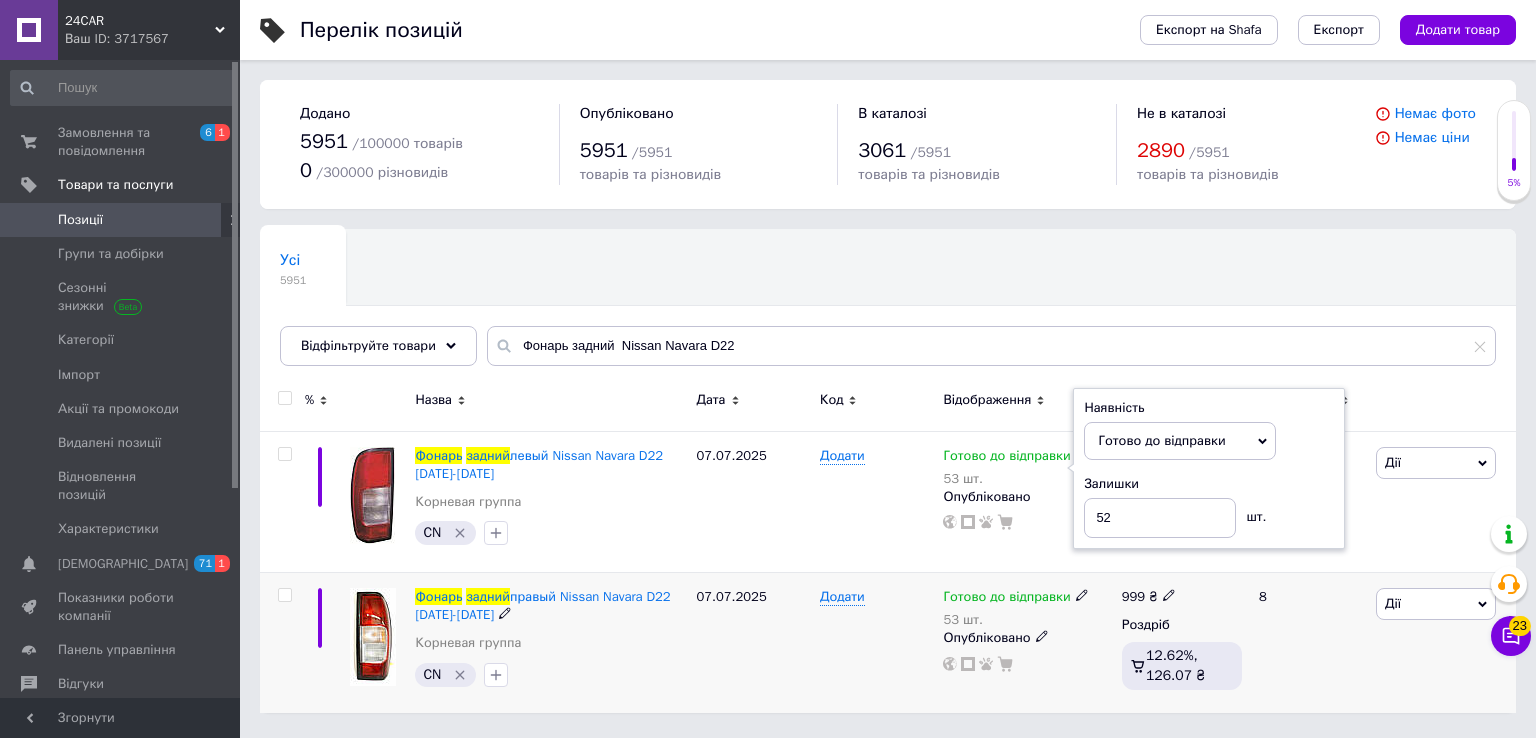 click 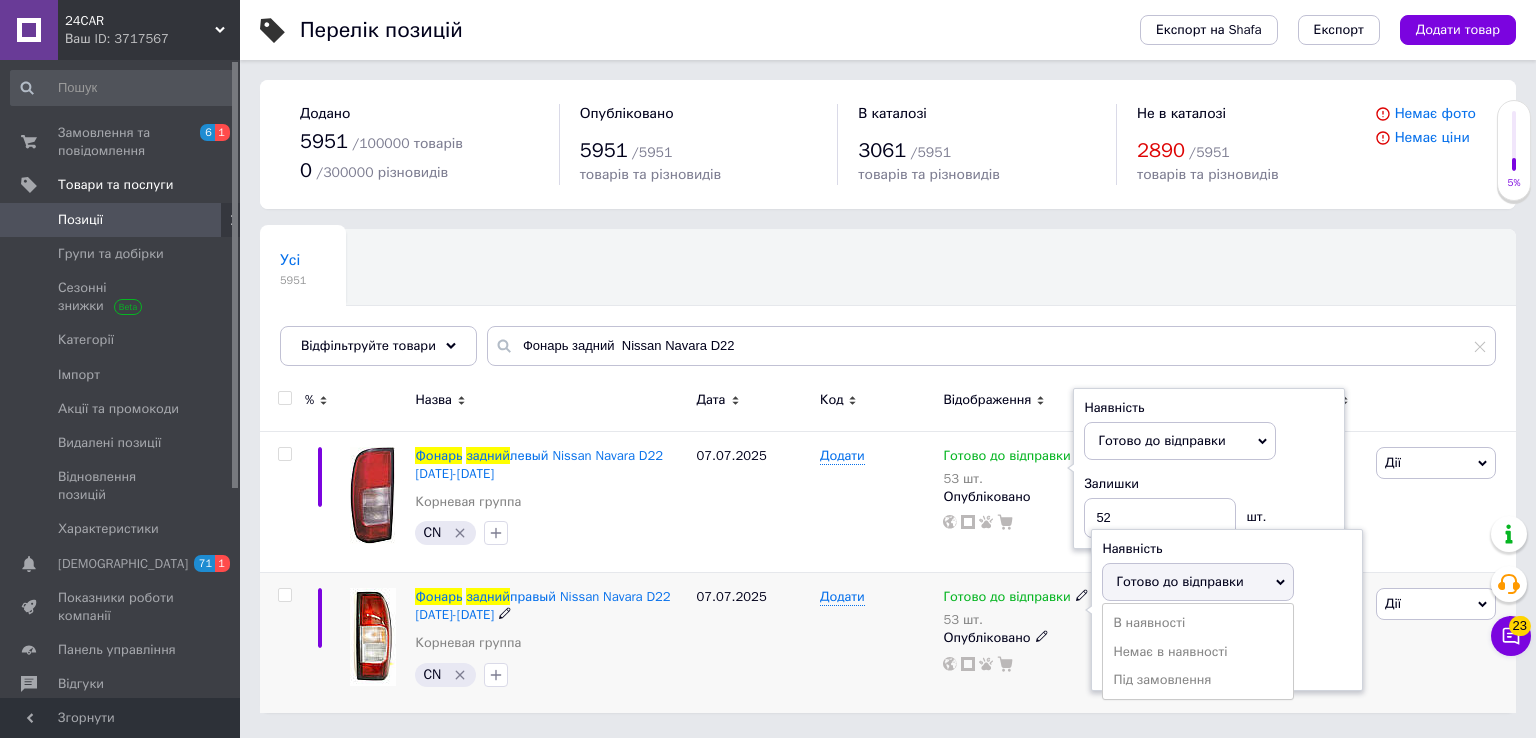 click on "Готово до відправки" at bounding box center (1198, 582) 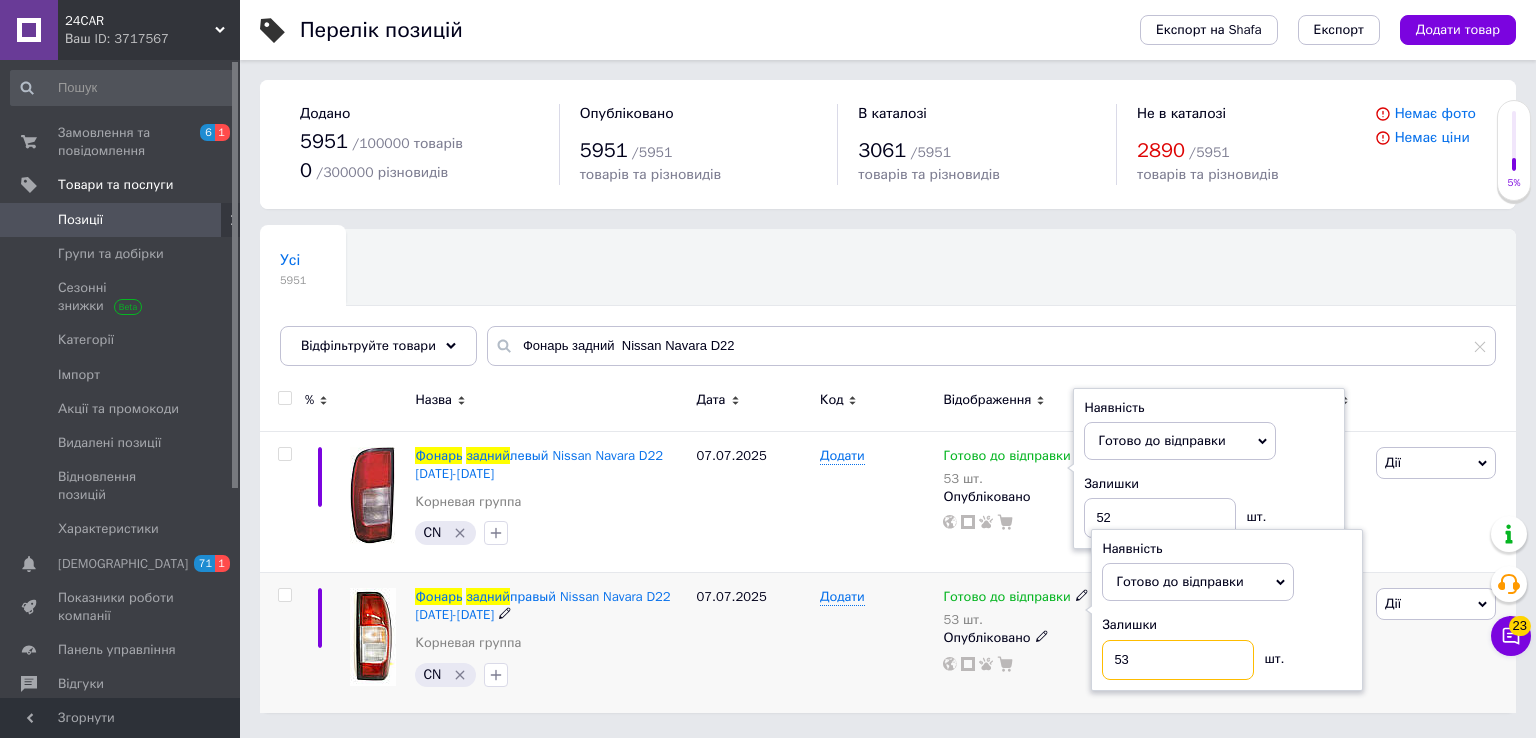click on "53" at bounding box center [1178, 660] 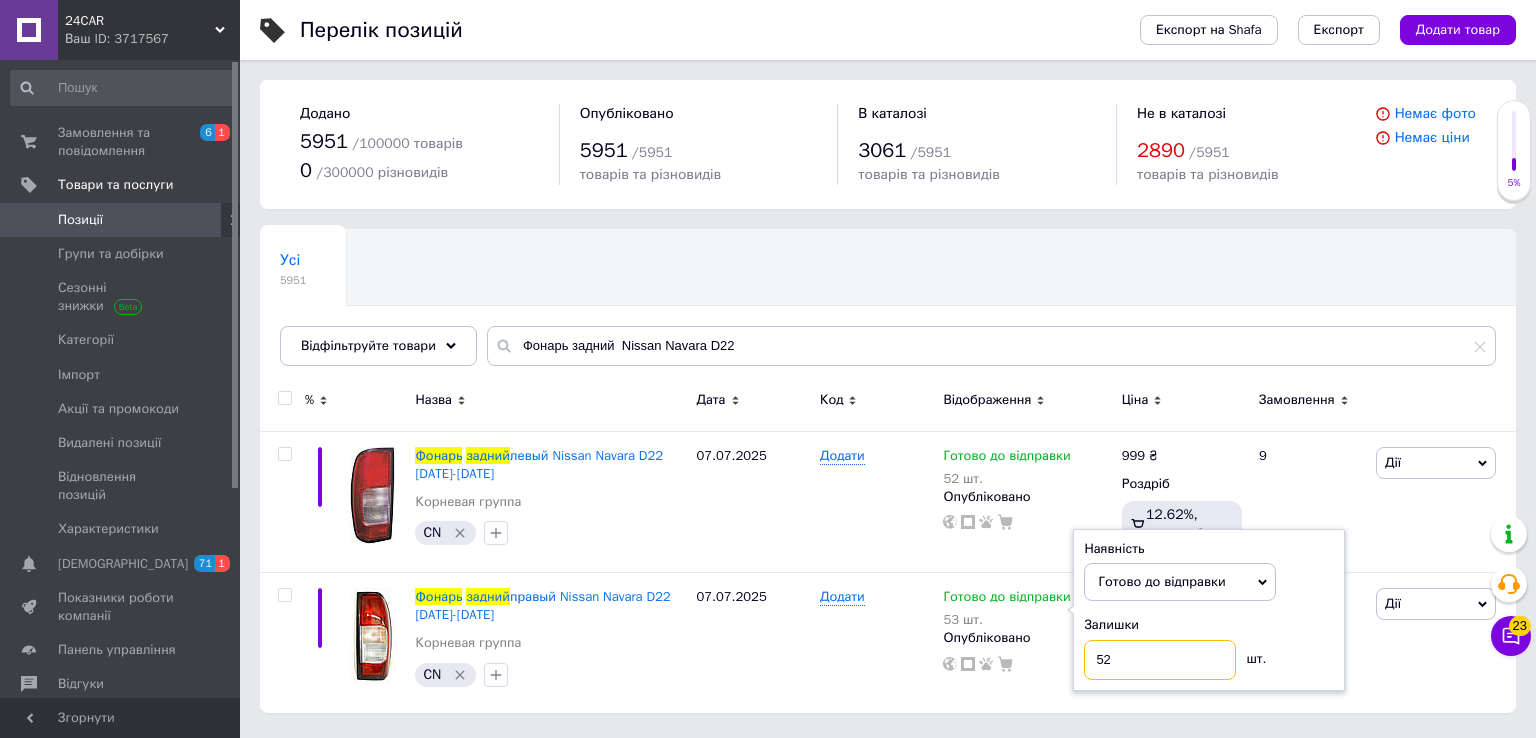 type on "52" 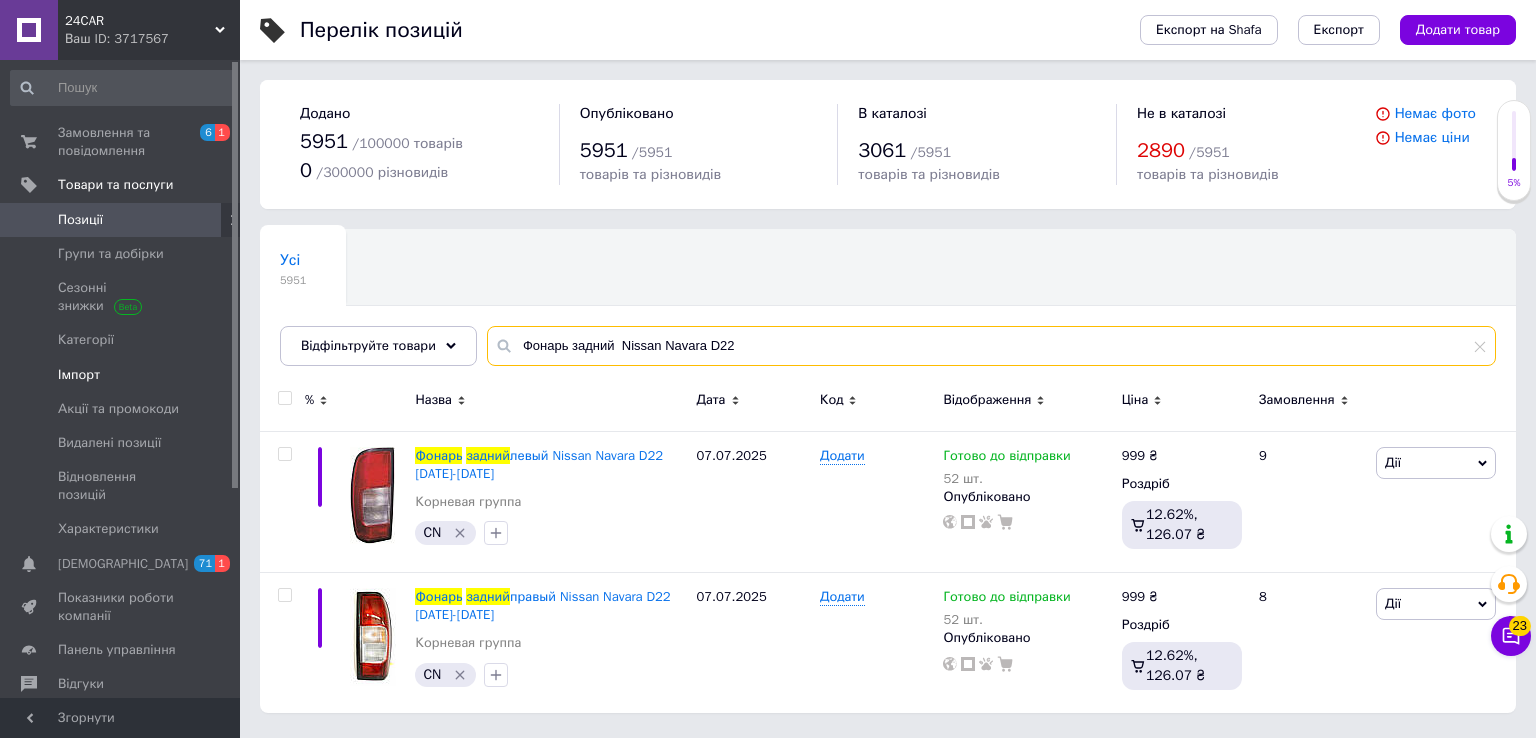 drag, startPoint x: 559, startPoint y: 349, endPoint x: 87, endPoint y: 365, distance: 472.27112 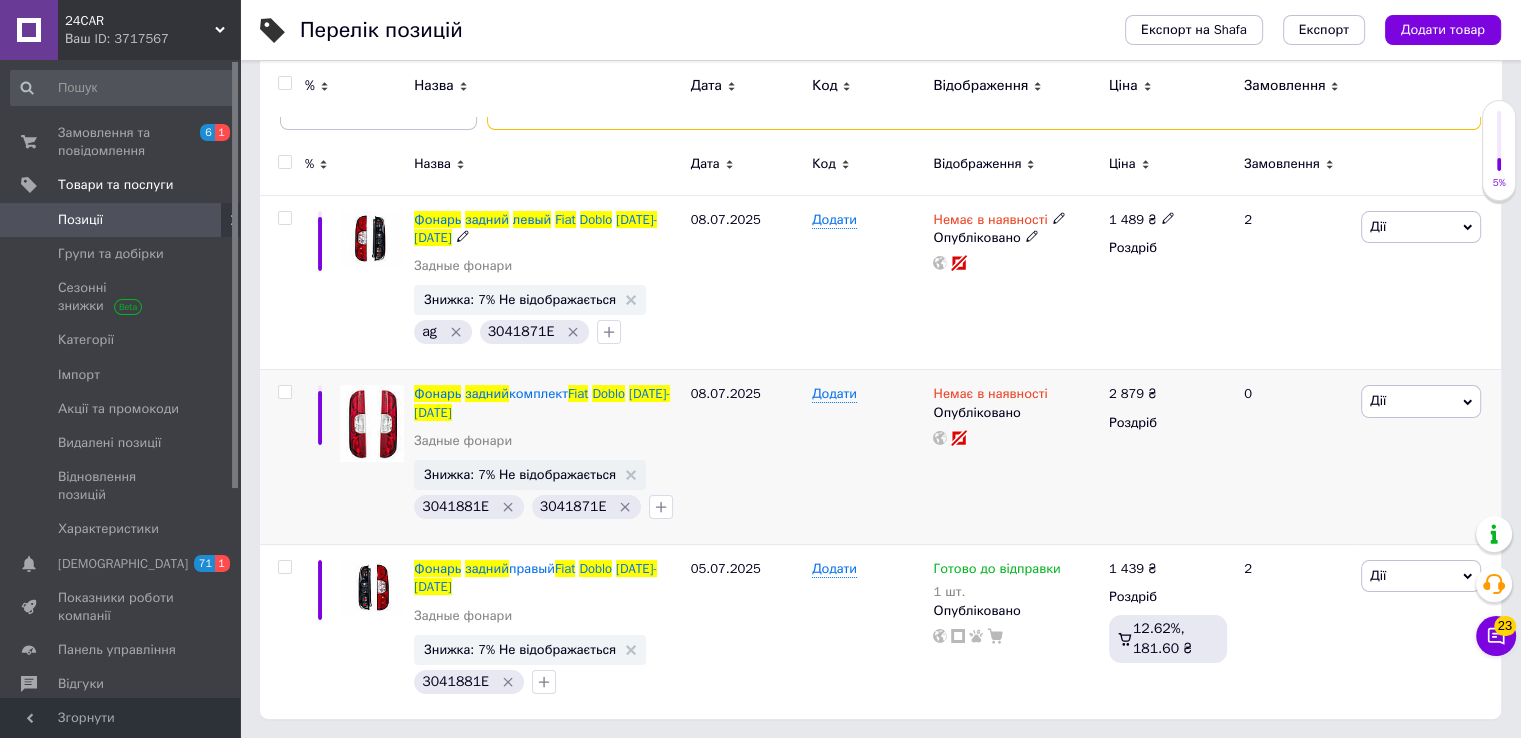 scroll, scrollTop: 217, scrollLeft: 0, axis: vertical 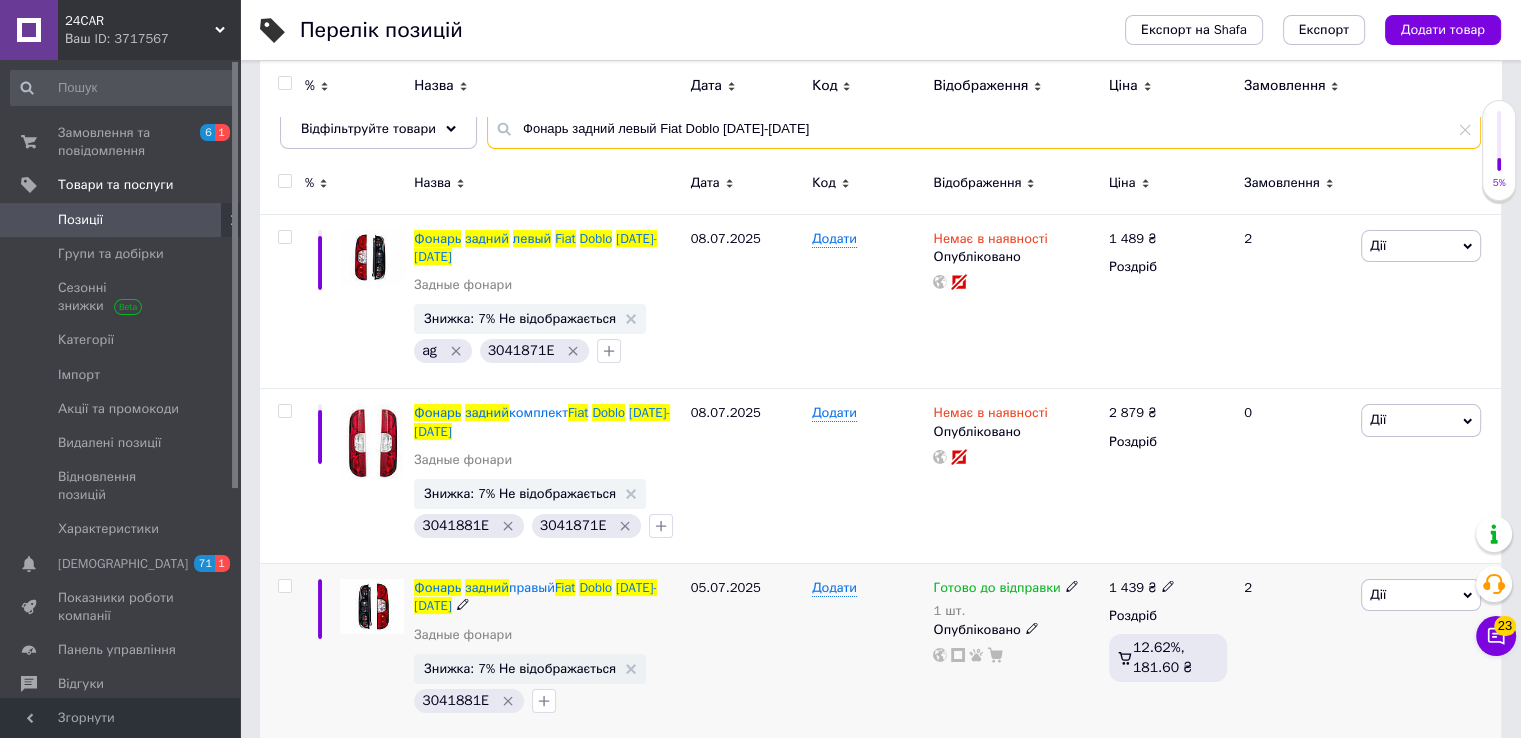 type on "Фонарь задний левый Fiat Doblo [DATE]-[DATE]" 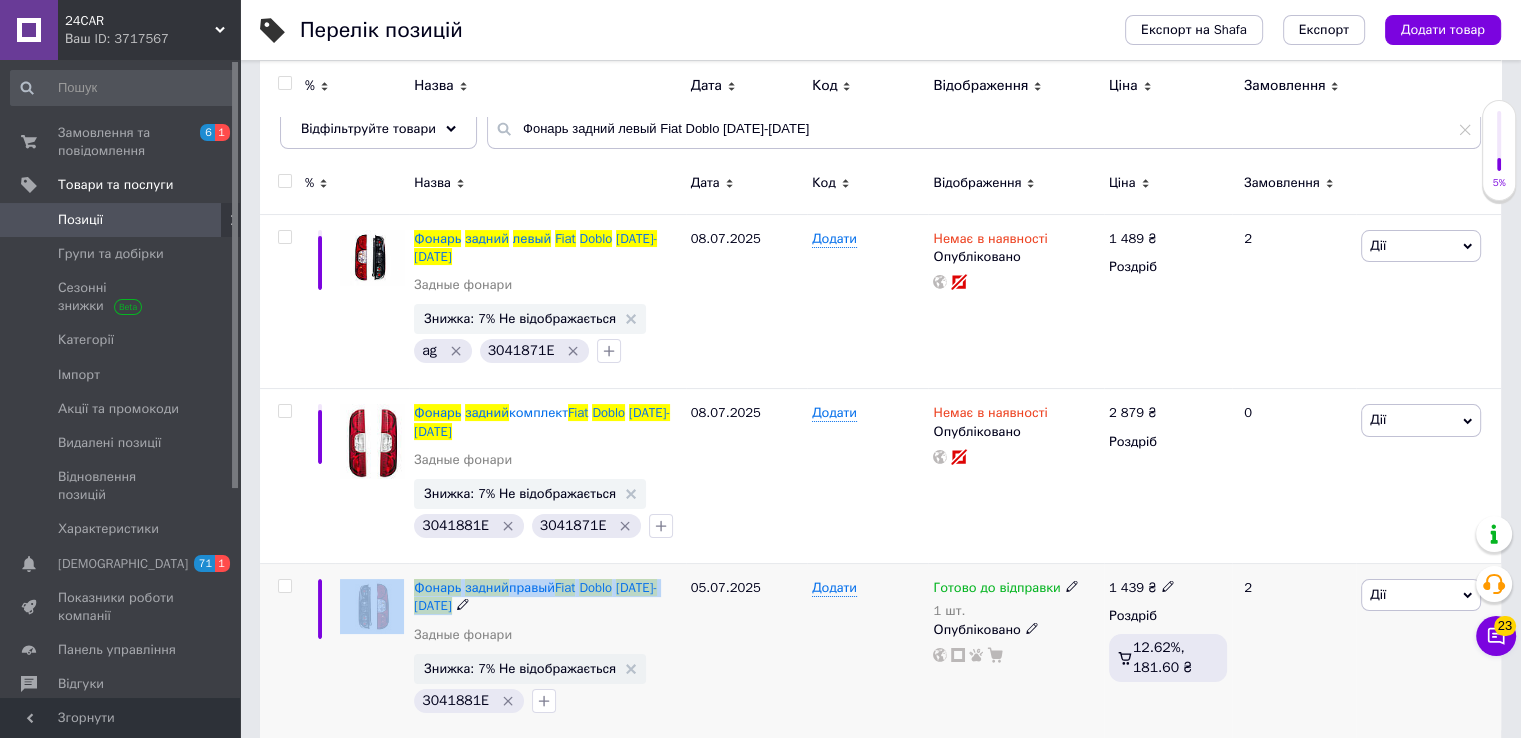 drag, startPoint x: 476, startPoint y: 586, endPoint x: 384, endPoint y: 563, distance: 94.83143 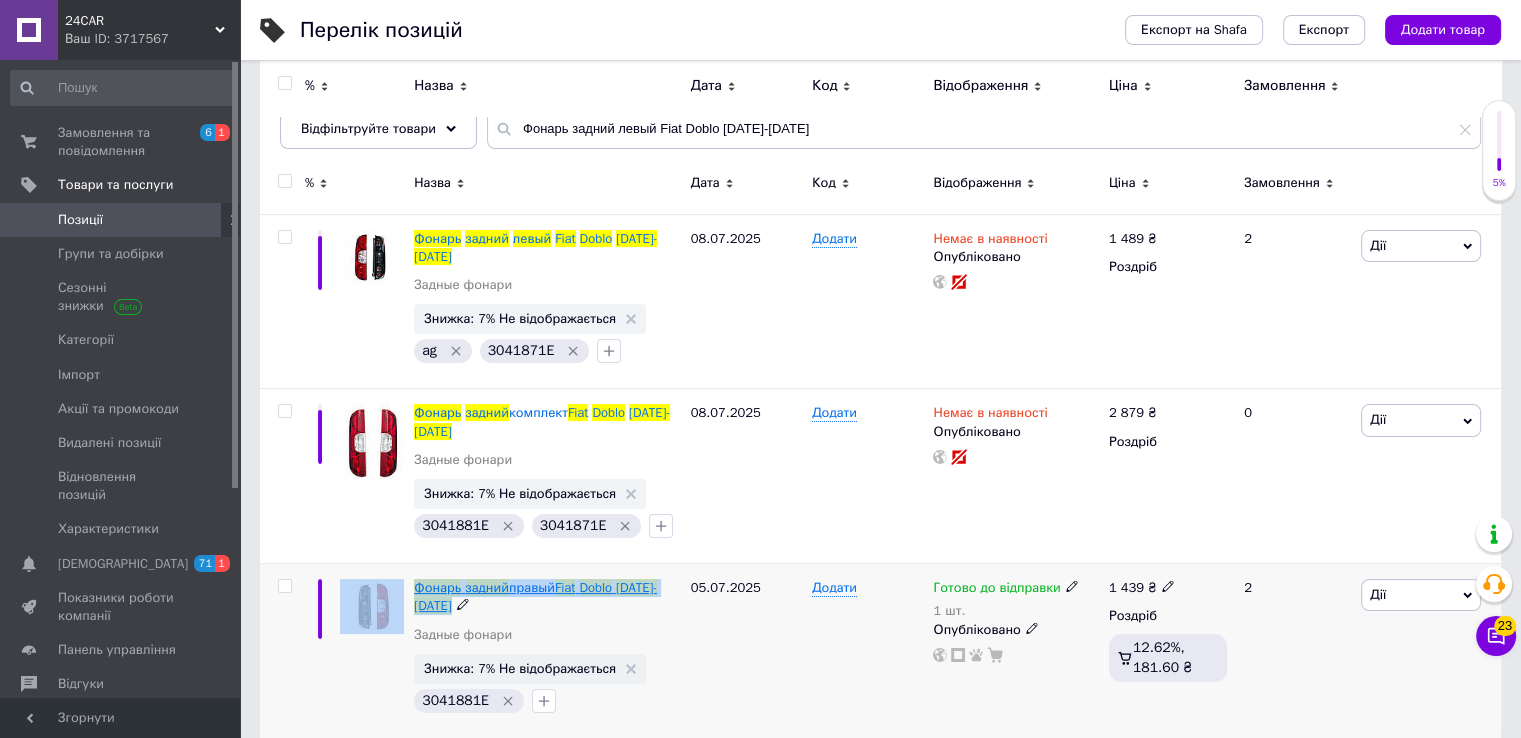 copy on "Фонарь   задний  правый  Fiat   Doblo   [DATE]-[DATE]" 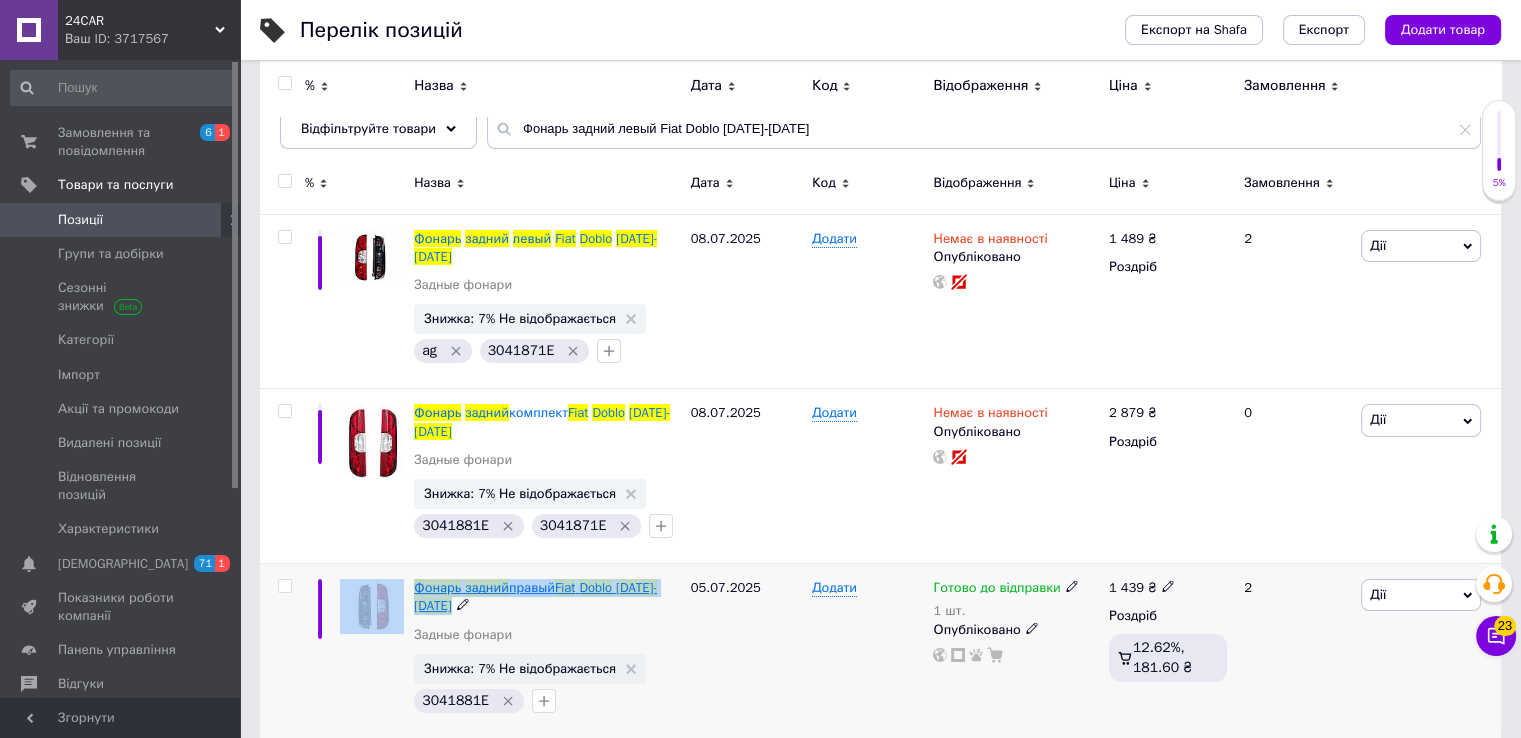copy on "Фонарь   задний  правый  Fiat   Doblo   [DATE]-[DATE]" 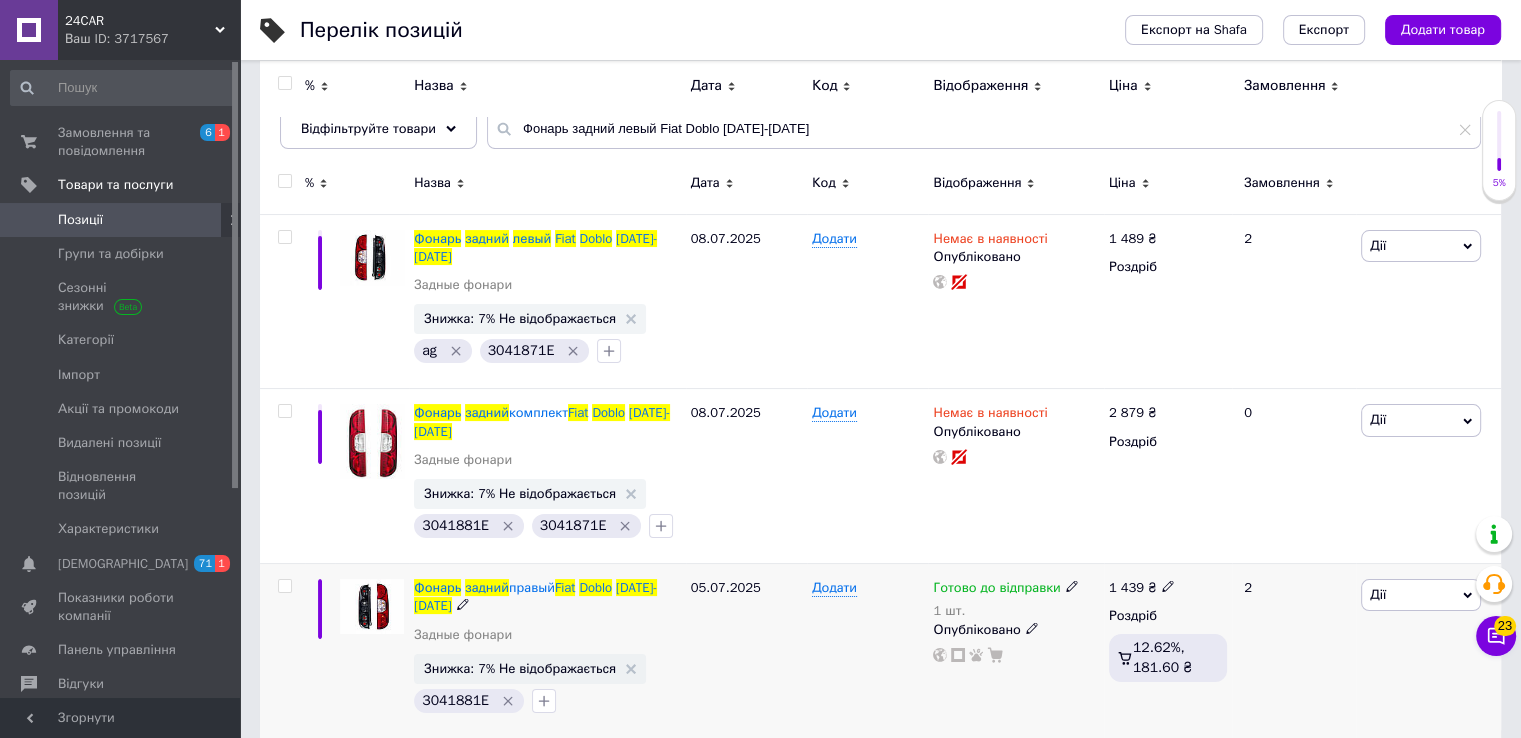 click on "Готово до відправки 1 шт." at bounding box center [1015, 599] 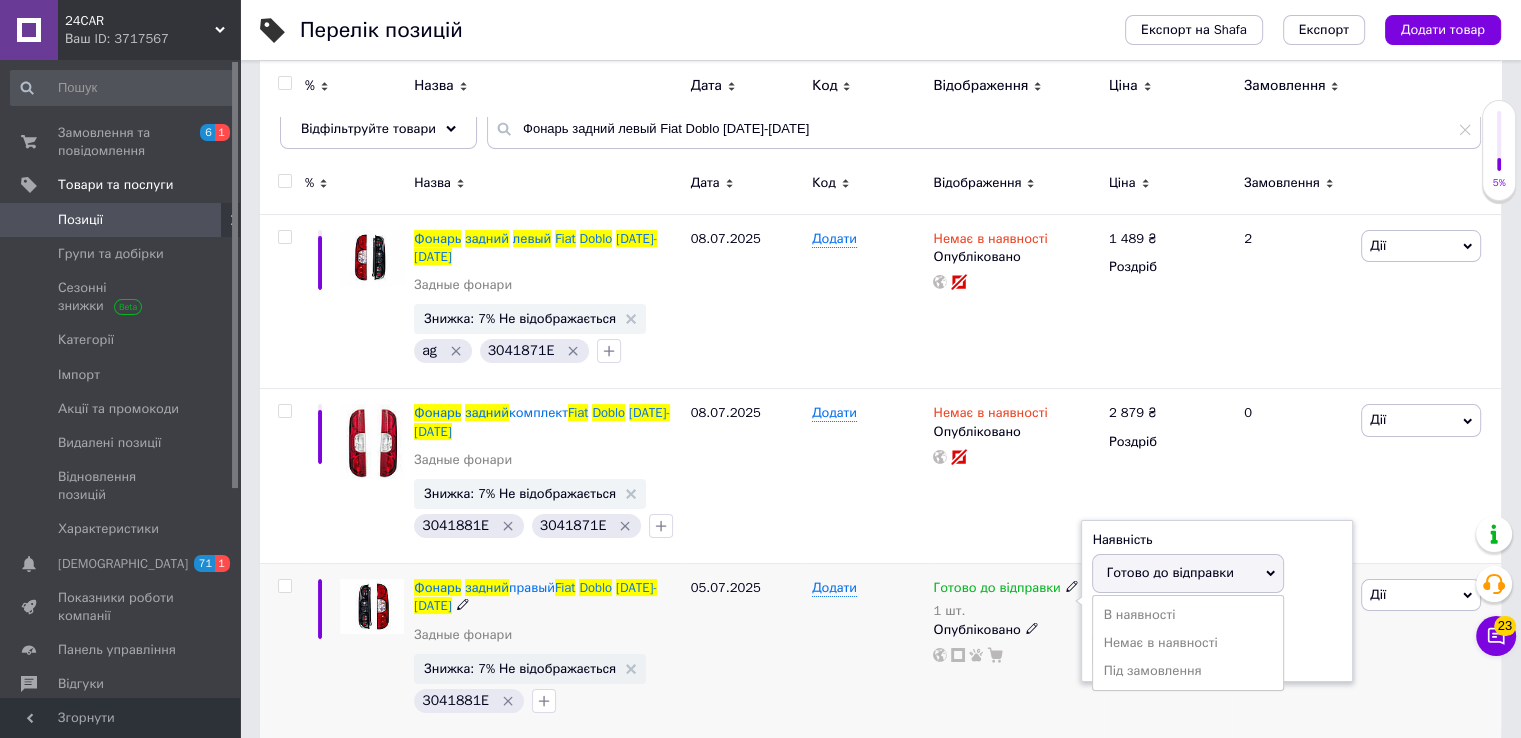 click on "Немає в наявності" at bounding box center [1188, 643] 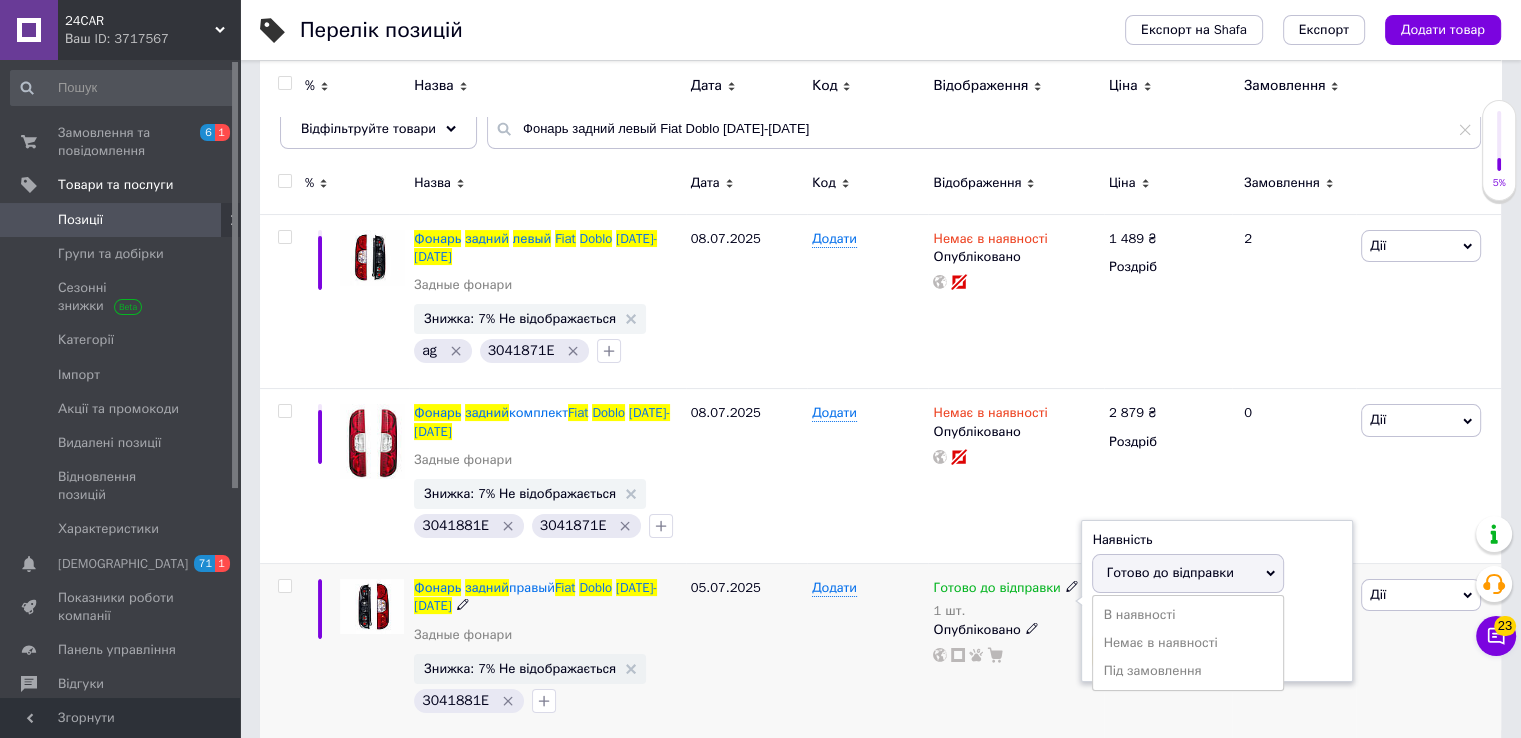 click on "1" at bounding box center (1168, 651) 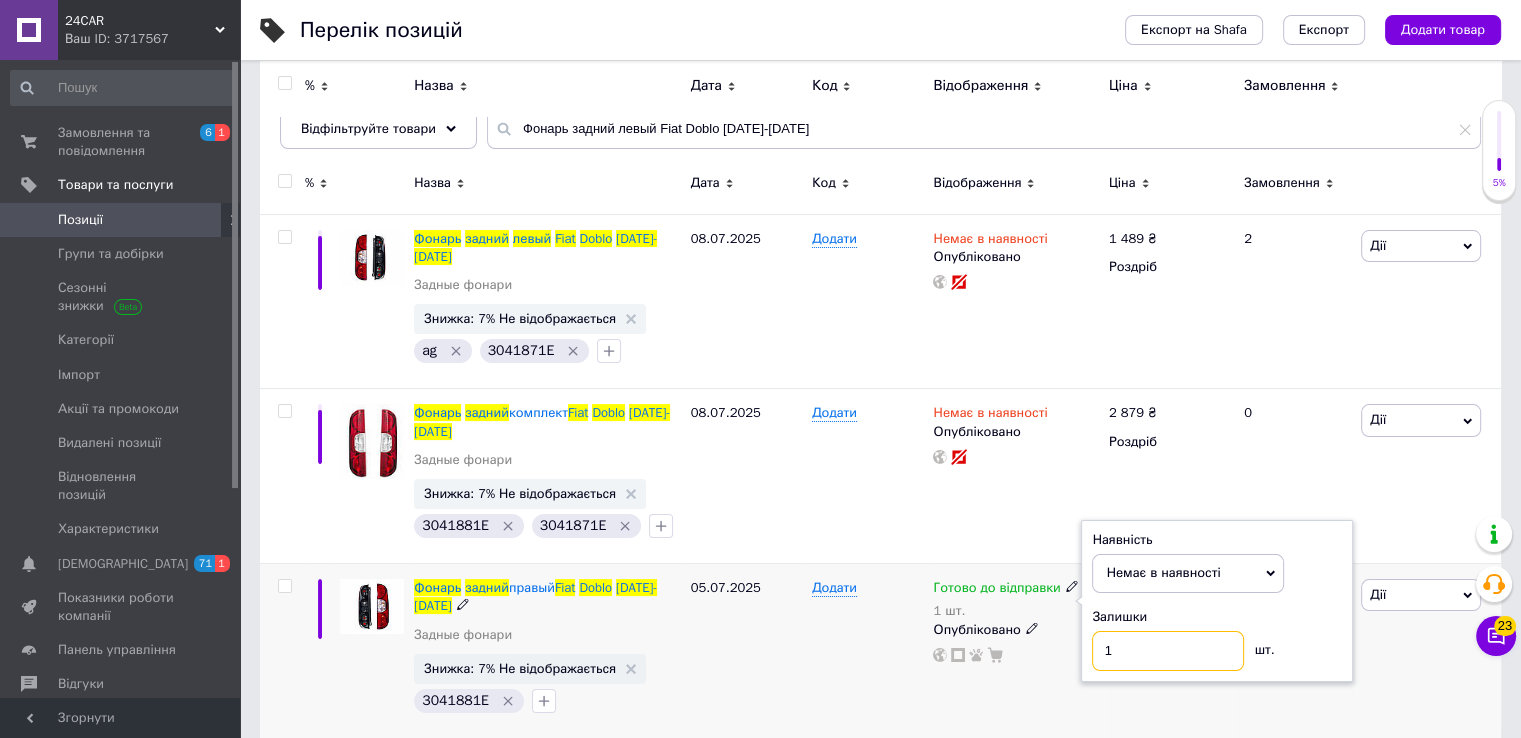 type 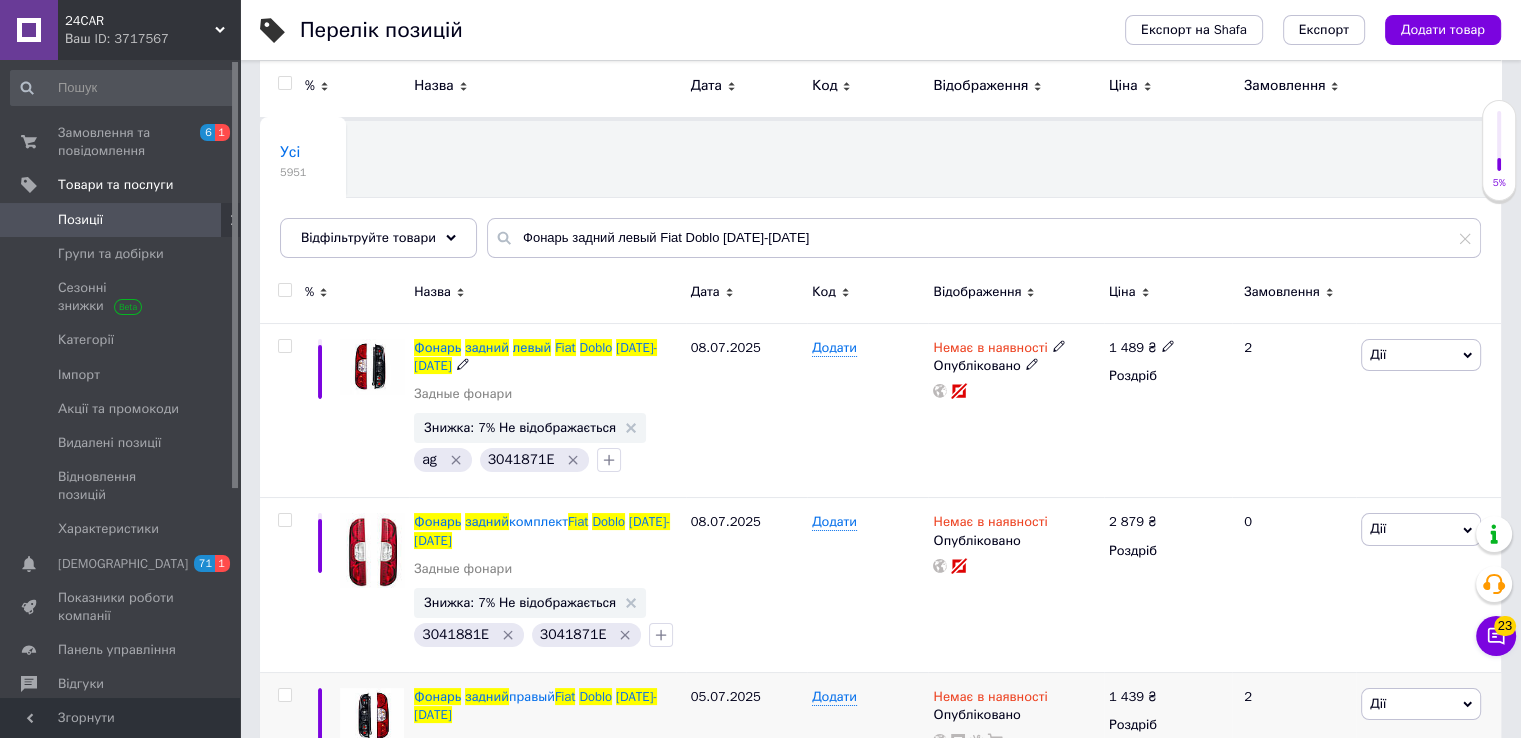 scroll, scrollTop: 0, scrollLeft: 0, axis: both 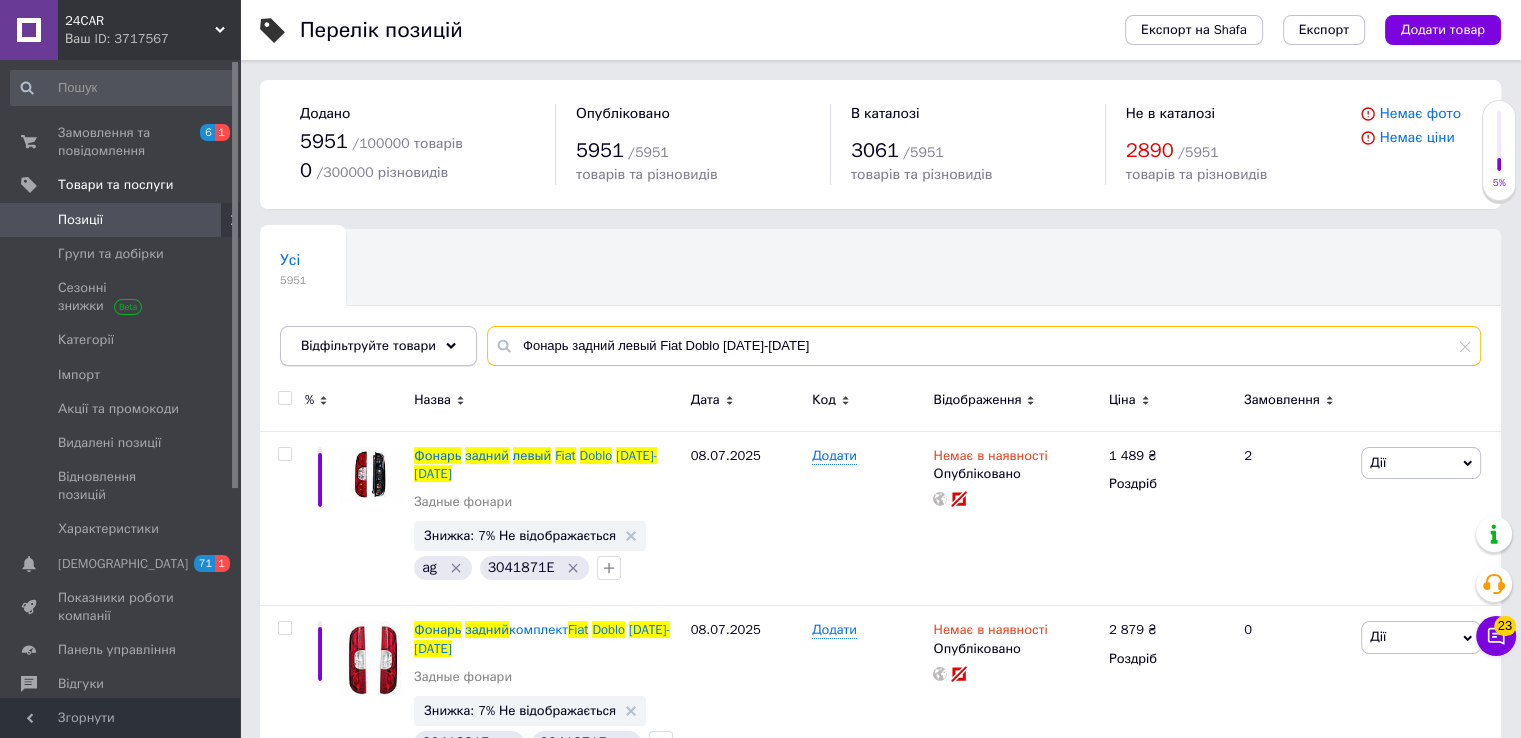 drag, startPoint x: 833, startPoint y: 345, endPoint x: 302, endPoint y: 348, distance: 531.0085 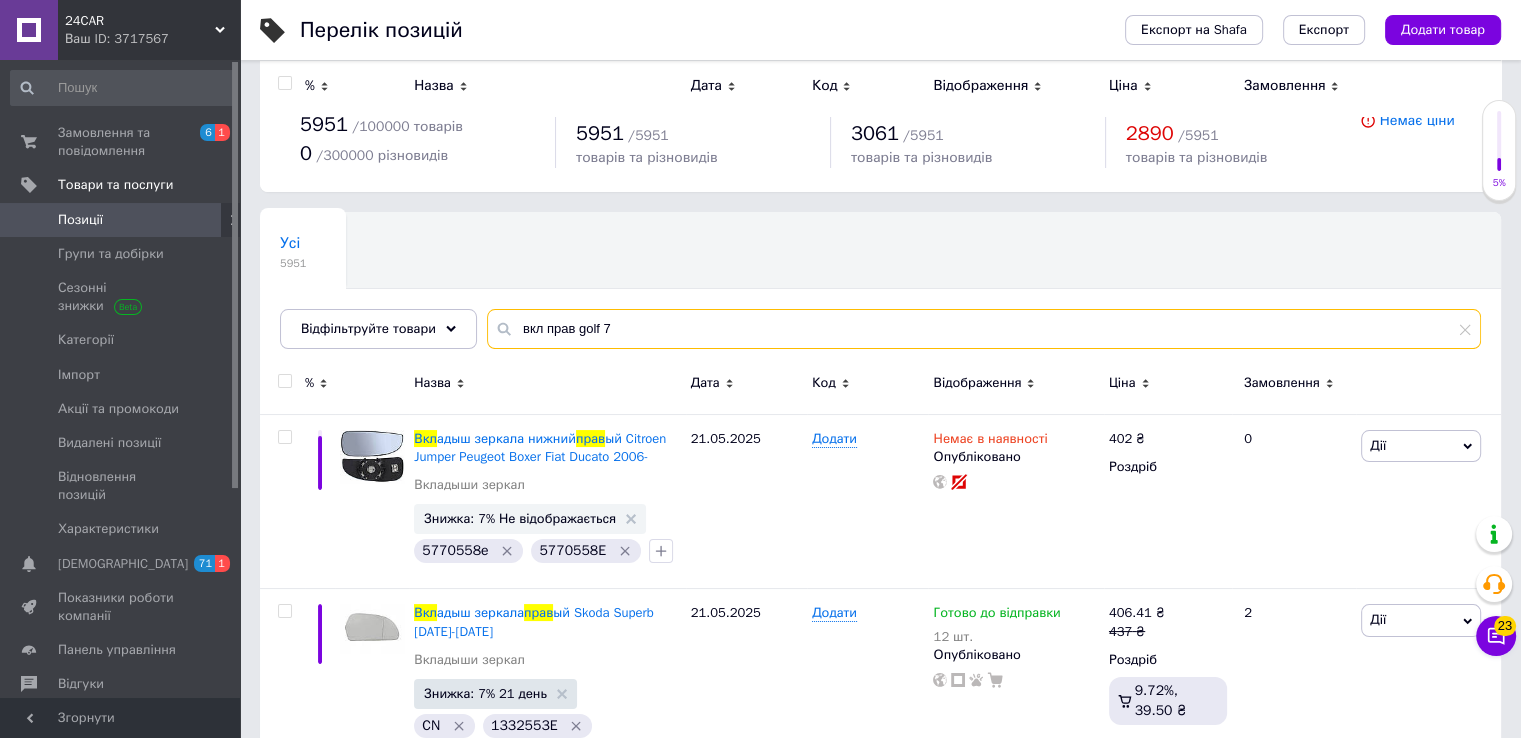 scroll, scrollTop: 0, scrollLeft: 0, axis: both 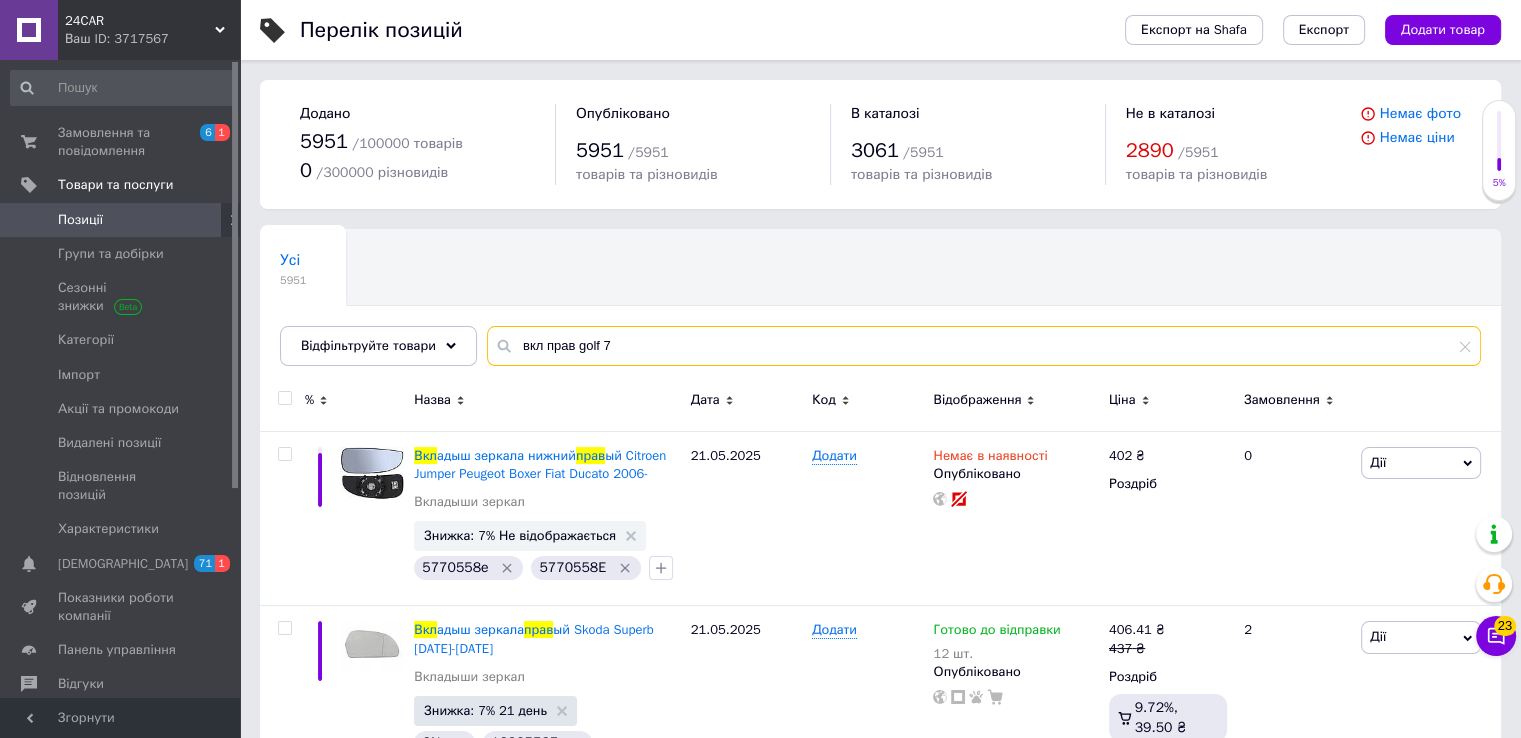 drag, startPoint x: 568, startPoint y: 344, endPoint x: 572, endPoint y: 357, distance: 13.601471 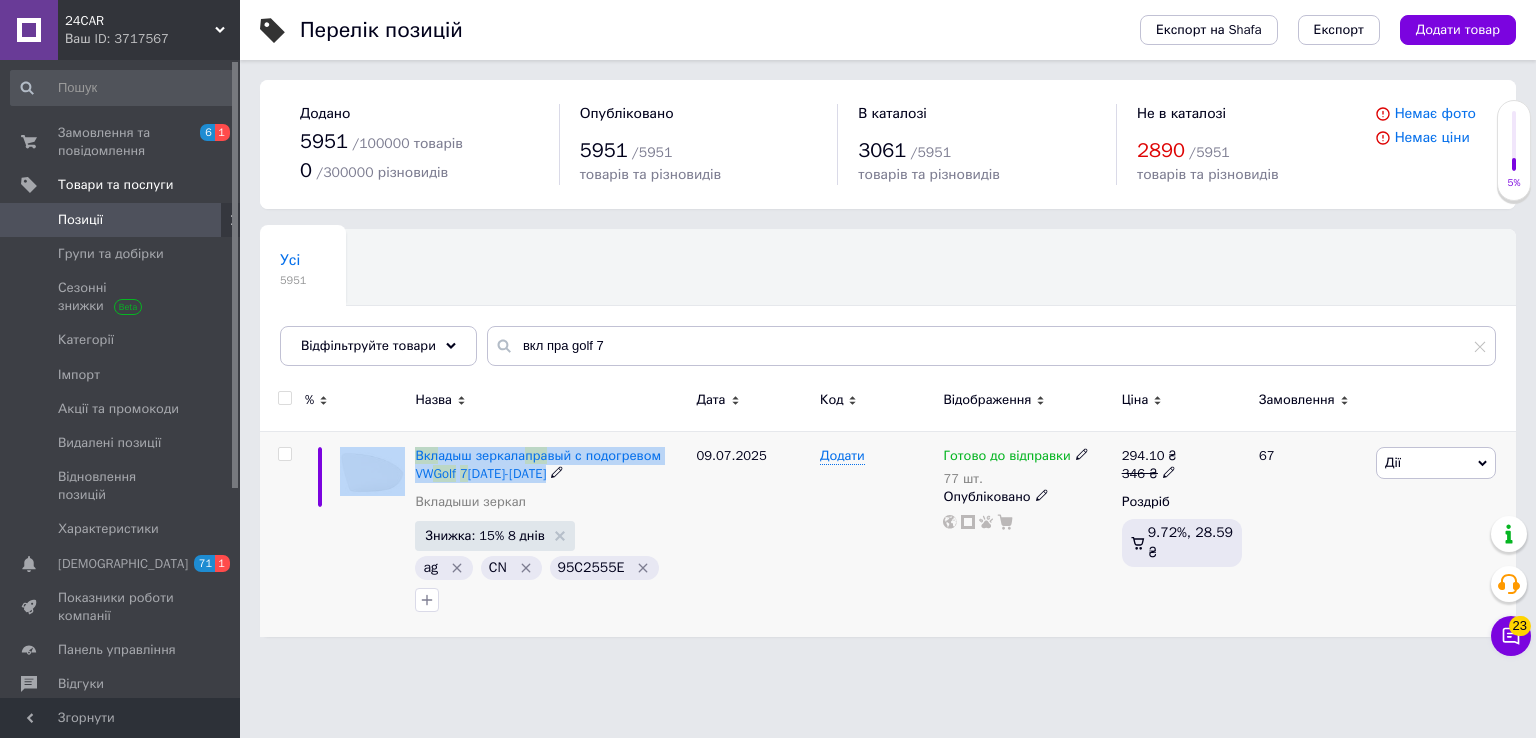 drag, startPoint x: 552, startPoint y: 475, endPoint x: 392, endPoint y: 454, distance: 161.37224 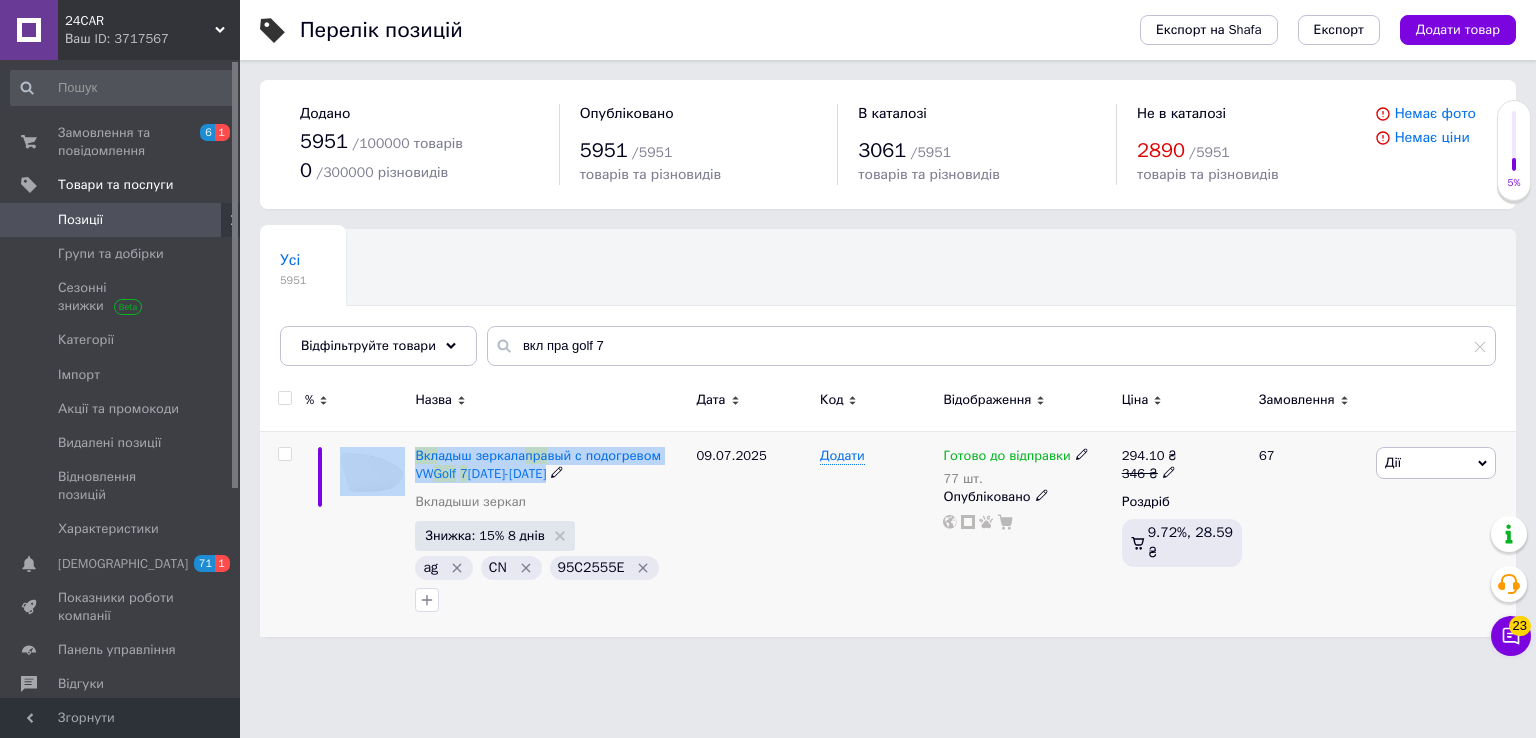 click on "Вкл адыш зеркала  пра вый с подогревом  VW  Golf   [PHONE_NUMBER][DATE][DATE] Вкладыши зеркал Знижка: 15% 8 днів ag   CN   95C2555E   [DATE] Додати Готово до відправки 77 шт. Опубліковано 294.10   ₴ 346   ₴ Роздріб 9.72%, 28.59 ₴ 67 Дії Редагувати Підняти на початок групи Копіювати Знижка Подарунок Супутні Приховати Ярлик Додати на вітрину Додати в кампанію Каталог ProSale Видалити" at bounding box center (888, 534) 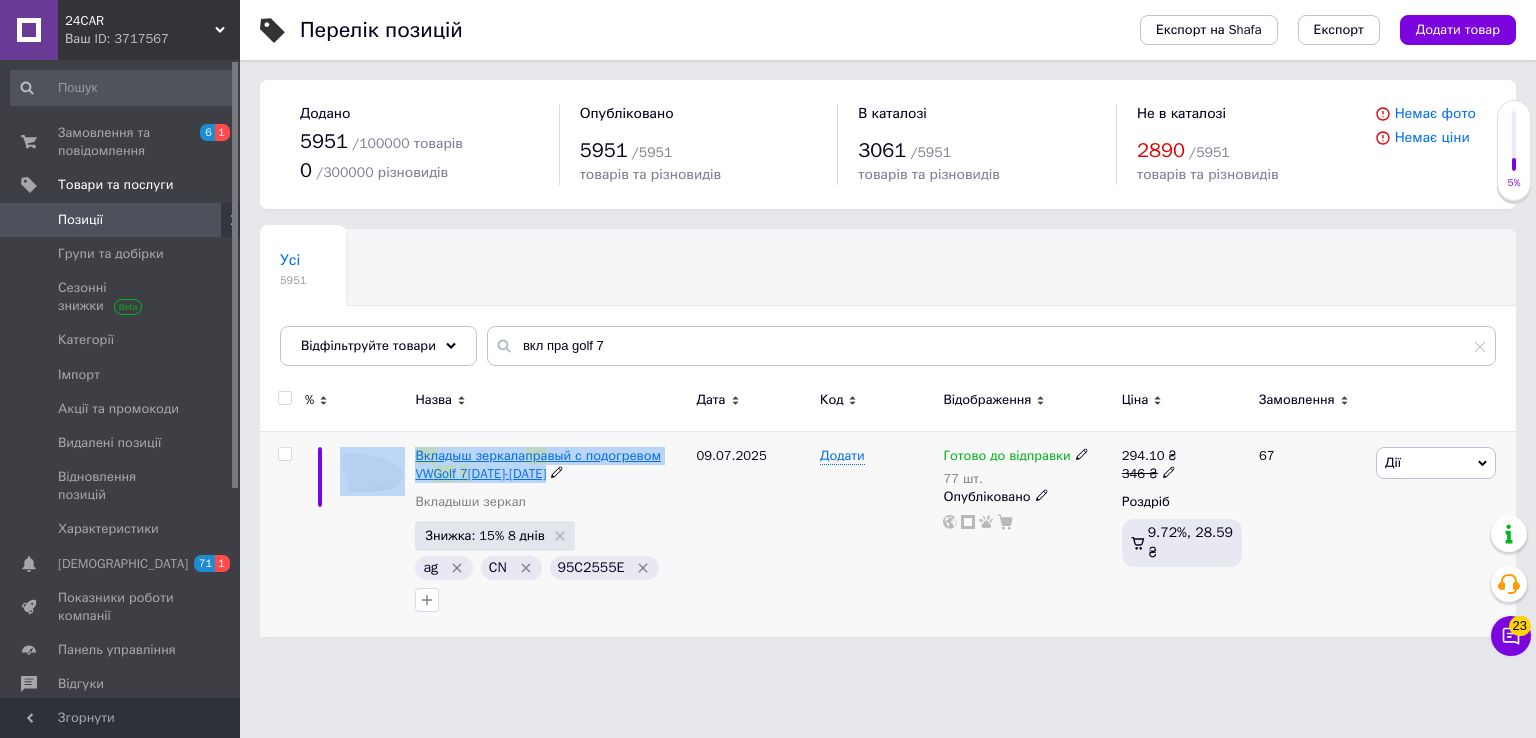 copy on "Вкл адыш зеркала  пра вый с подогревом  VW  Golf   [PHONE_NUMBER][DATE][DATE]" 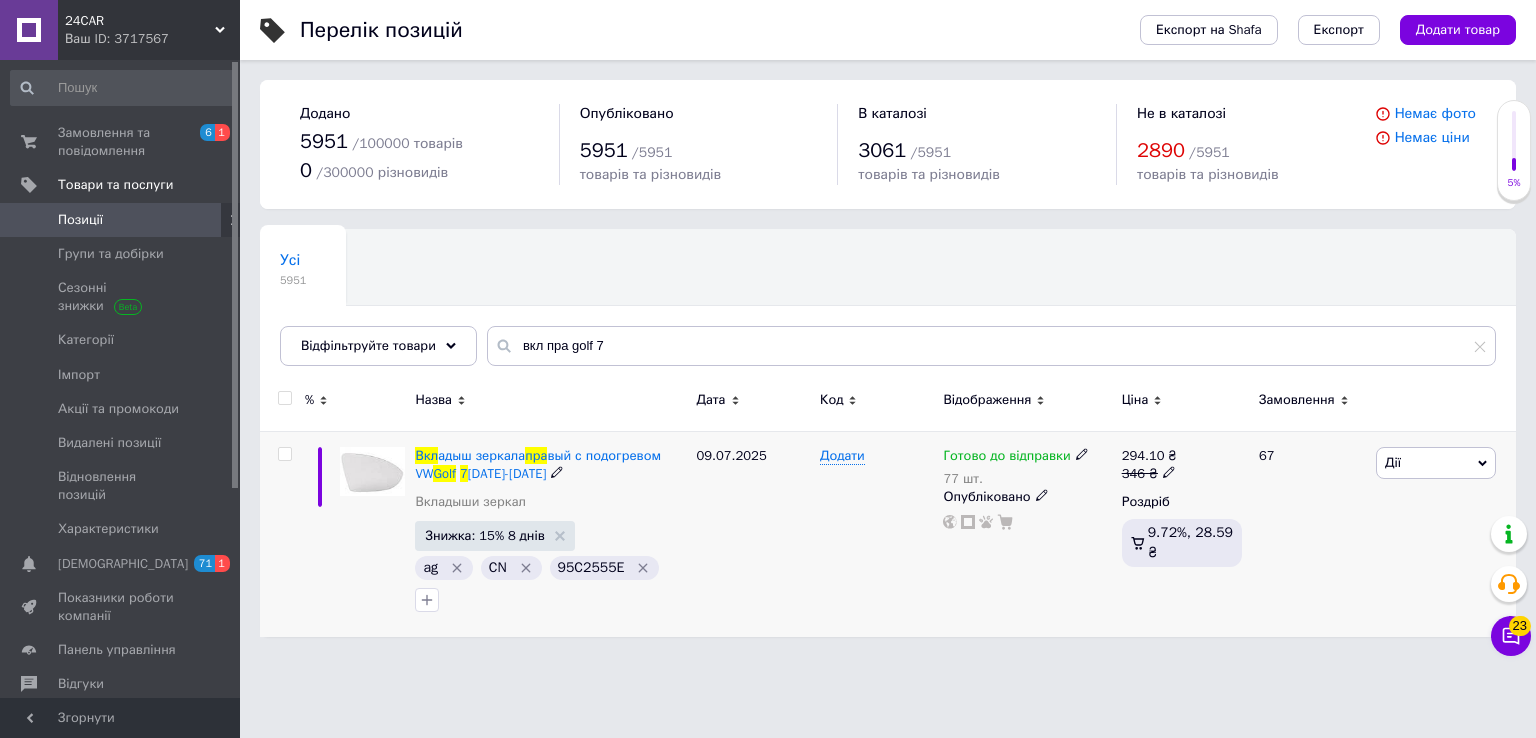 drag, startPoint x: 1059, startPoint y: 601, endPoint x: 1162, endPoint y: 480, distance: 158.90248 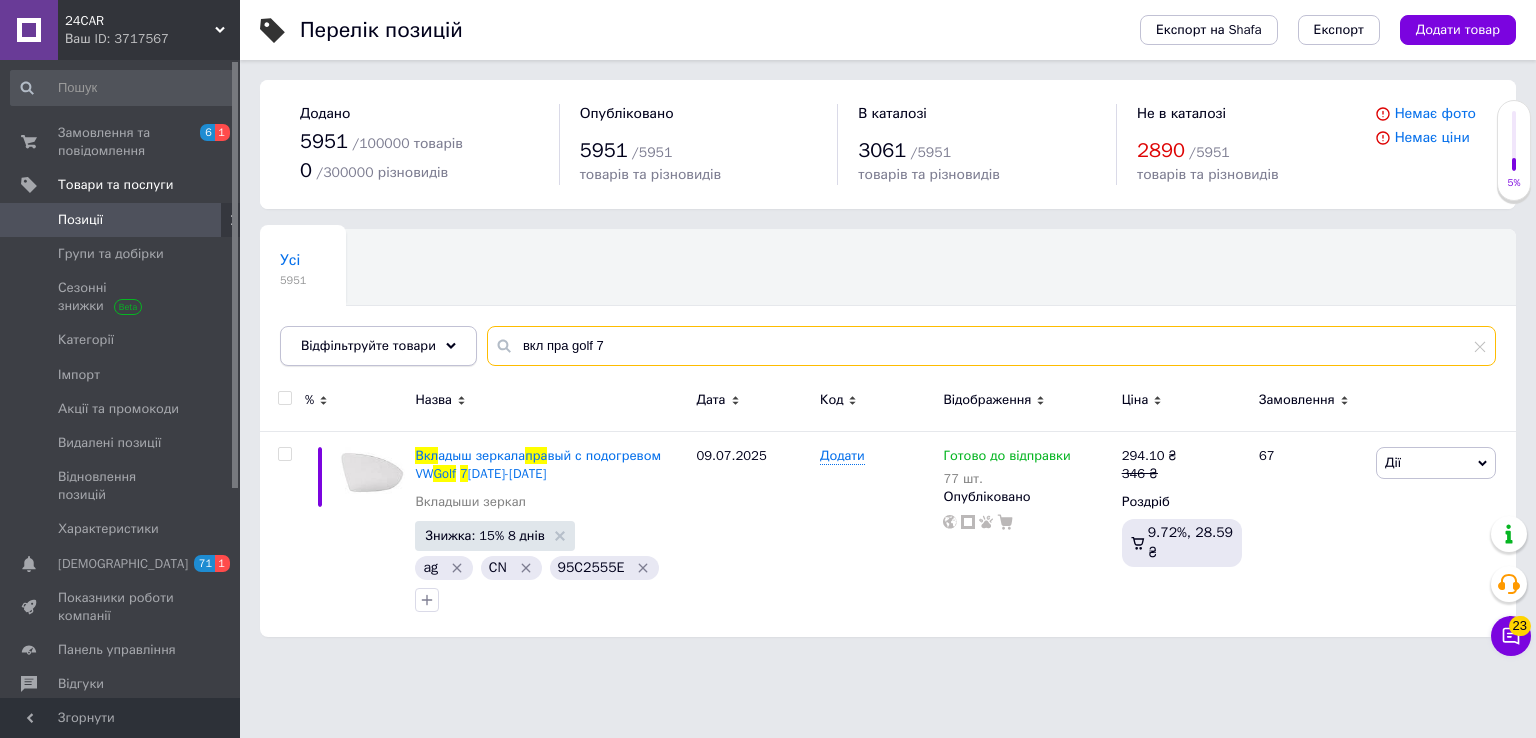 drag, startPoint x: 408, startPoint y: 327, endPoint x: 283, endPoint y: 327, distance: 125 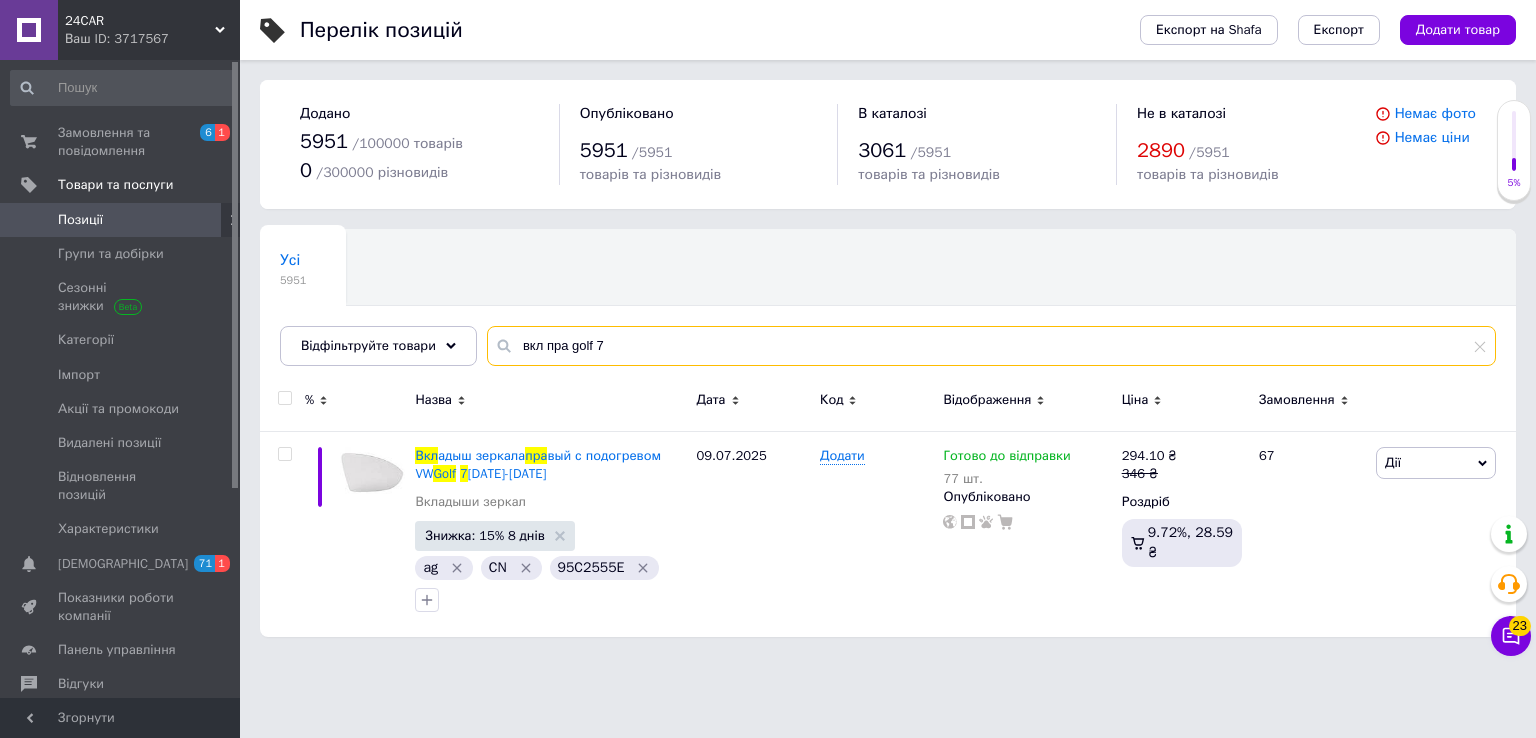 paste on "Инструмент для обжыма проводных клем" 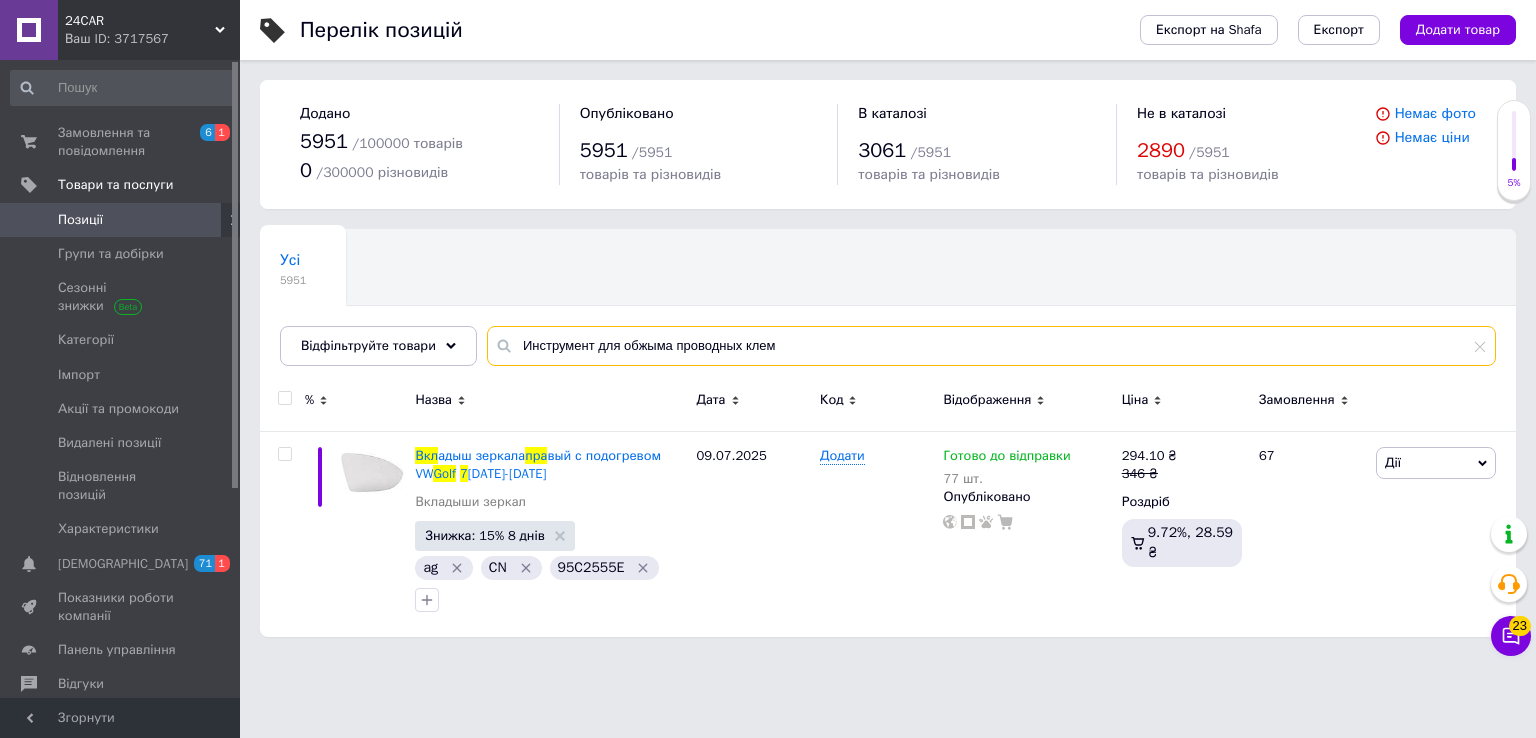 type on "Инструмент для обжыма проводных клем" 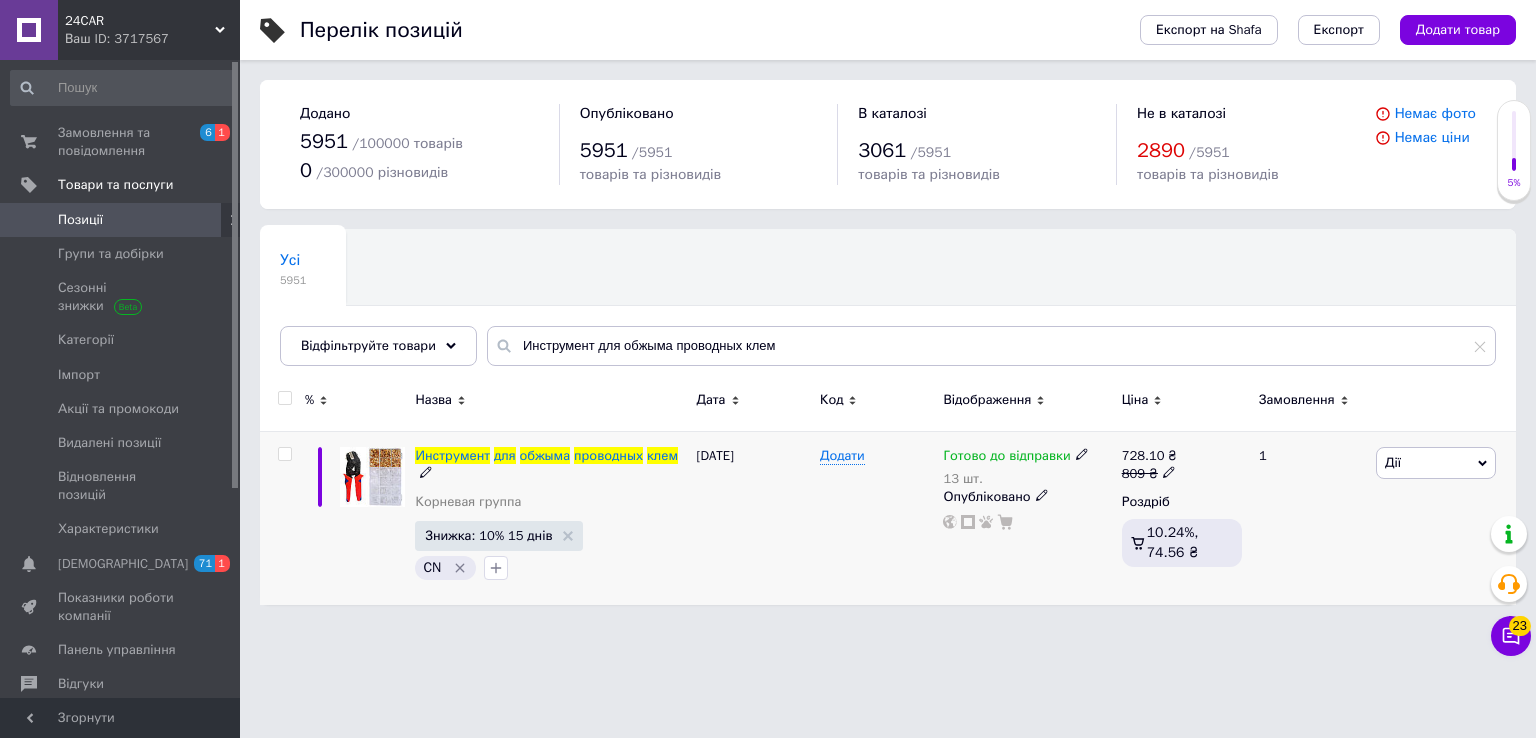 click 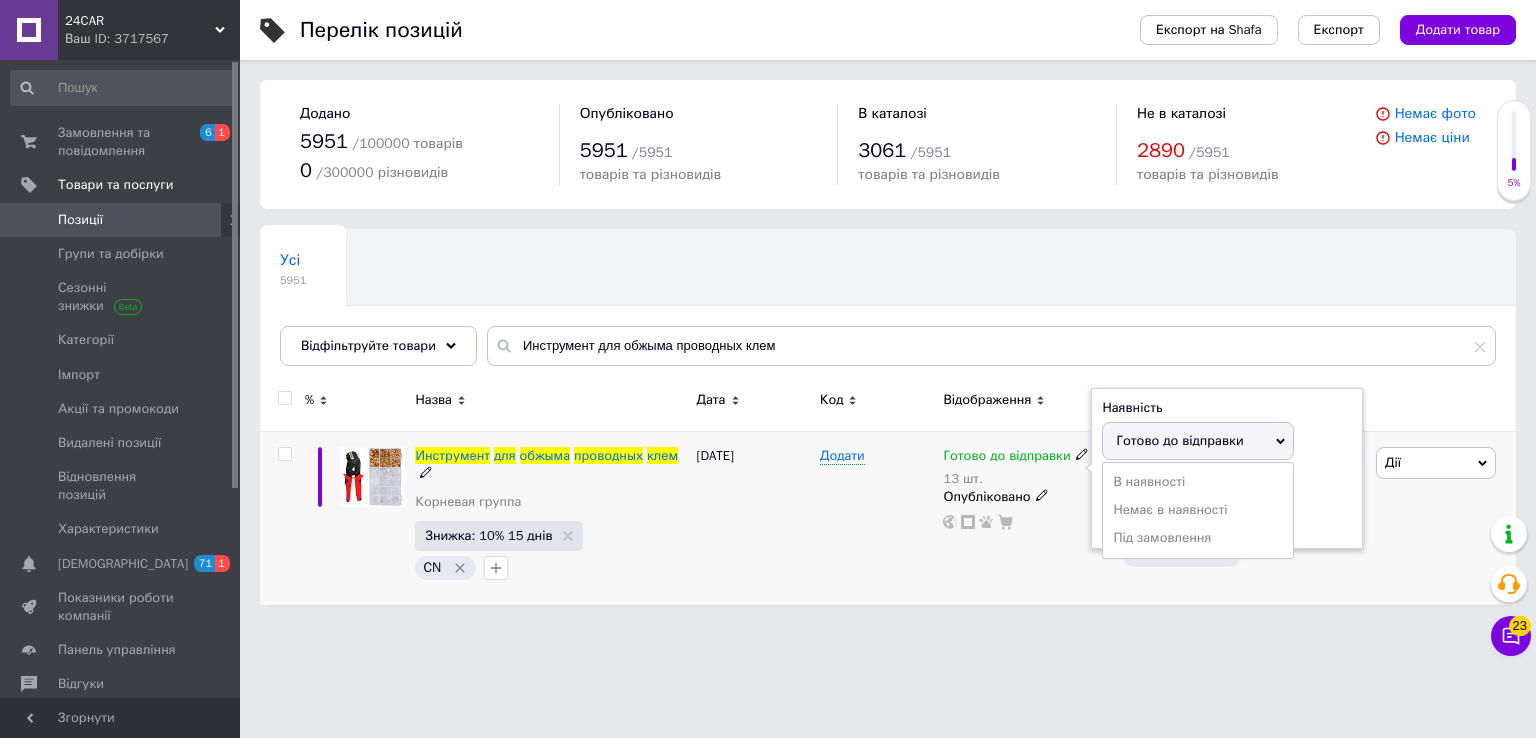 drag, startPoint x: 1120, startPoint y: 439, endPoint x: 1160, endPoint y: 501, distance: 73.78347 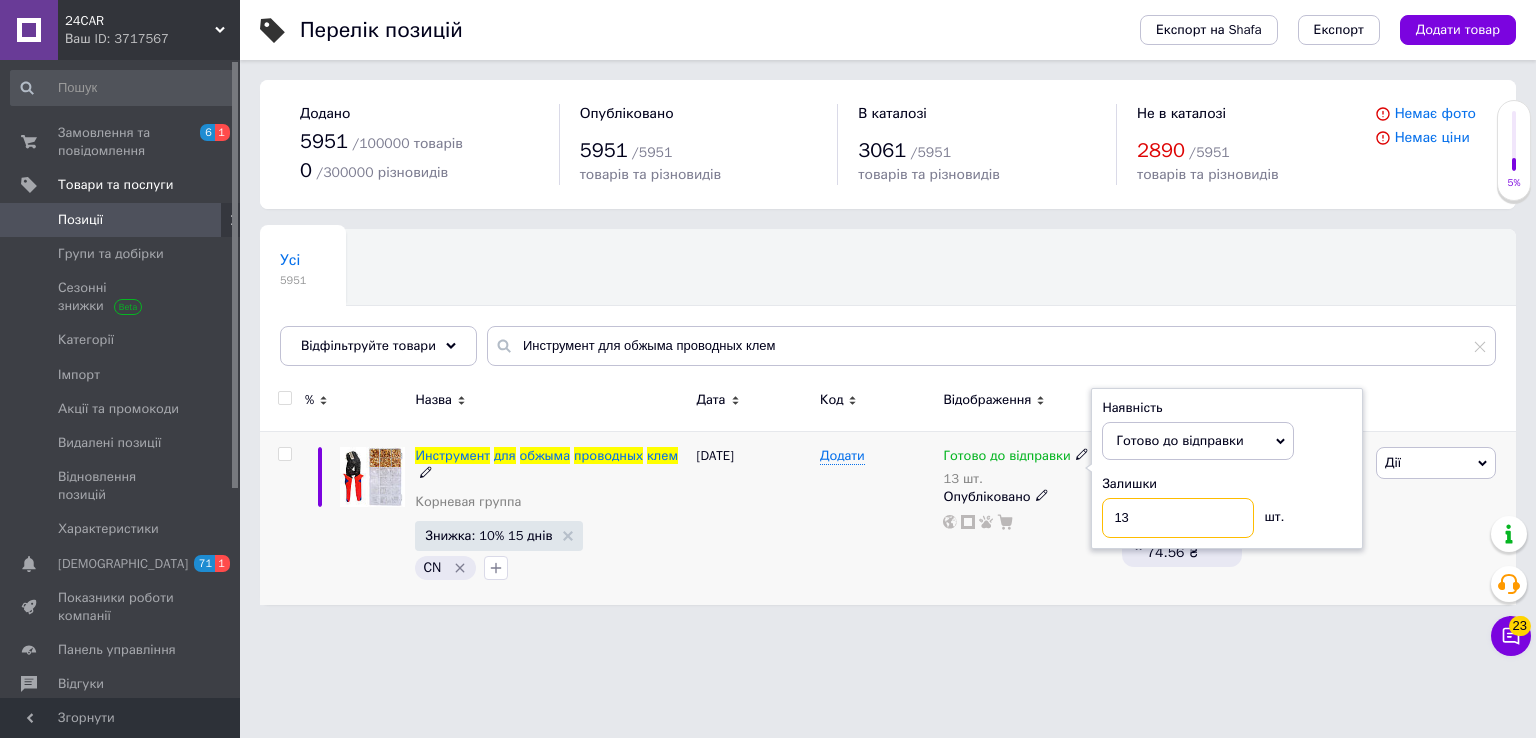 click on "13" at bounding box center (1178, 518) 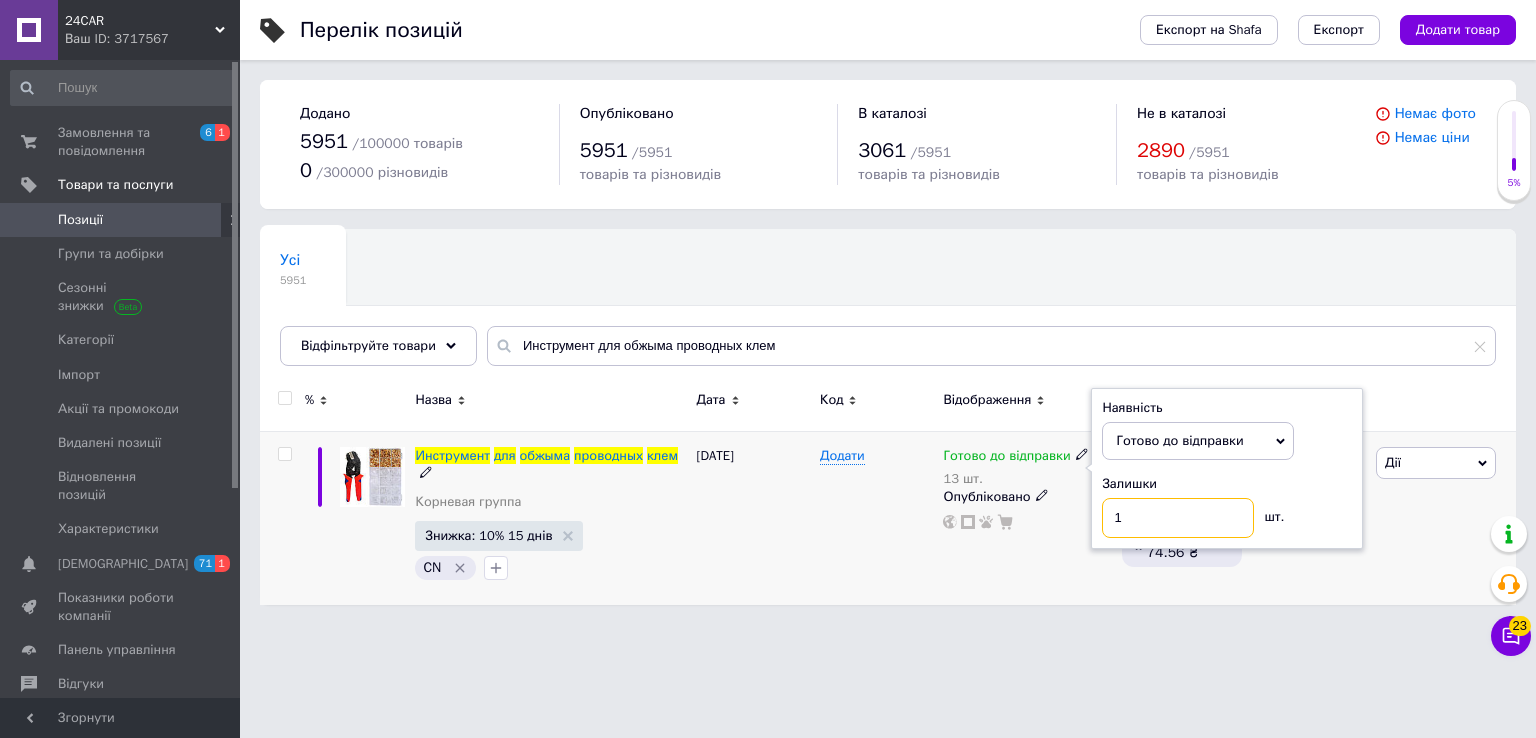 type on "12" 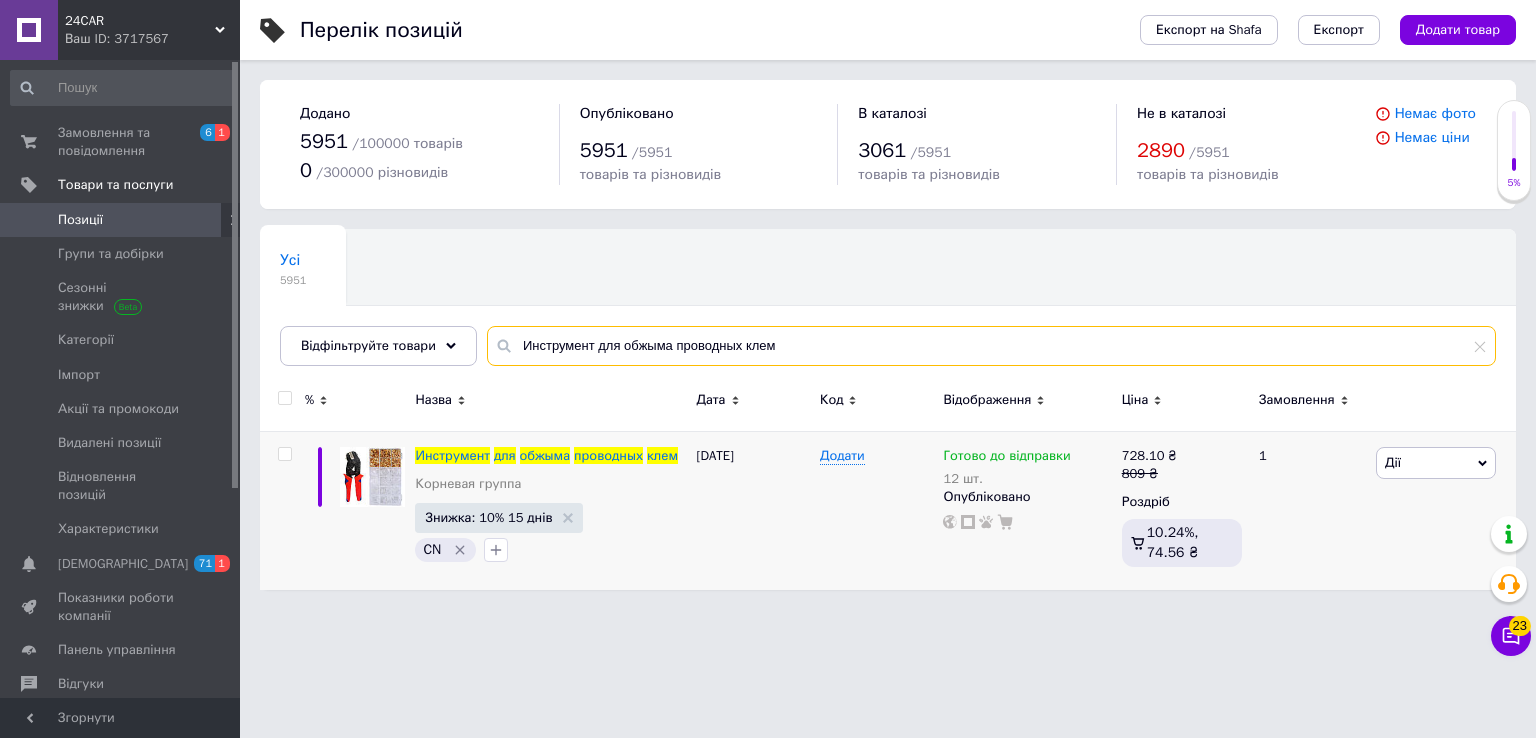 click on "Усі 5951 Ok Відфільтровано...  Зберегти Нічого не знайдено Можливо, помилка у слові  або немає відповідностей за вашим запитом. Усі 5951 Відфільтруйте товари Инструмент для обжыма проводных клем" at bounding box center [888, 297] 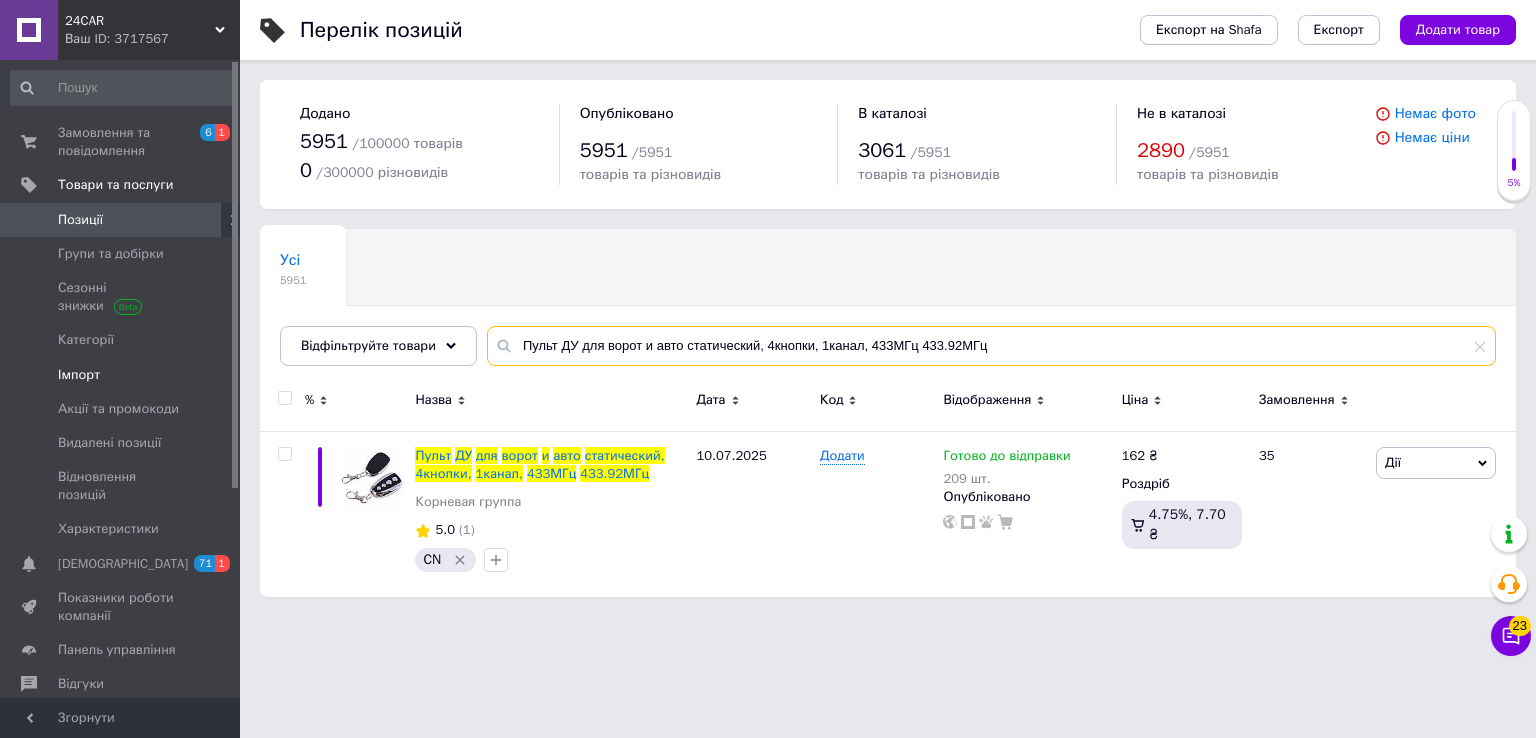 drag, startPoint x: 991, startPoint y: 351, endPoint x: 144, endPoint y: 360, distance: 847.0478 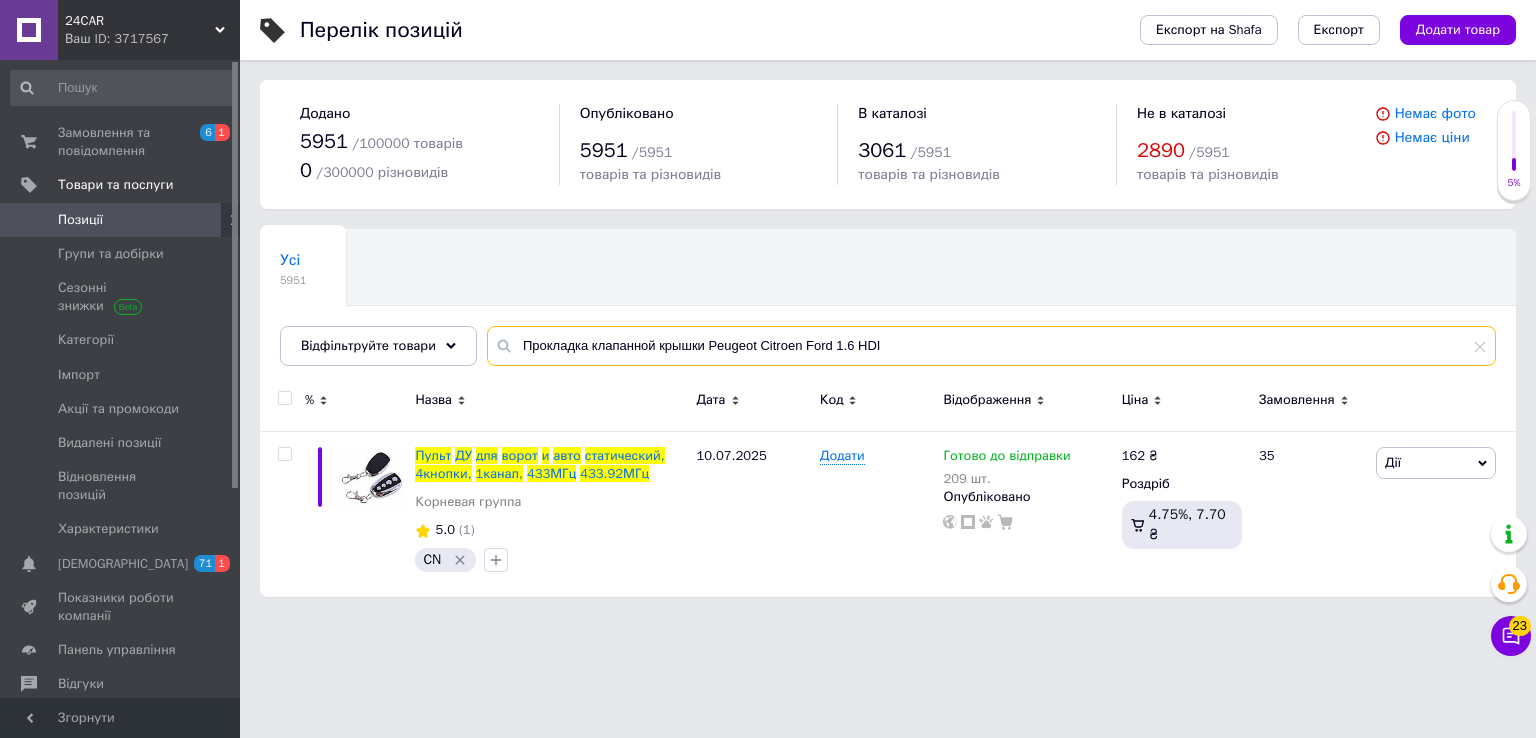 type on "Прокладка клапанной крышки Peugeot Citroen Ford 1.6 HDI" 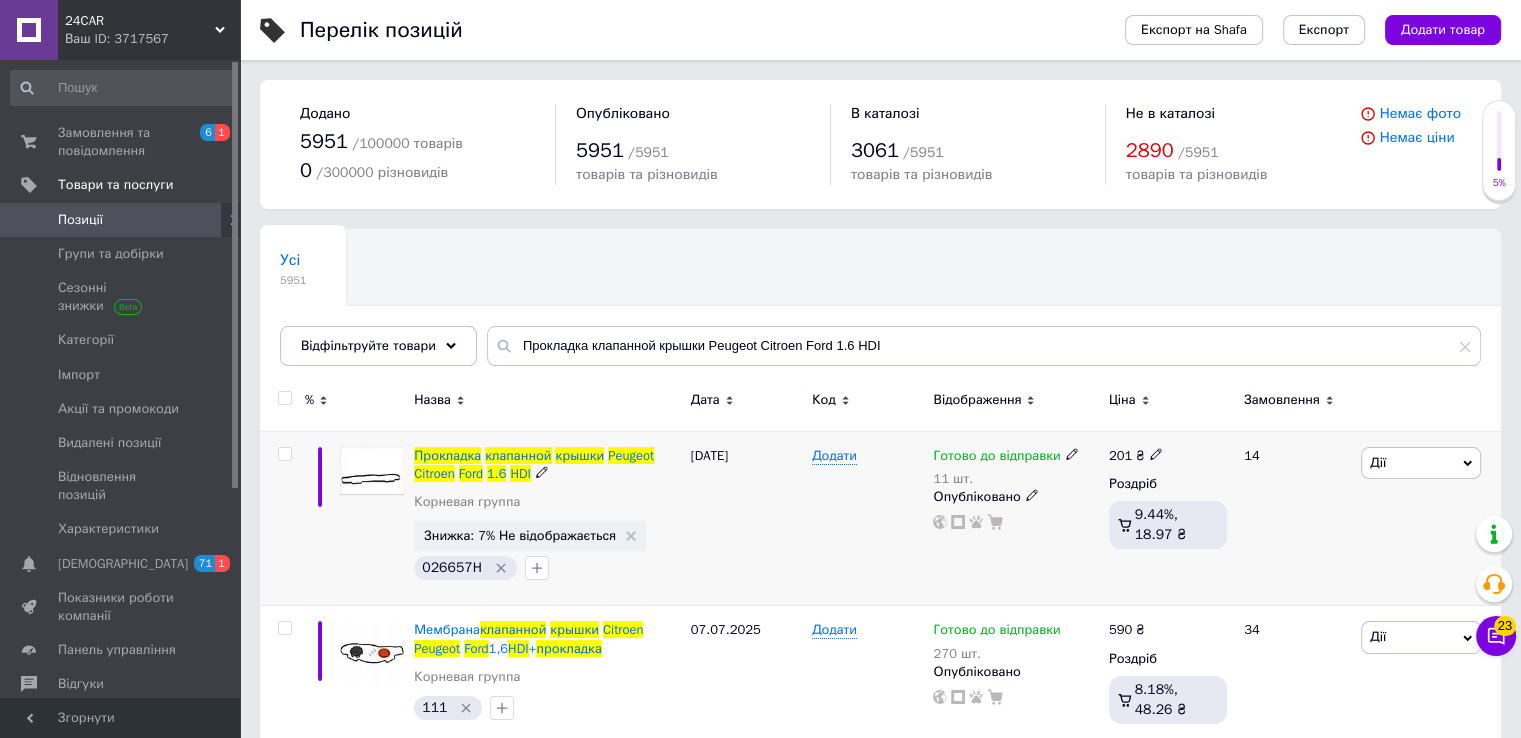 click 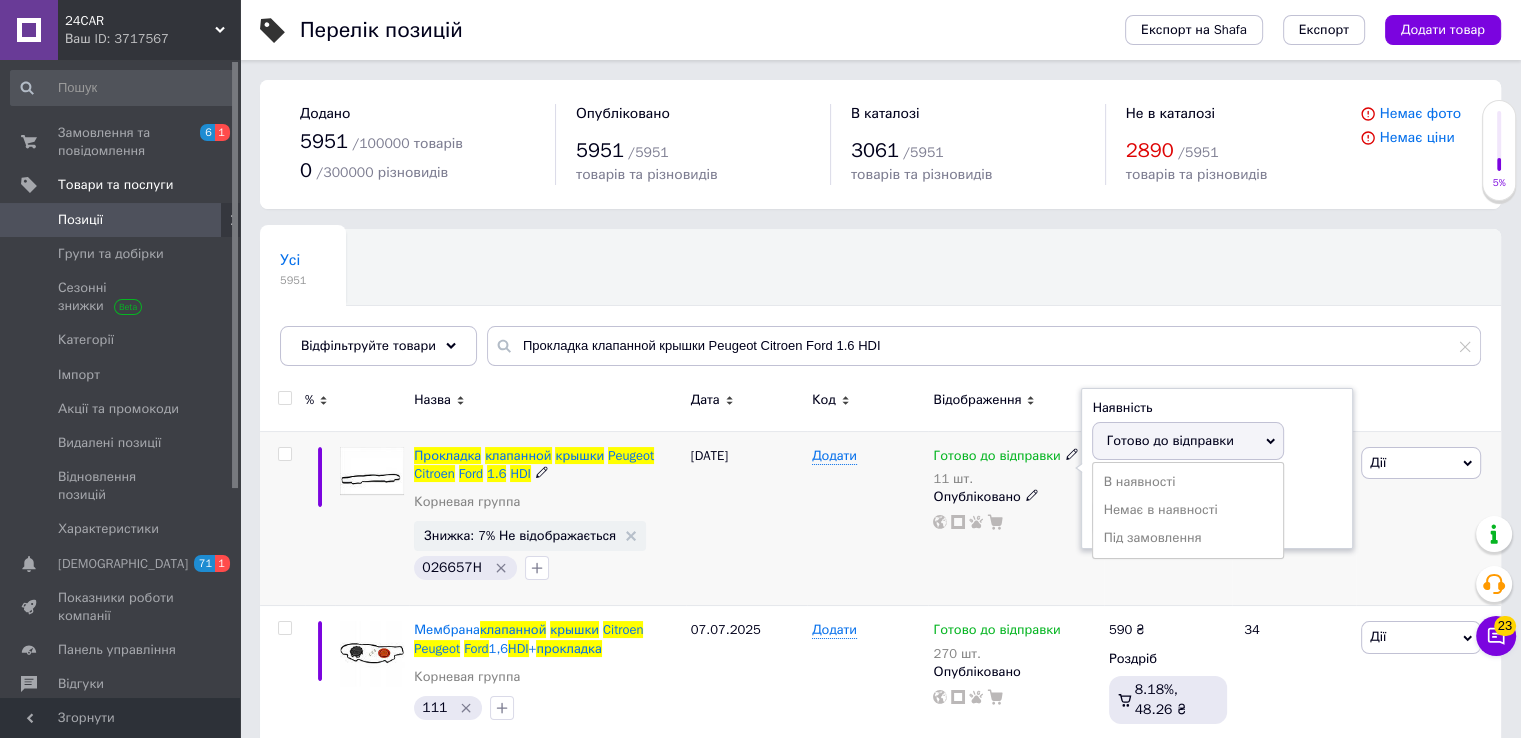 drag, startPoint x: 1132, startPoint y: 437, endPoint x: 1152, endPoint y: 477, distance: 44.72136 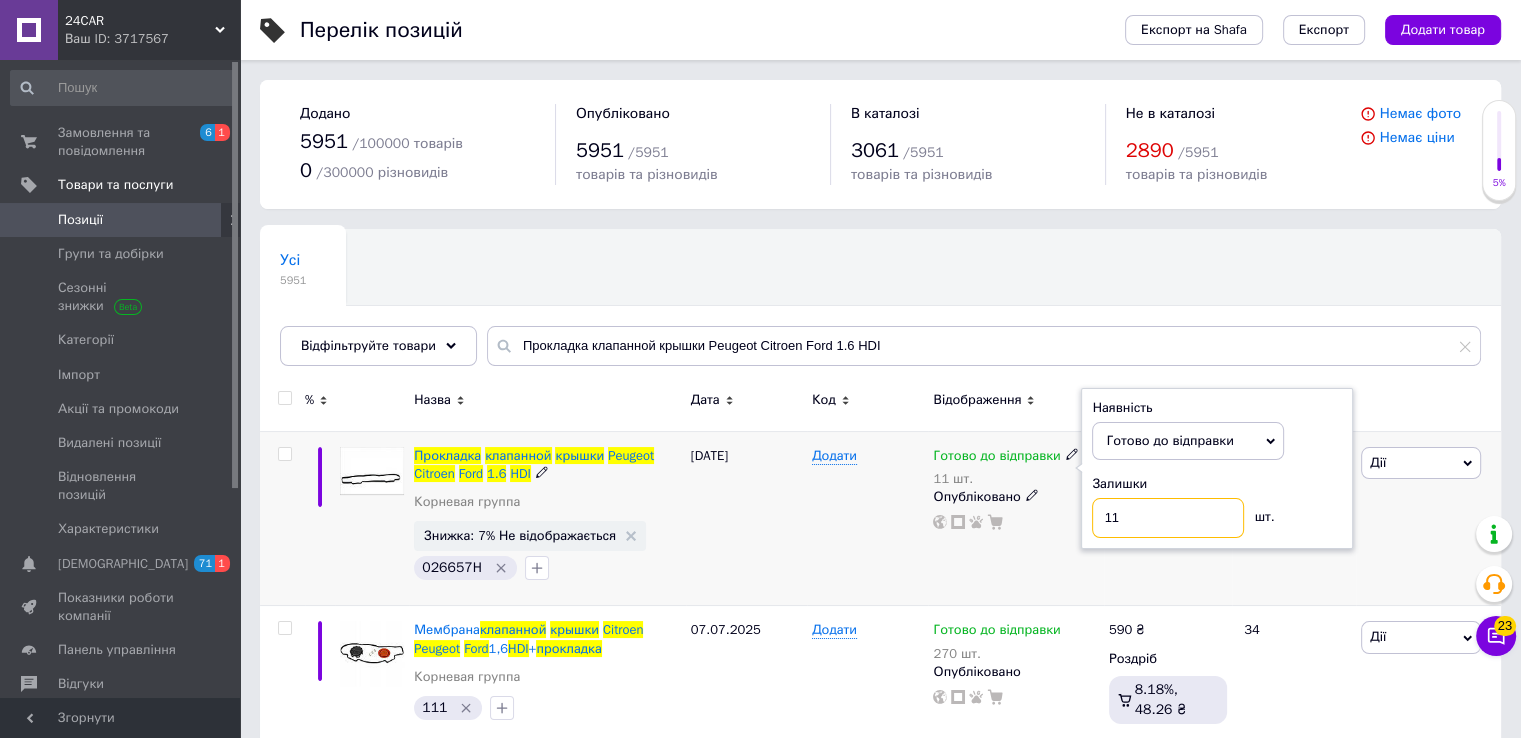 click on "11" at bounding box center [1168, 518] 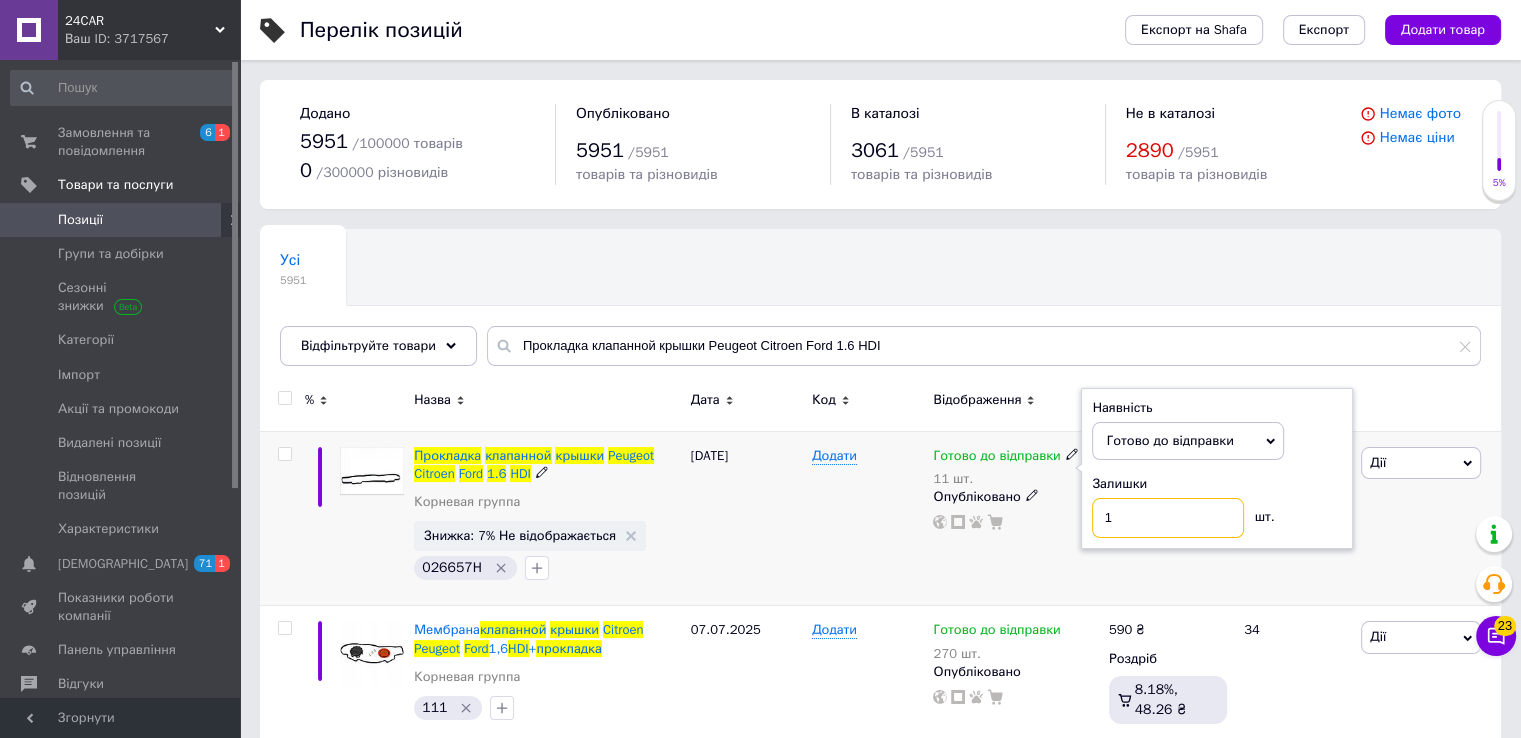 type on "10" 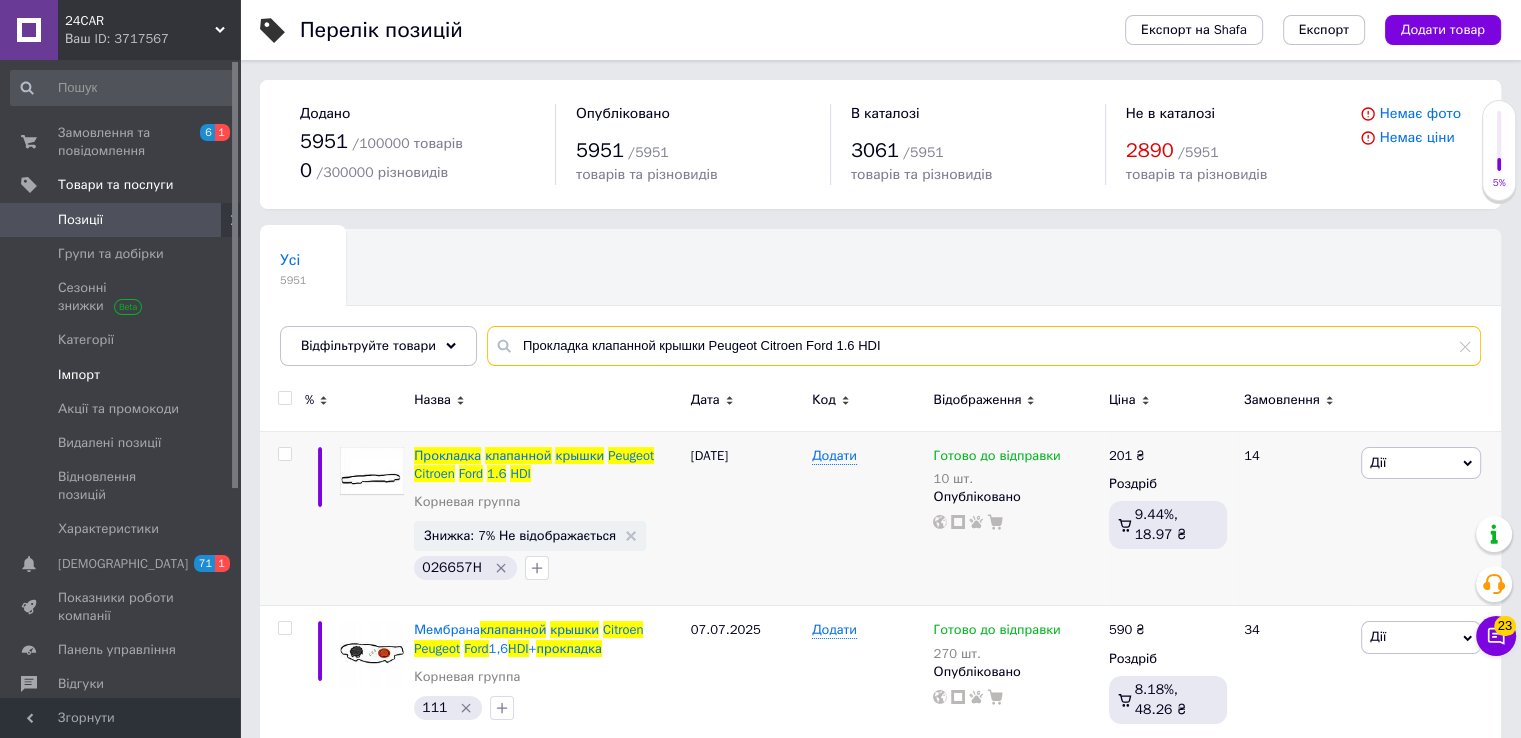 drag, startPoint x: 896, startPoint y: 350, endPoint x: 128, endPoint y: 349, distance: 768.0007 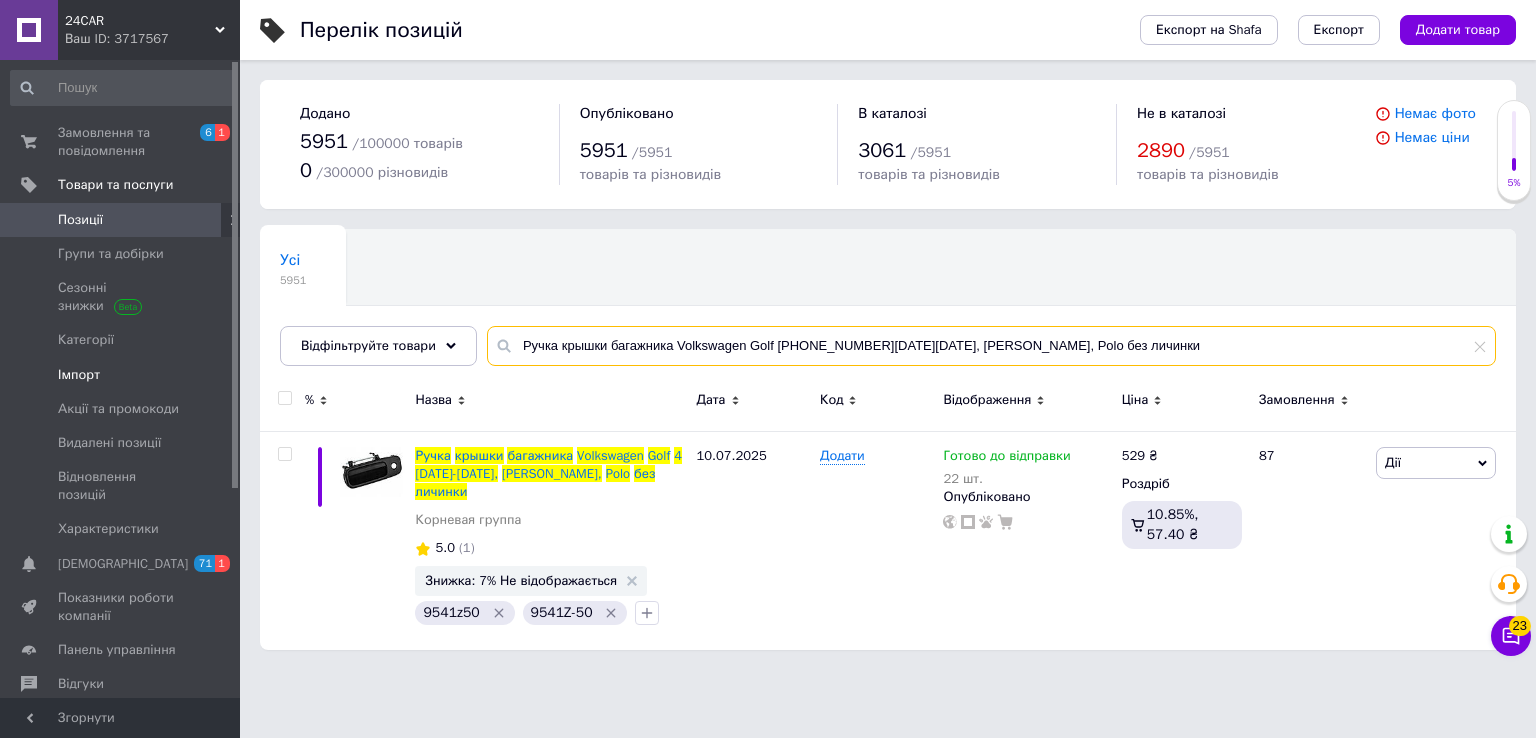 drag, startPoint x: 998, startPoint y: 339, endPoint x: 231, endPoint y: 361, distance: 767.3154 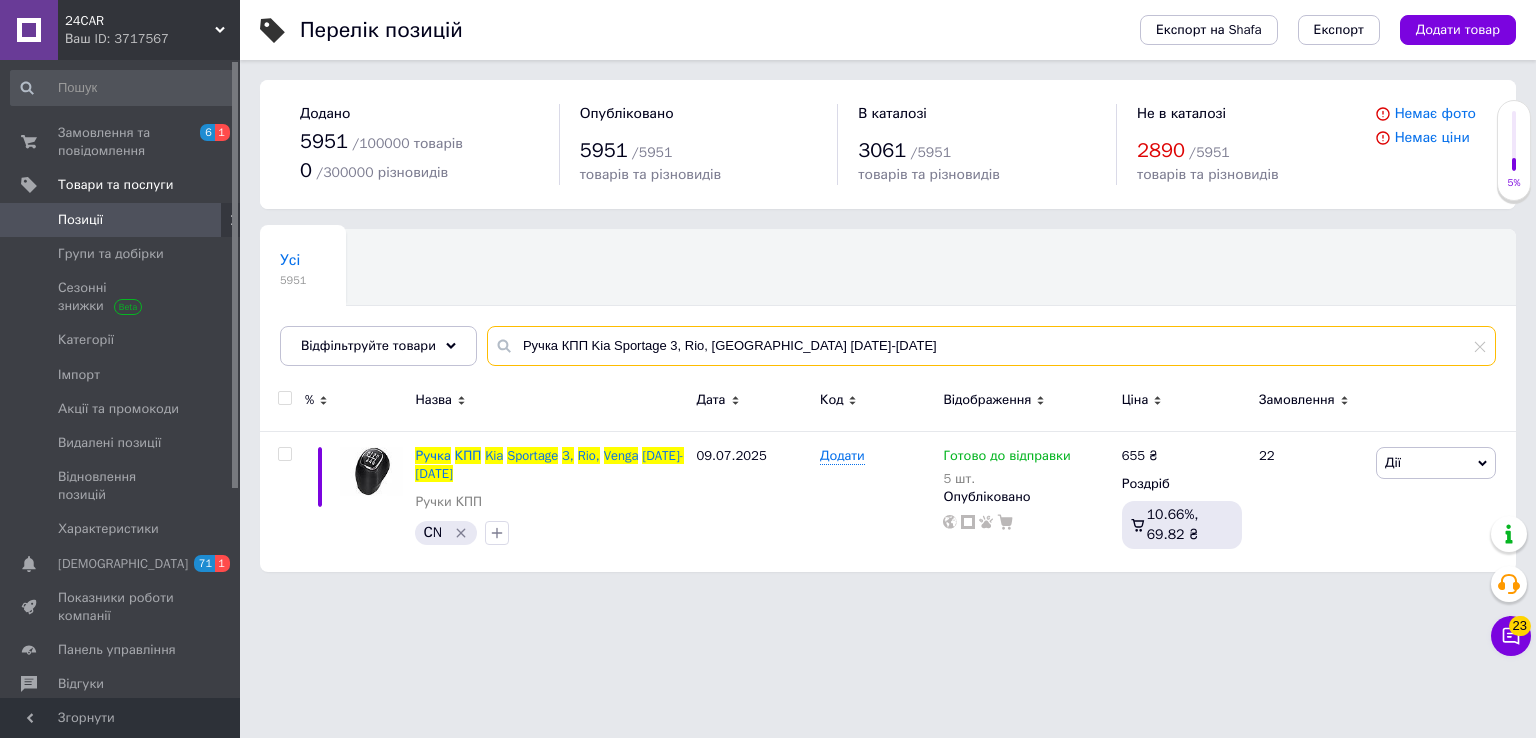 drag, startPoint x: 876, startPoint y: 349, endPoint x: 241, endPoint y: 357, distance: 635.0504 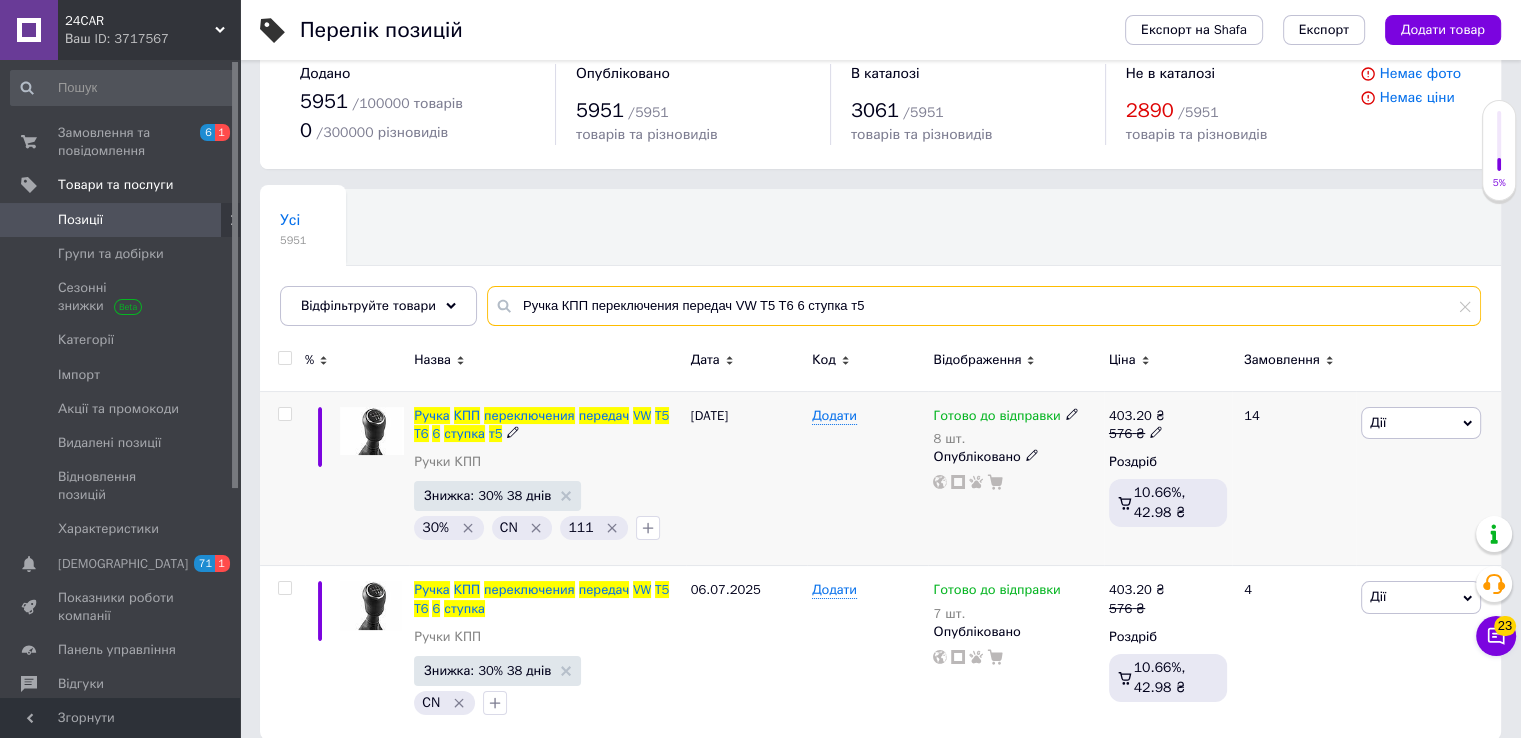 scroll, scrollTop: 61, scrollLeft: 0, axis: vertical 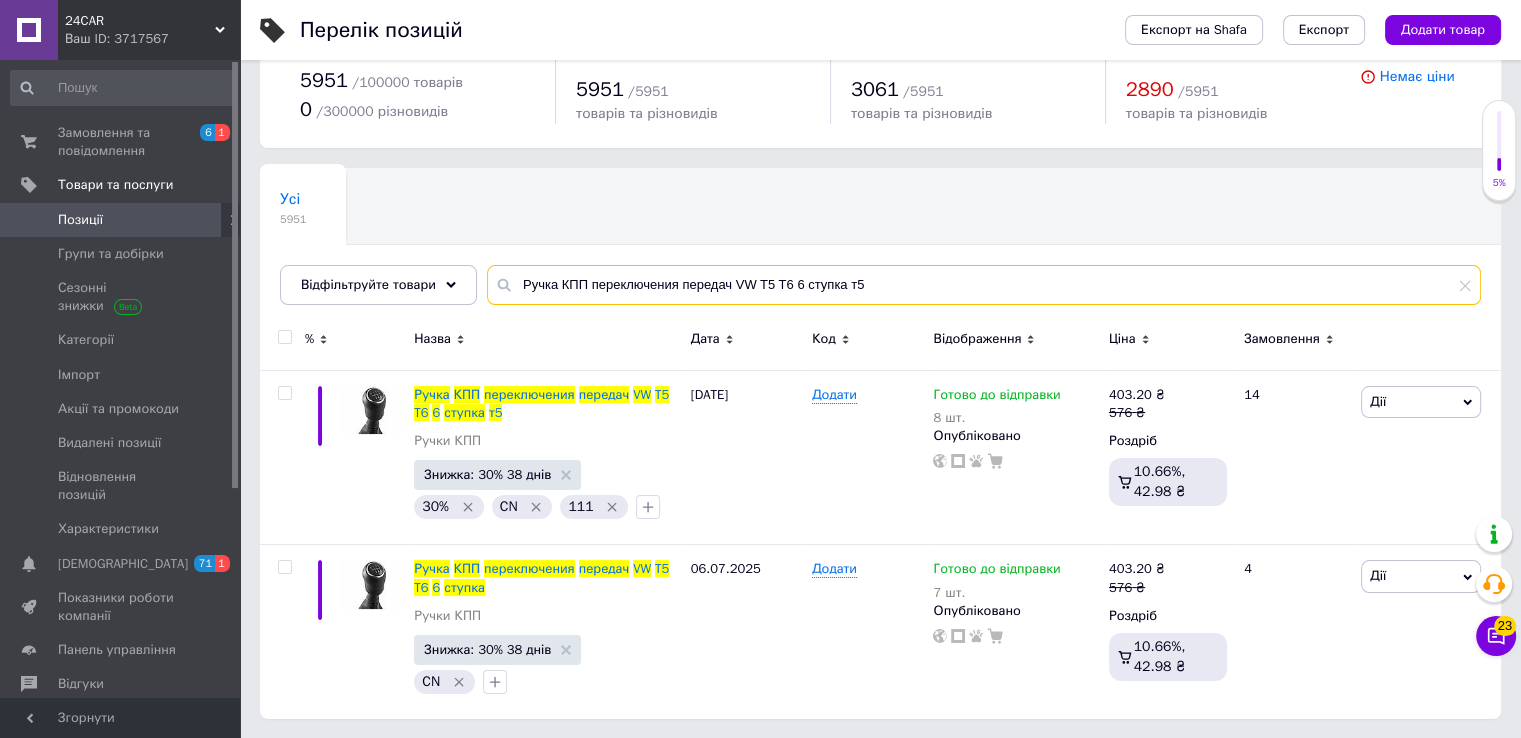 drag, startPoint x: 899, startPoint y: 272, endPoint x: 794, endPoint y: 295, distance: 107.48953 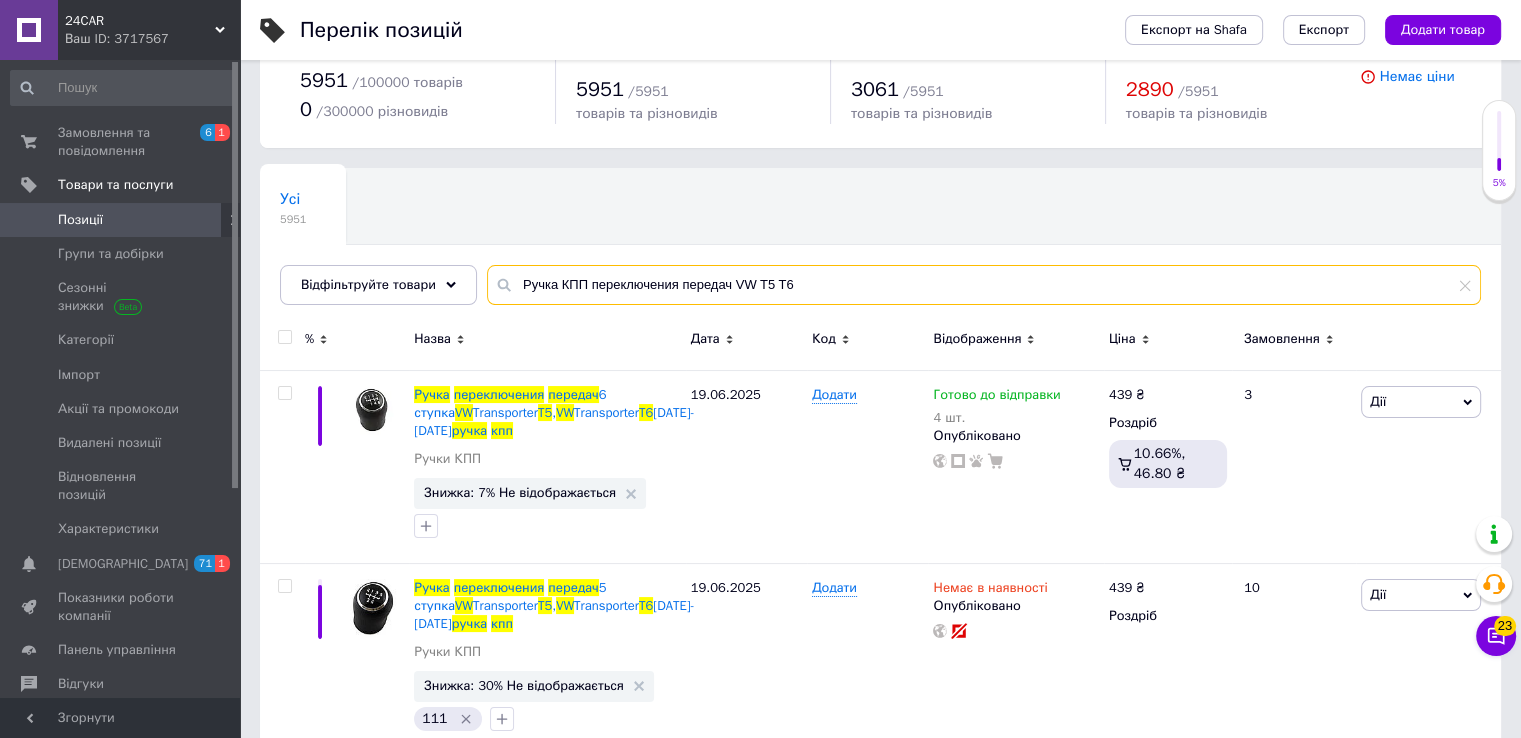 drag, startPoint x: 862, startPoint y: 287, endPoint x: 276, endPoint y: 309, distance: 586.41284 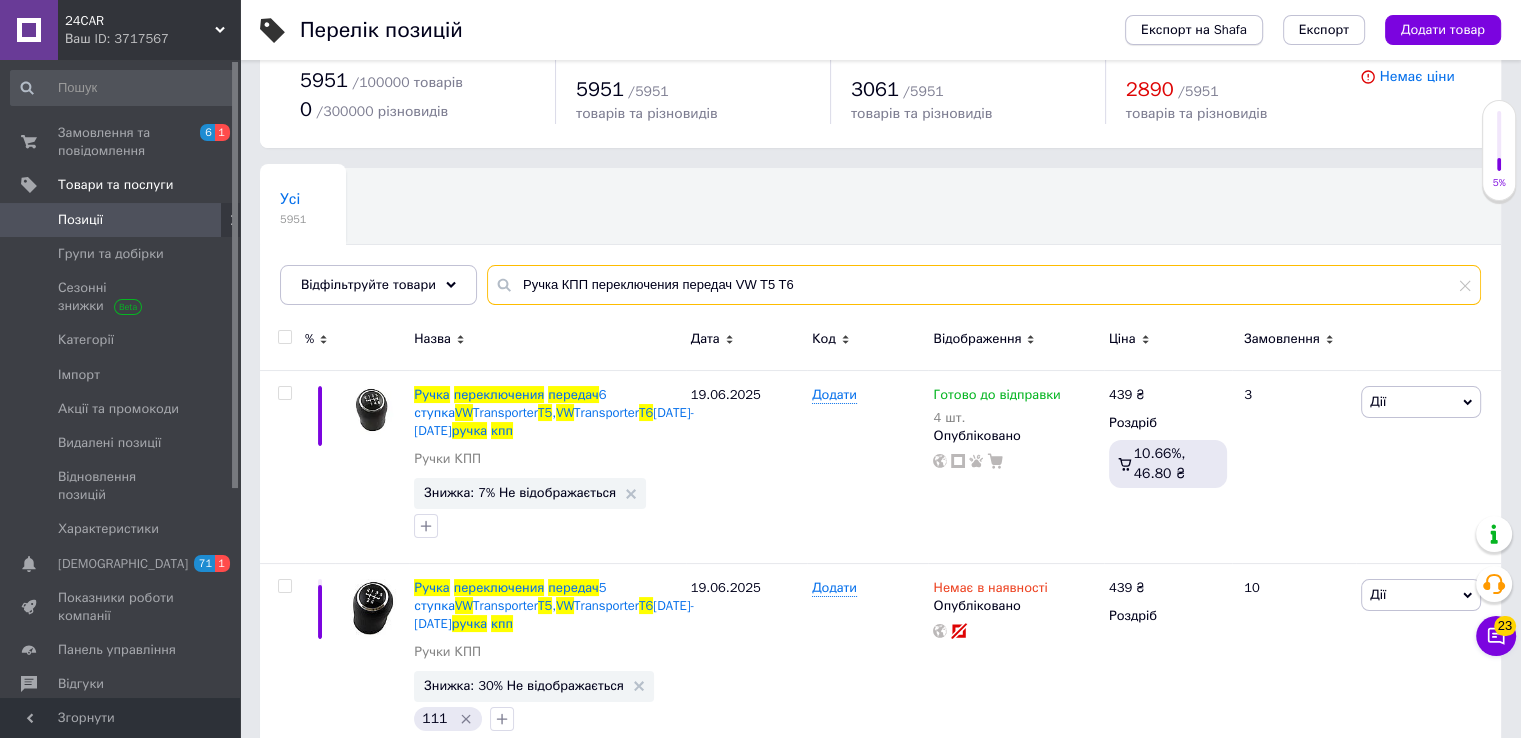 paste on "кладыш зеркала с подогревом правый Renault Master 3 Opel Movano B Nissan NV400 [DATE]-[DATE]" 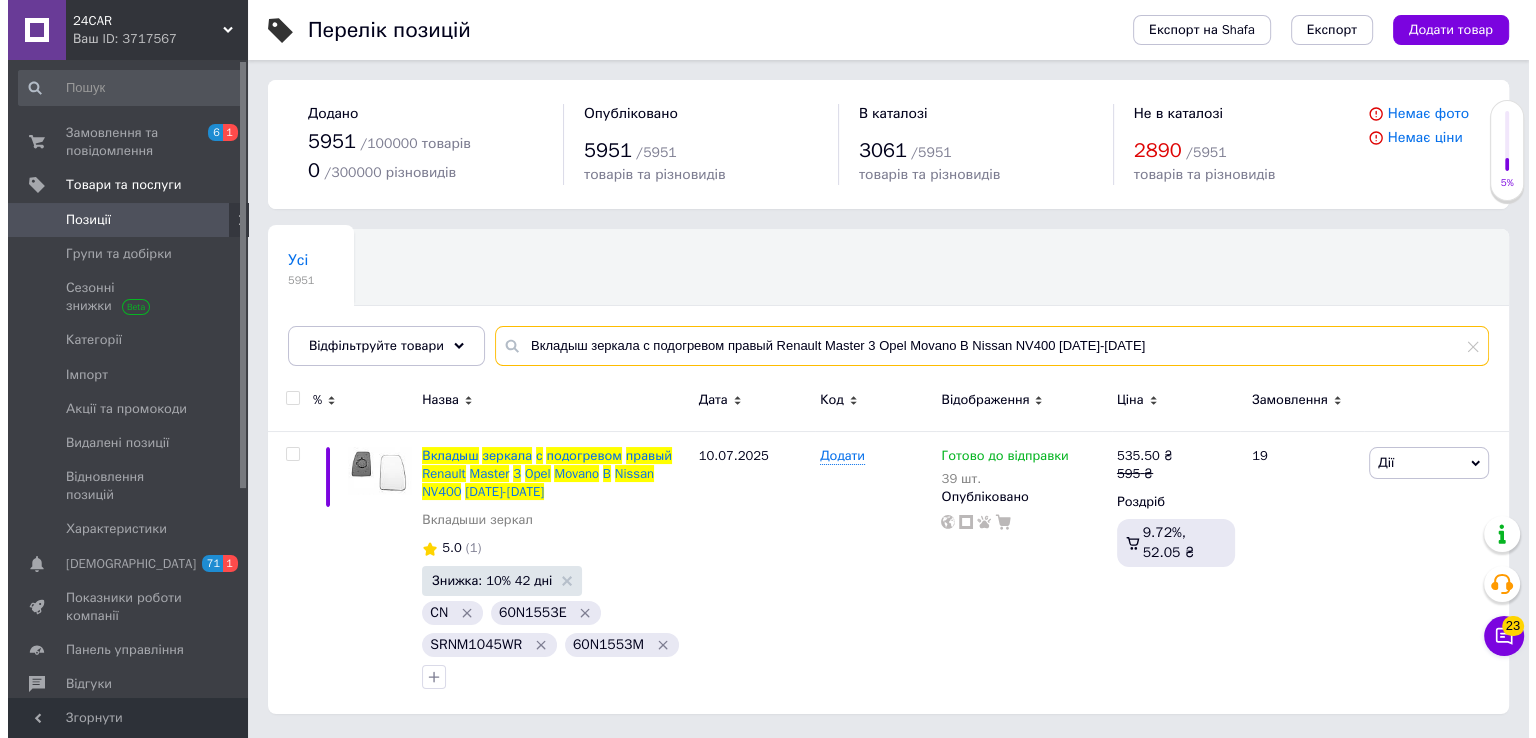 scroll, scrollTop: 0, scrollLeft: 0, axis: both 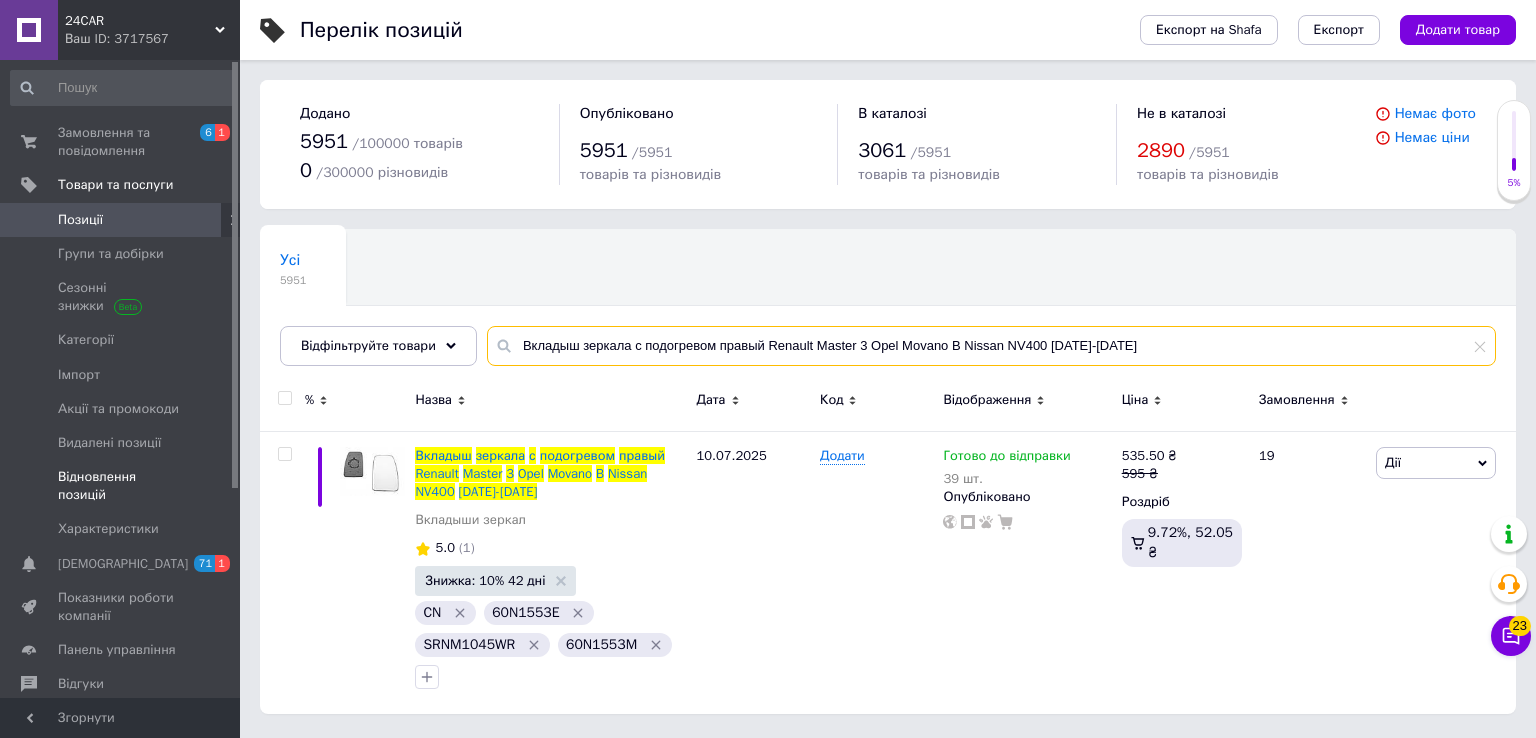 drag, startPoint x: 1110, startPoint y: 333, endPoint x: 0, endPoint y: 447, distance: 1115.8387 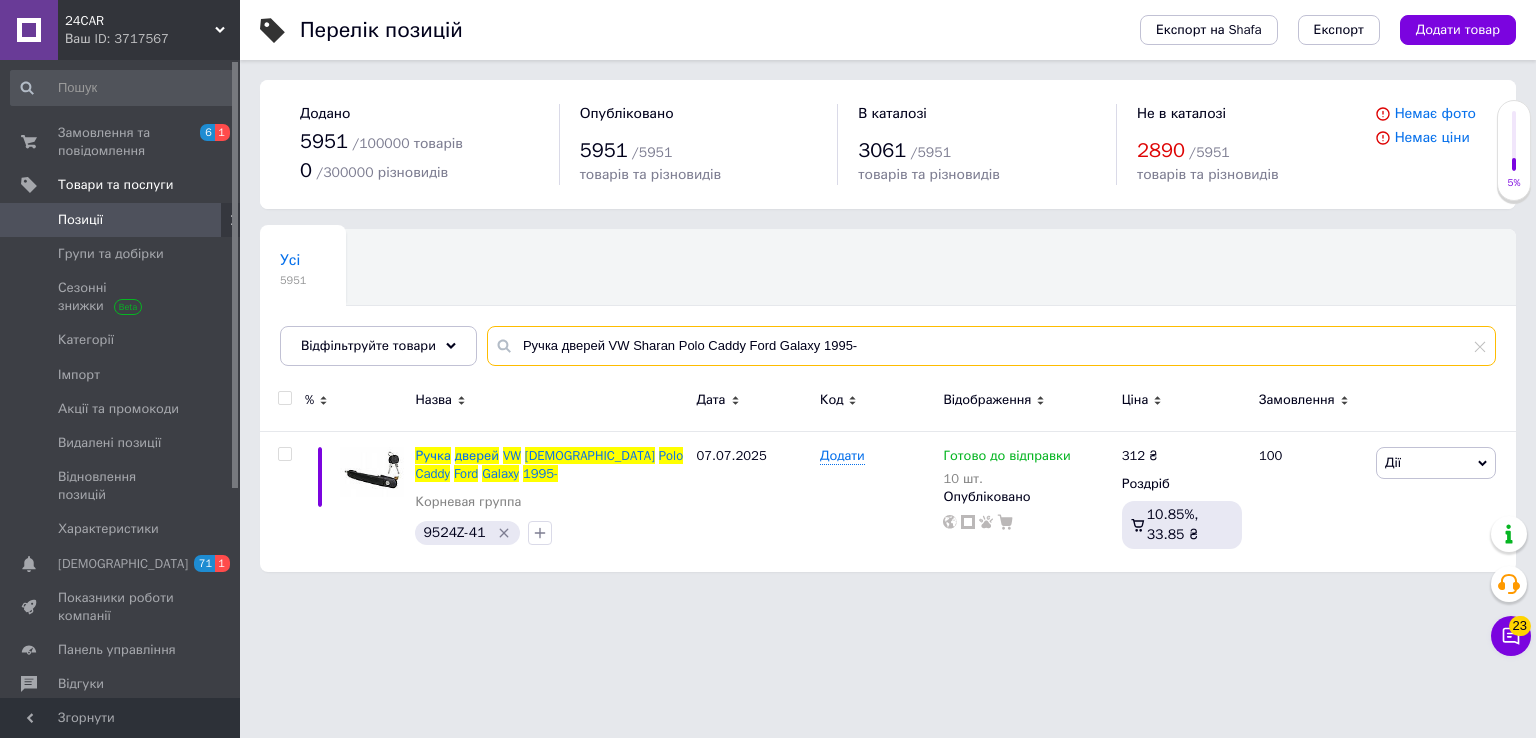 type on "Ручка дверей VW Sharan Polo Caddy Ford Galaxy 1995-" 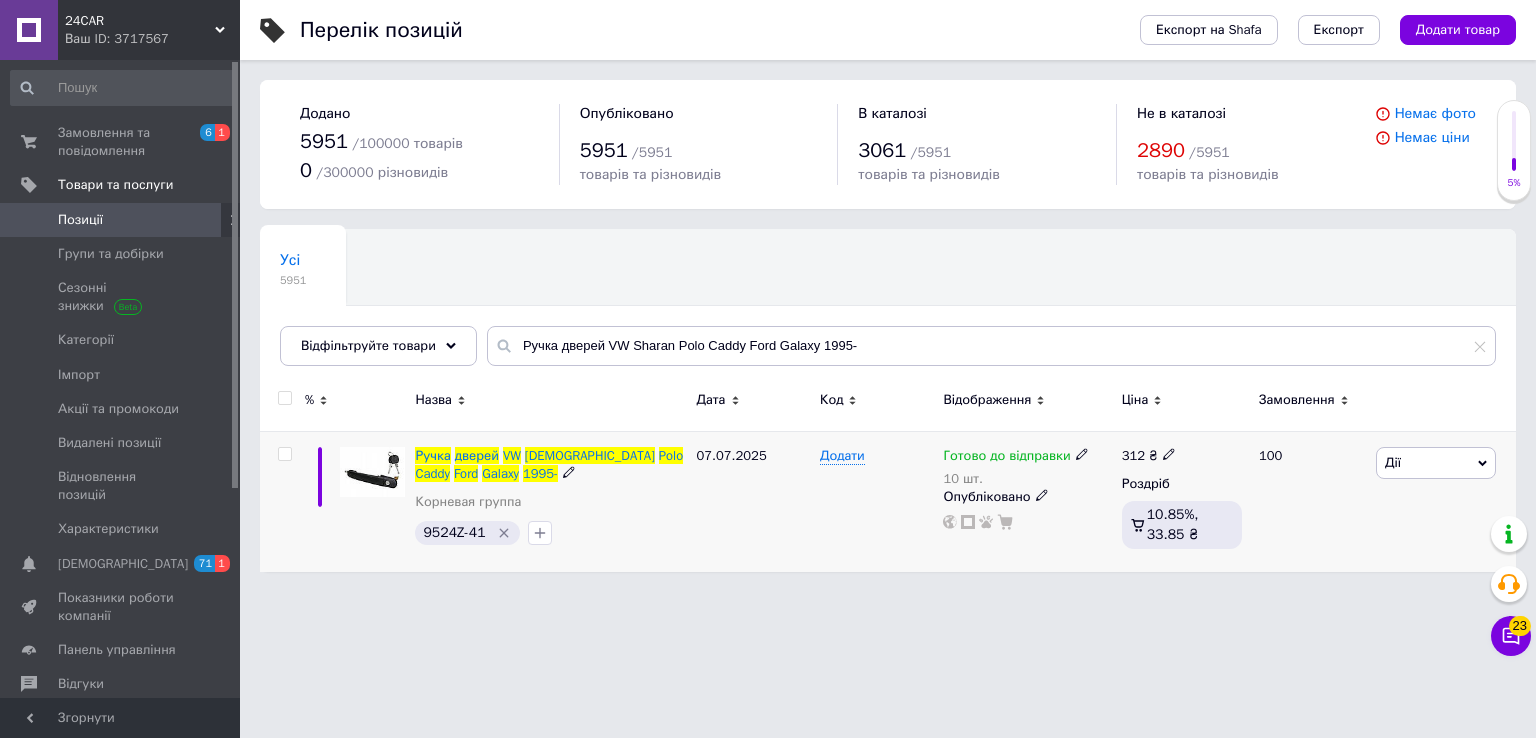 click on "Готово до відправки" at bounding box center (1015, 456) 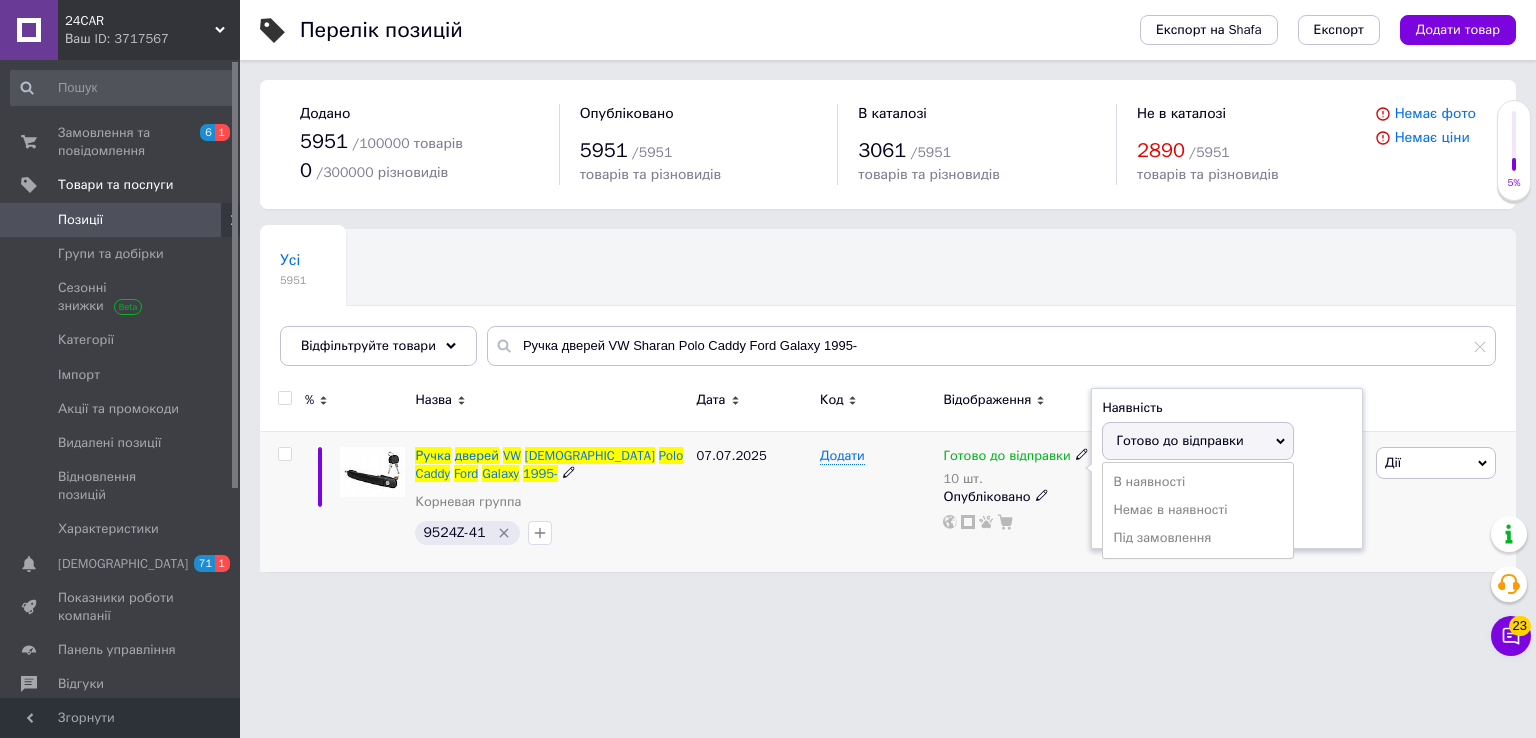click on "Готово до відправки" at bounding box center (1198, 441) 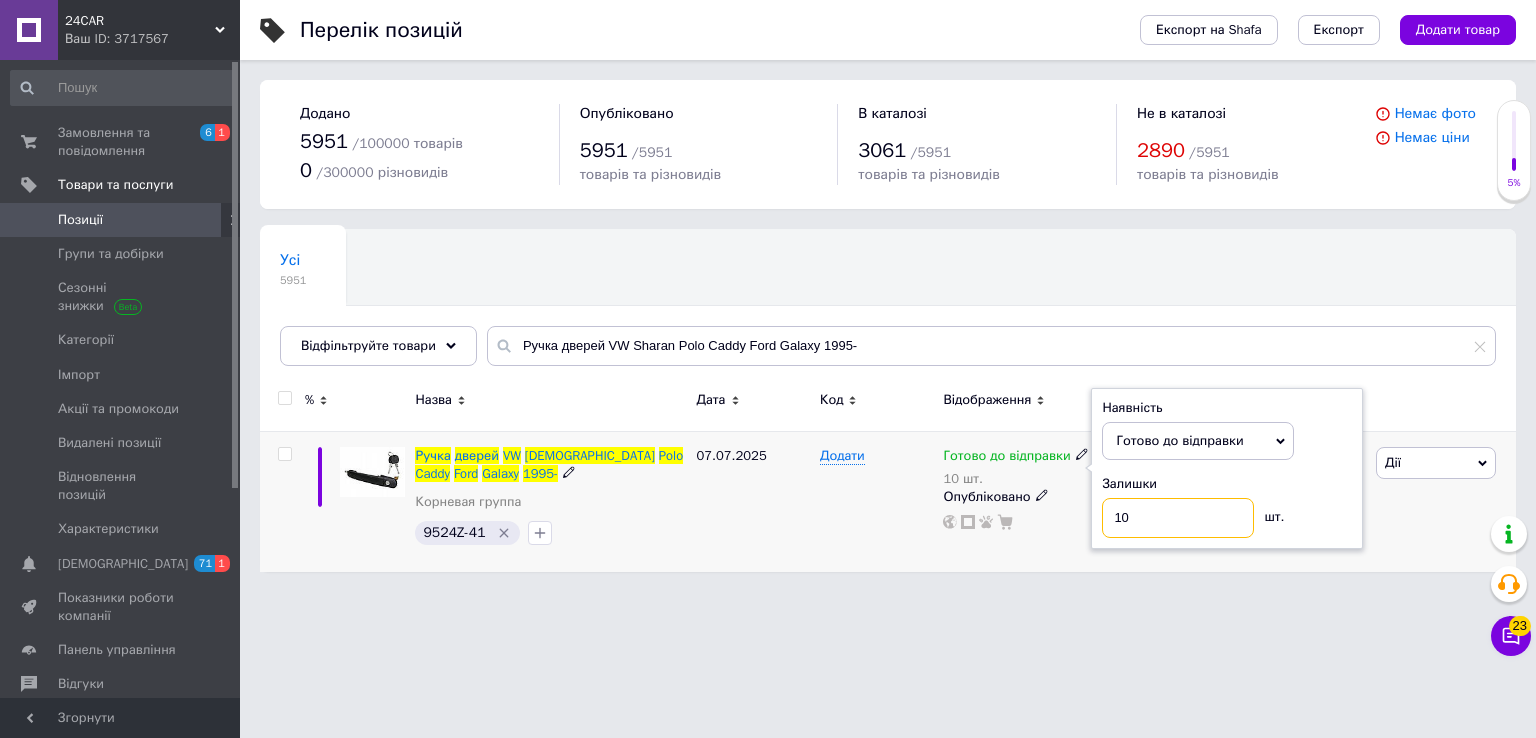 click on "10" at bounding box center [1178, 518] 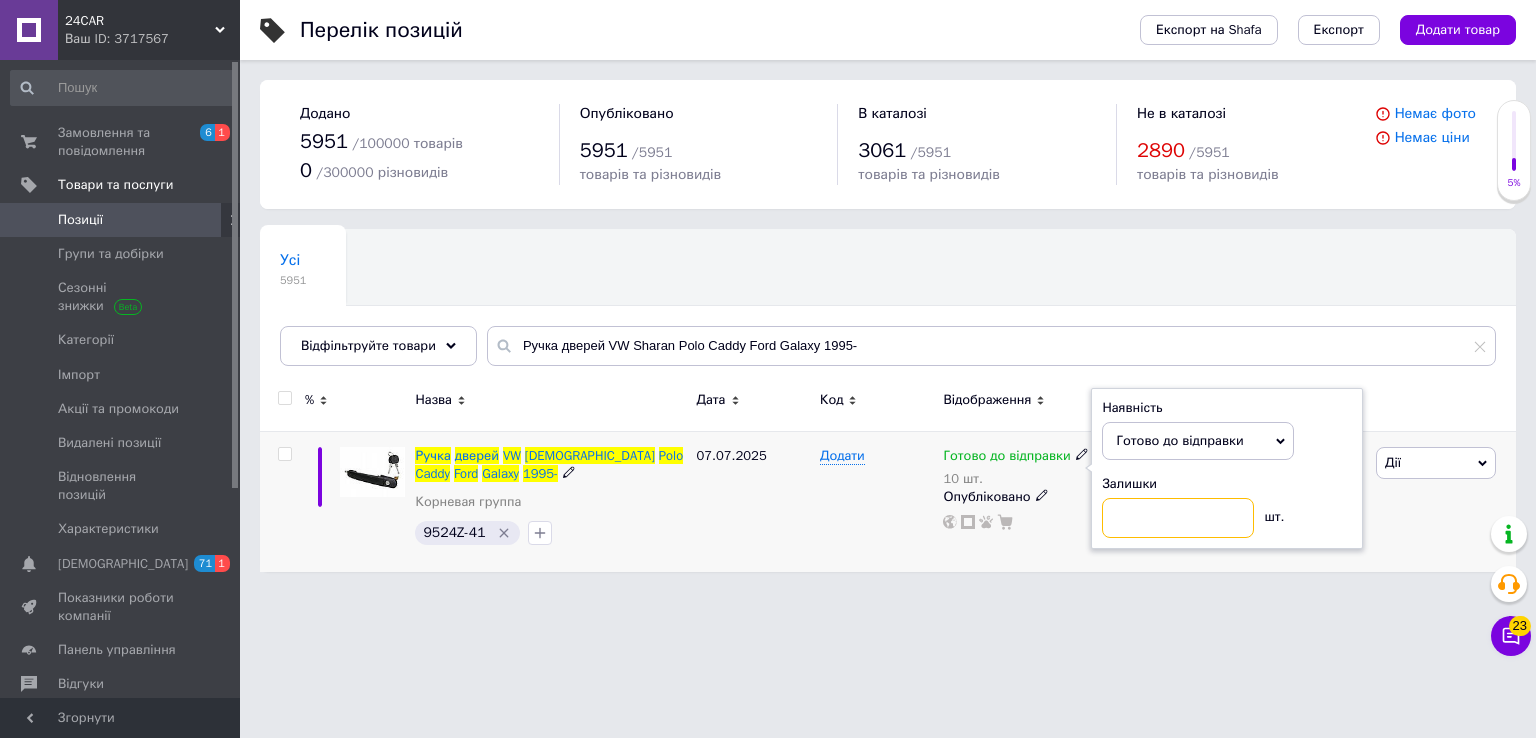 type on "9" 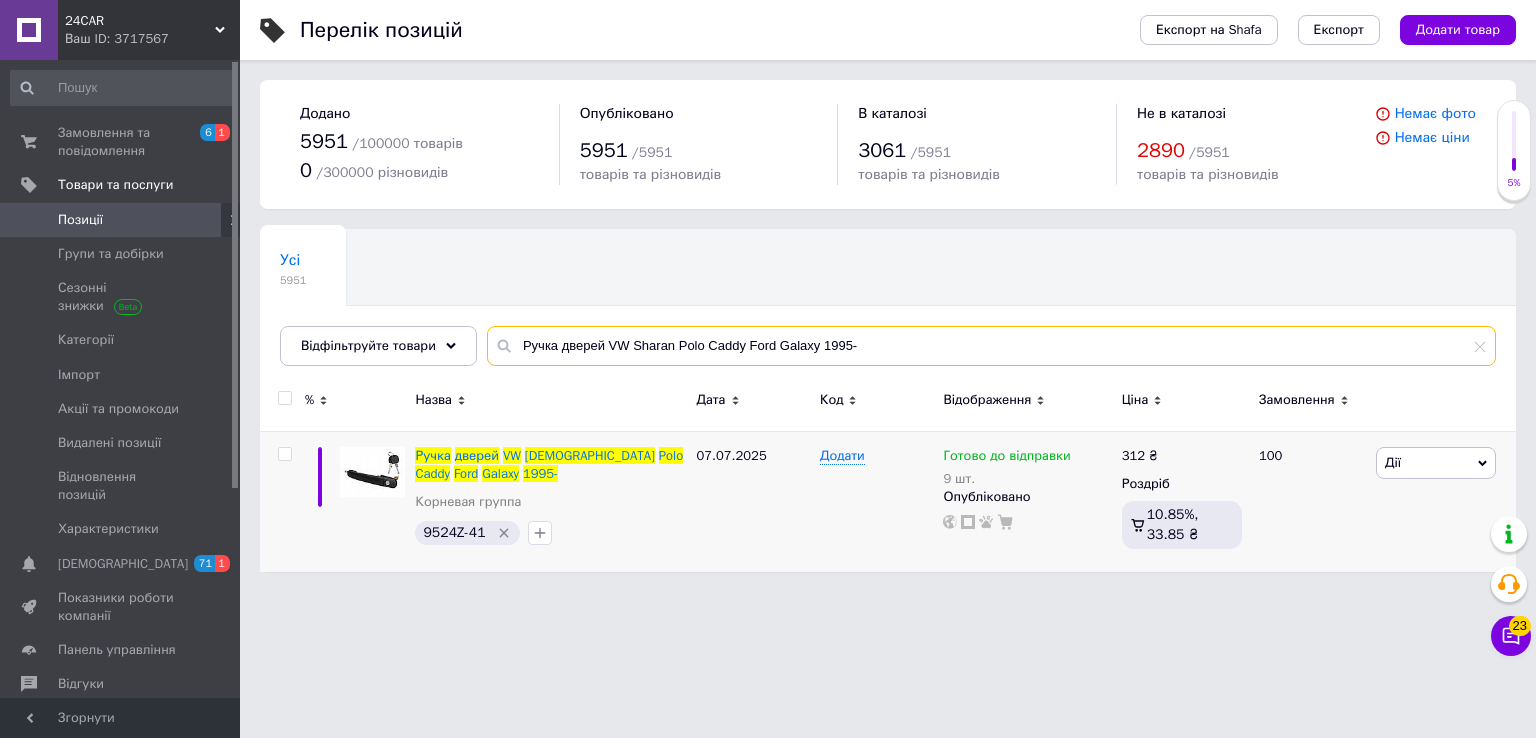 drag, startPoint x: 515, startPoint y: 382, endPoint x: 232, endPoint y: 407, distance: 284.10208 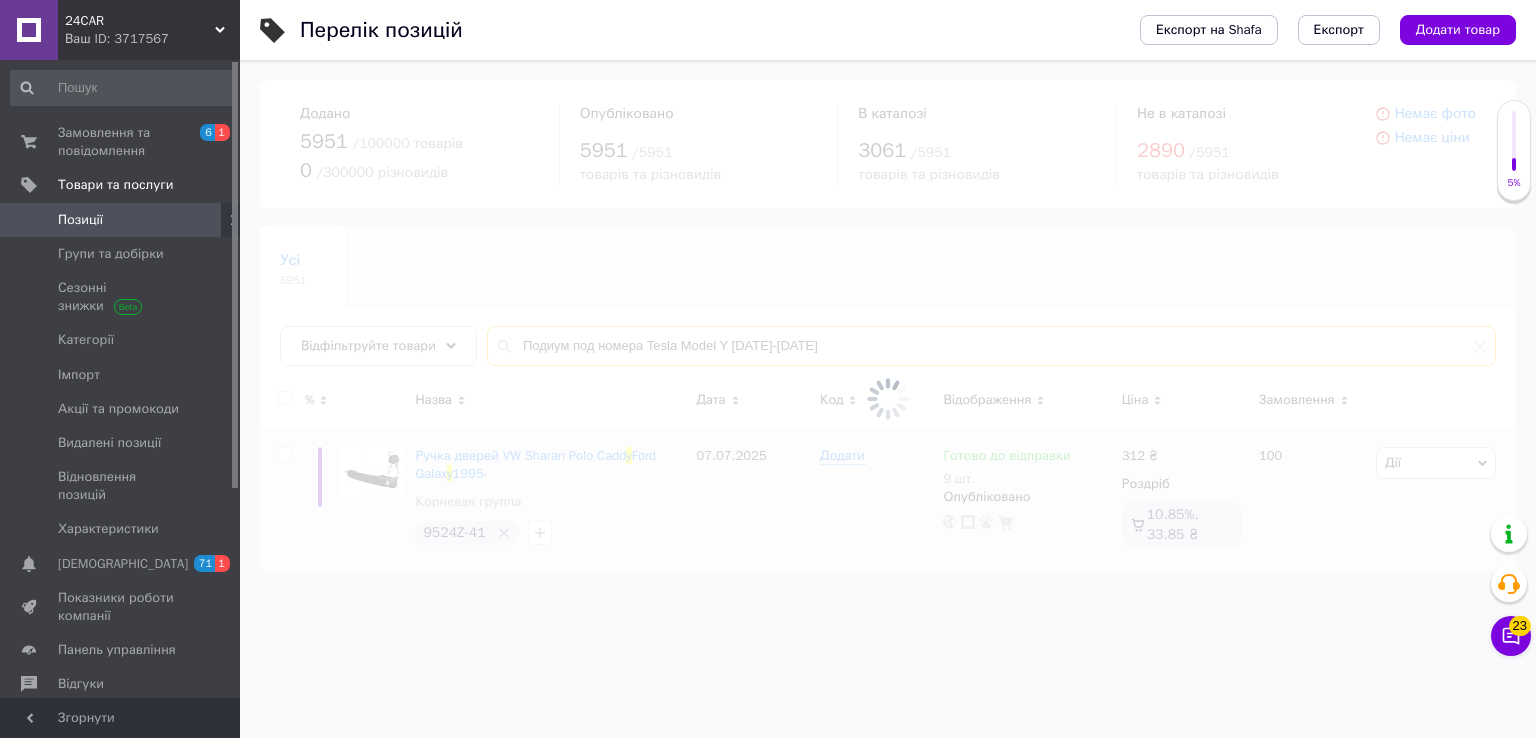 type on "Подиум под номера Tesla Model Y [DATE]-[DATE]" 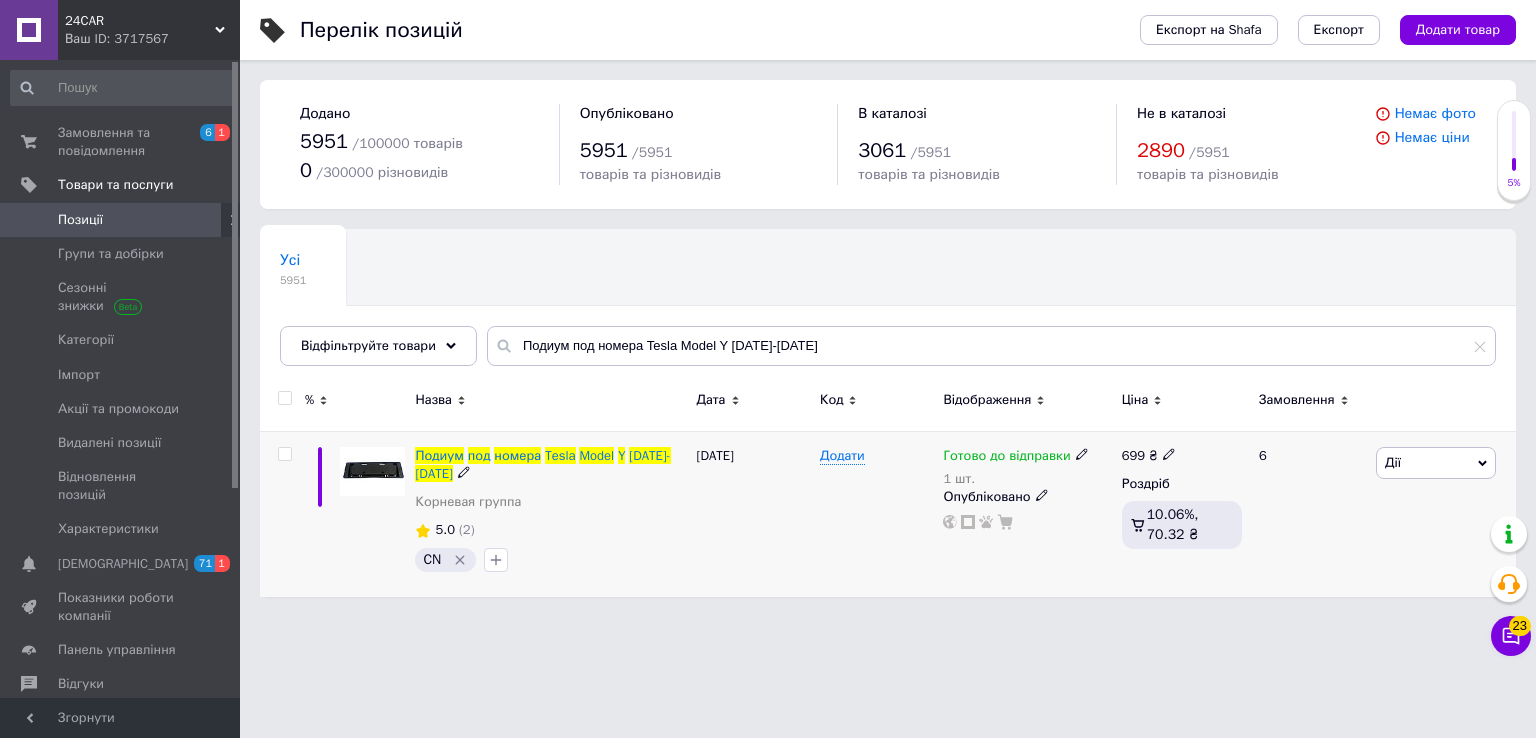 click on "Готово до відправки" at bounding box center [1015, 456] 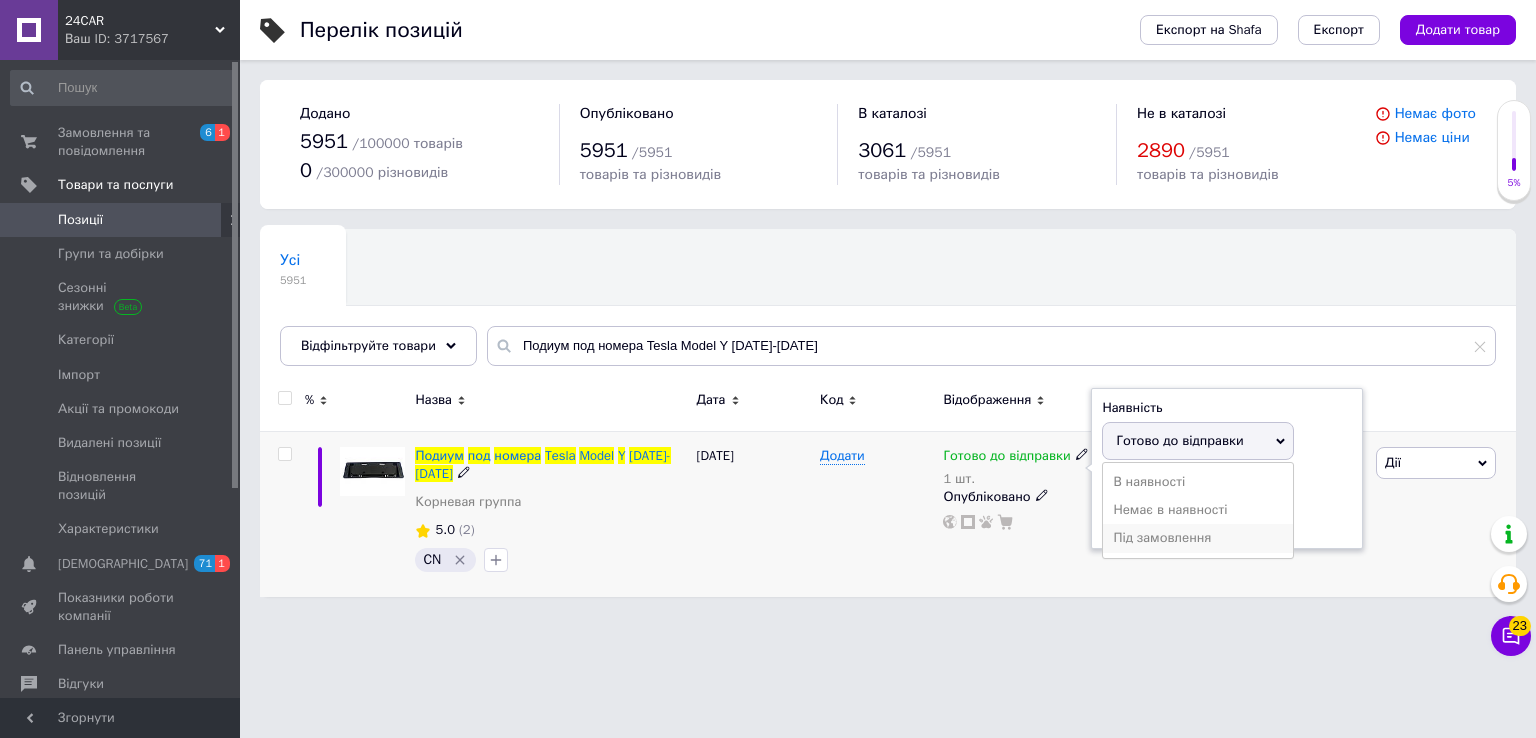 click on "Під замовлення" at bounding box center (1198, 538) 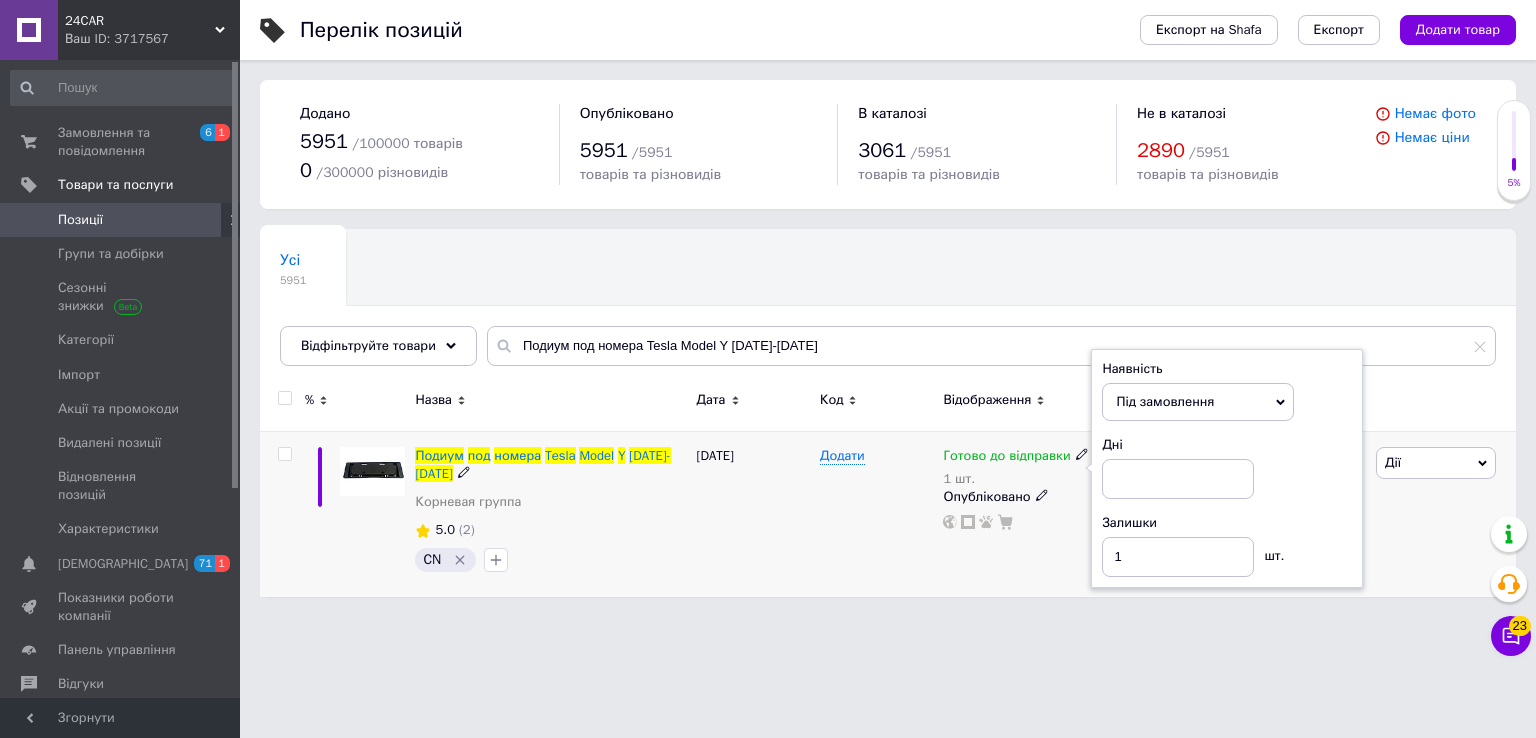 click on "Під замовлення" at bounding box center [1165, 401] 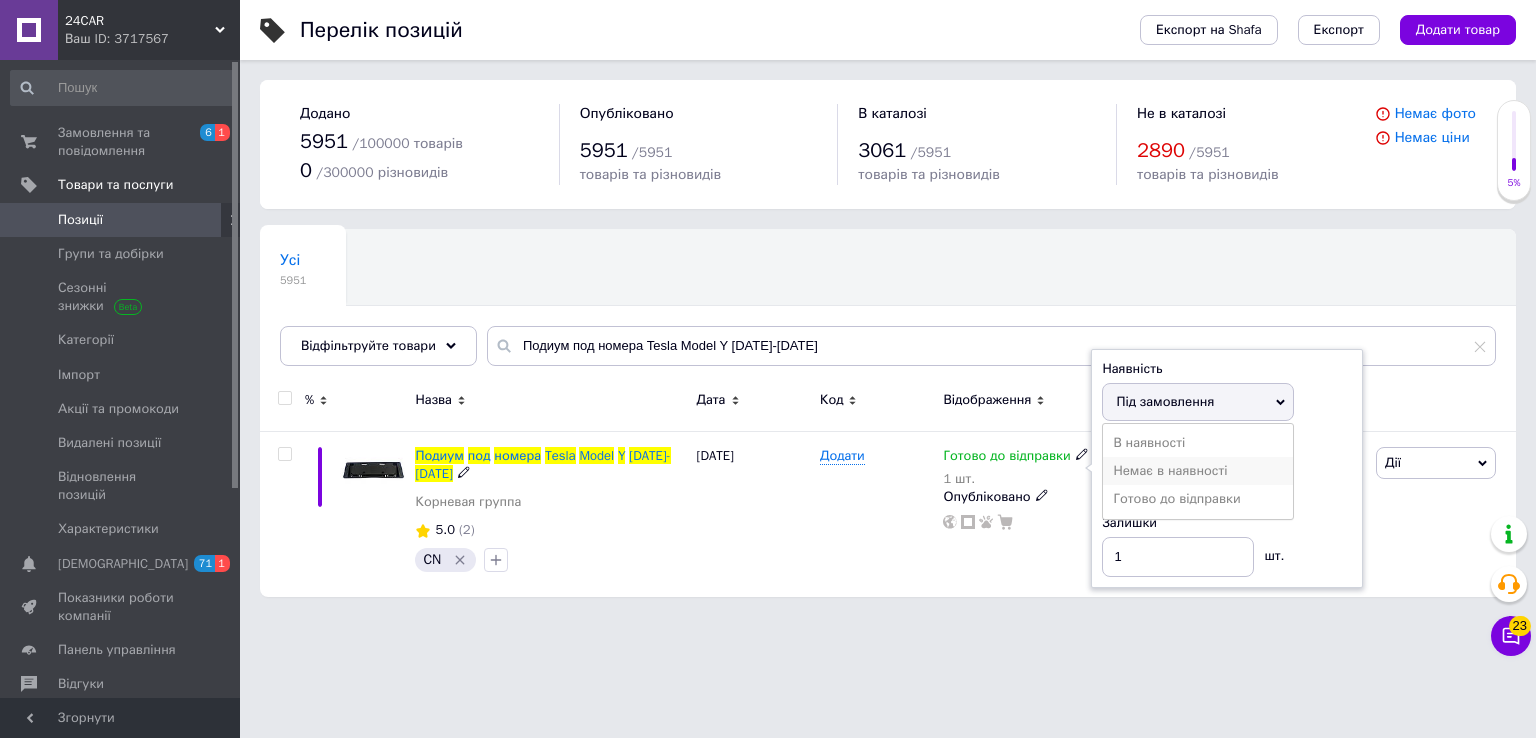 click on "Немає в наявності" at bounding box center [1198, 471] 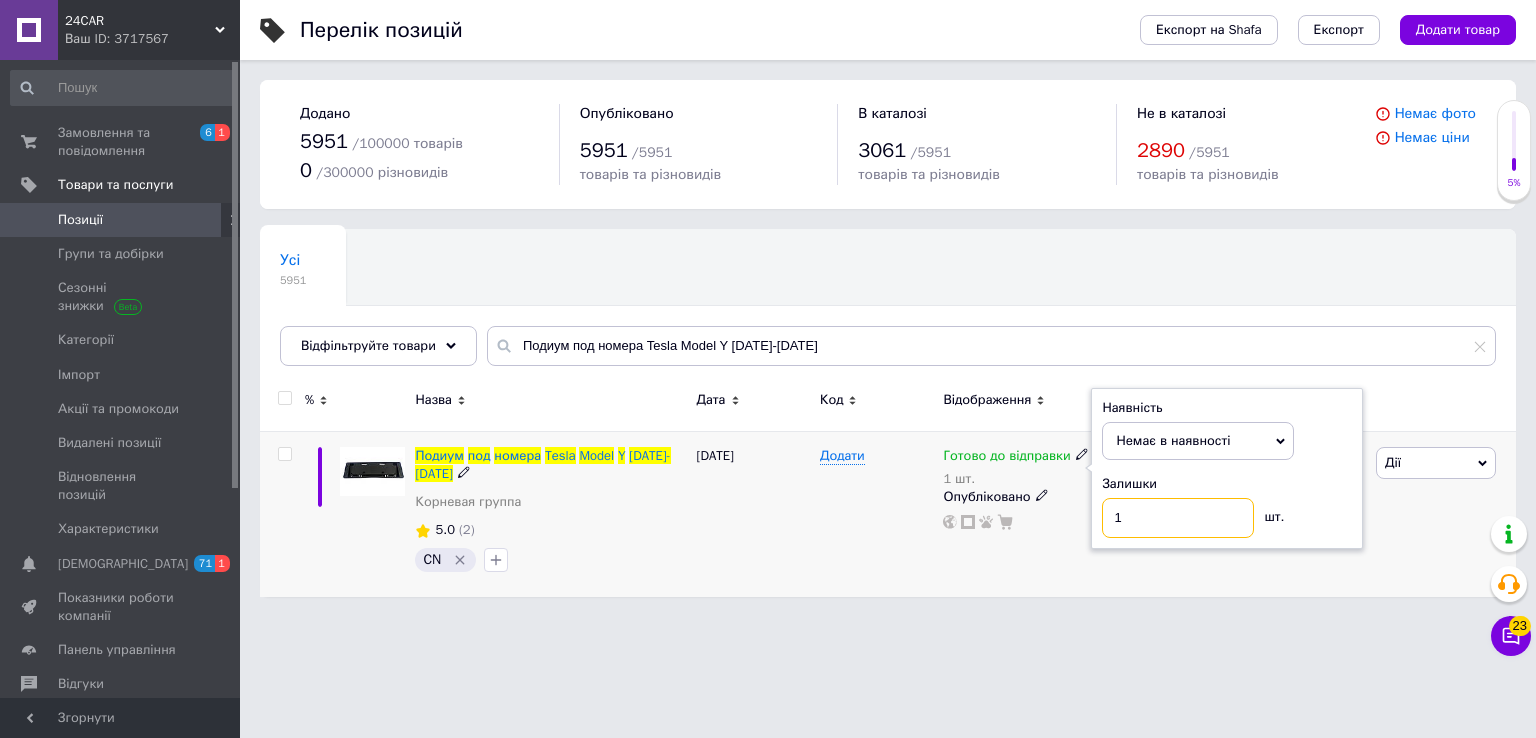 click on "1" at bounding box center (1178, 518) 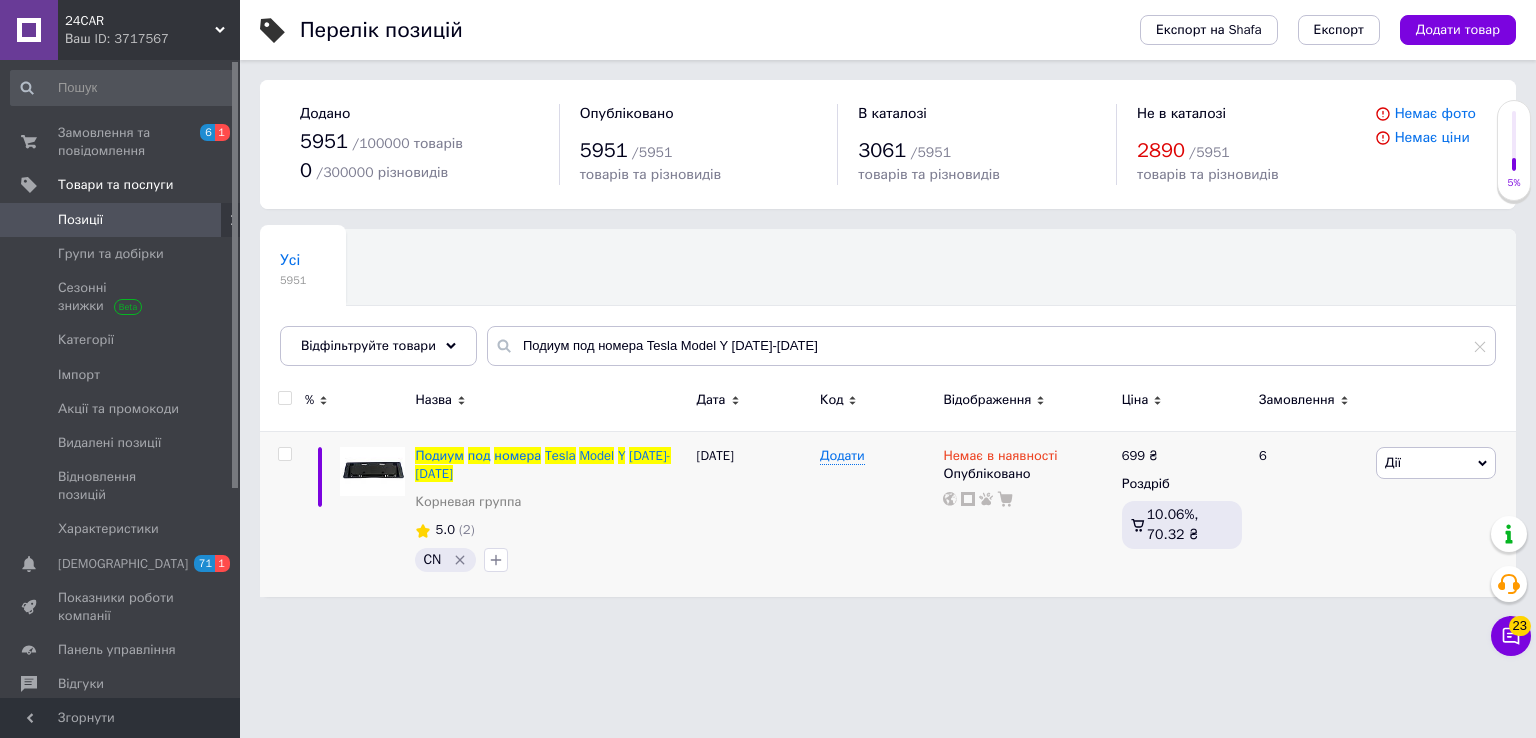 click on "24CAR Ваш ID: 3717567 Сайт 24CAR Кабінет покупця Перевірити стан системи Сторінка на порталі AVTO-DVORNIK BIN-AUTO MODECAR RIVNE-AVTO 911AUTO [PERSON_NAME] Довідка Вийти Замовлення та повідомлення 6 1 Товари та послуги Позиції Групи та добірки Сезонні знижки Категорії Імпорт Акції та промокоди Видалені позиції Відновлення позицій Характеристики Сповіщення 71 1 Показники роботи компанії Панель управління Відгуки Клієнти Каталог ProSale Аналітика Інструменти веб-майстра та SEO Управління сайтом Гаманець компанії [PERSON_NAME] 5951" at bounding box center (768, 308) 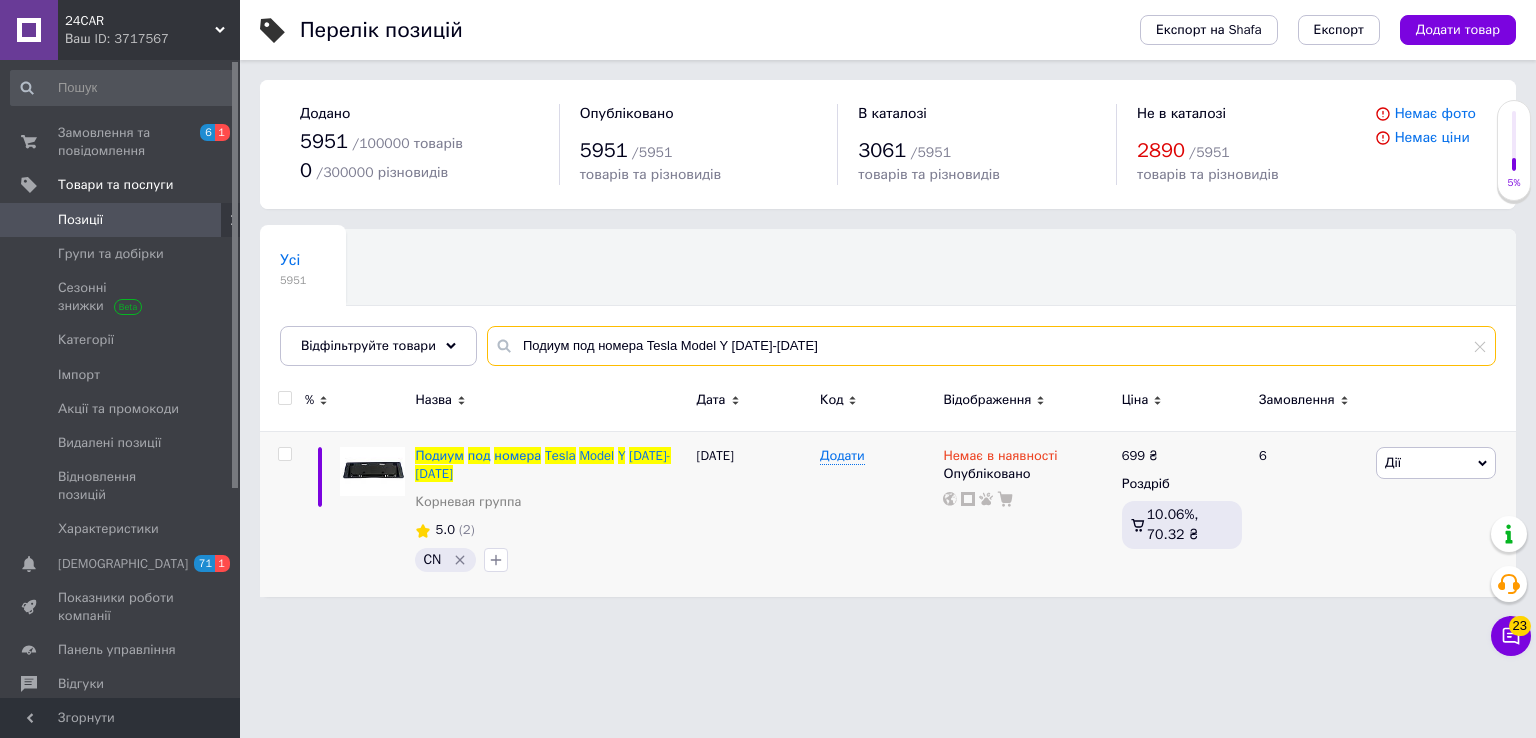drag, startPoint x: 785, startPoint y: 339, endPoint x: 246, endPoint y: 395, distance: 541.9013 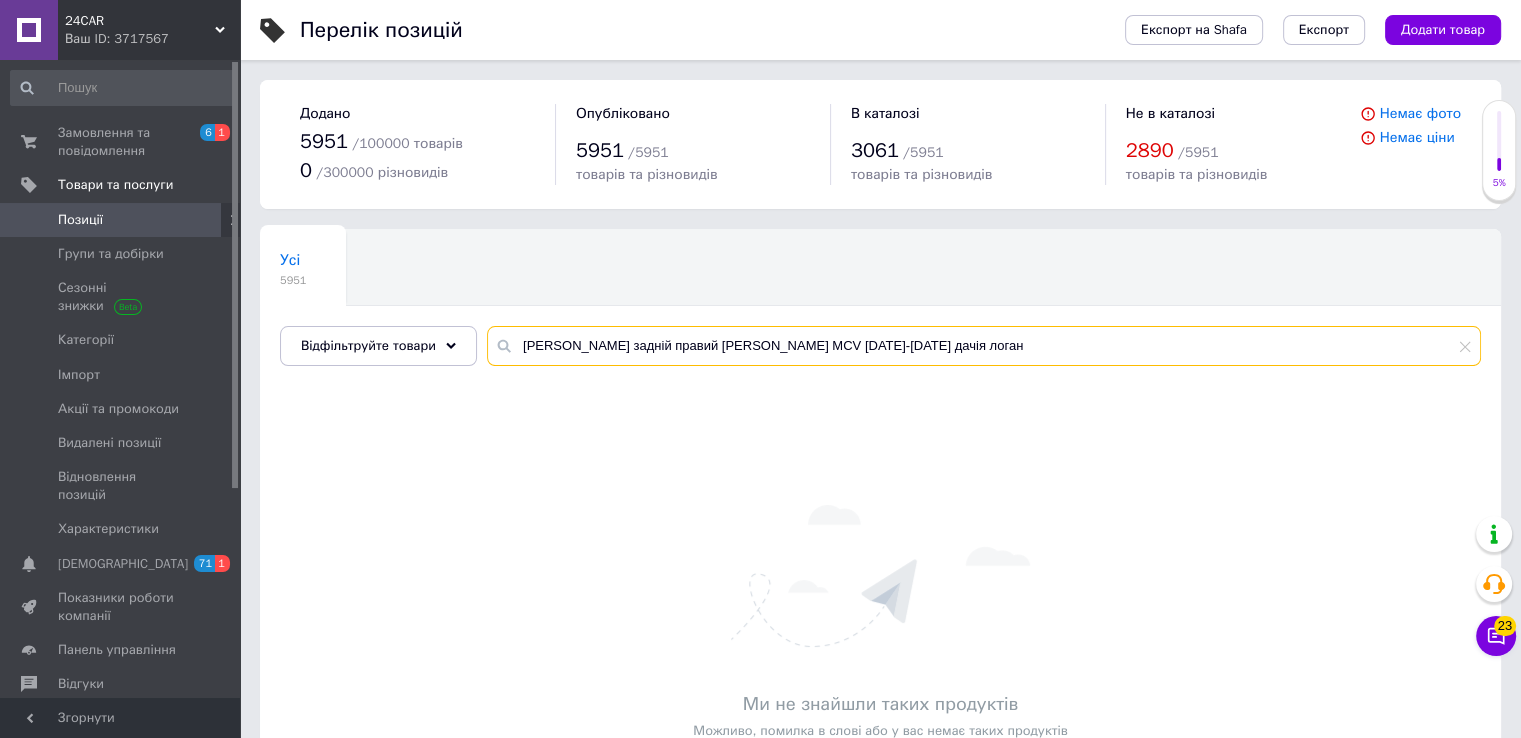 drag, startPoint x: 897, startPoint y: 344, endPoint x: 811, endPoint y: 357, distance: 86.977005 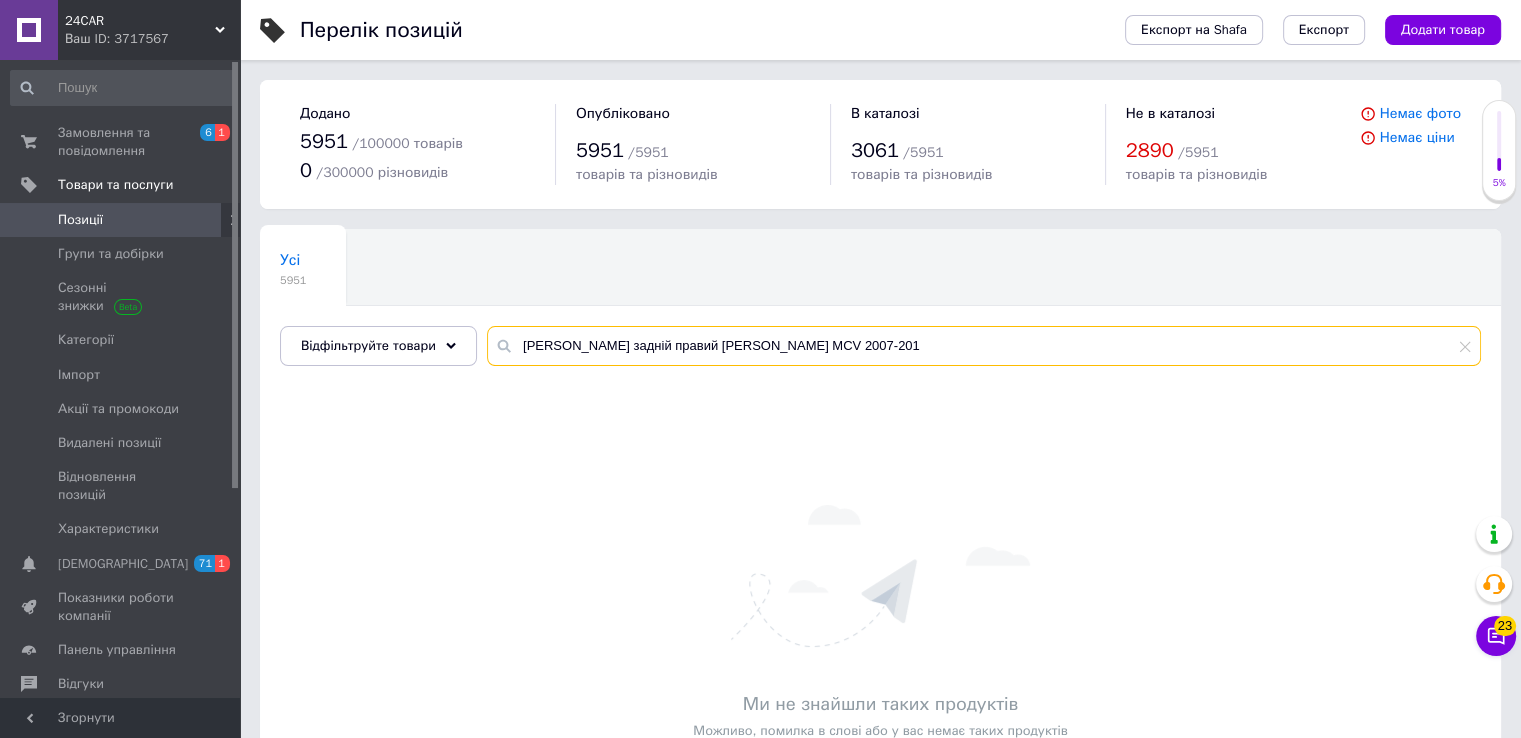 type on "[PERSON_NAME] задній правий [PERSON_NAME] MCV 2007-201" 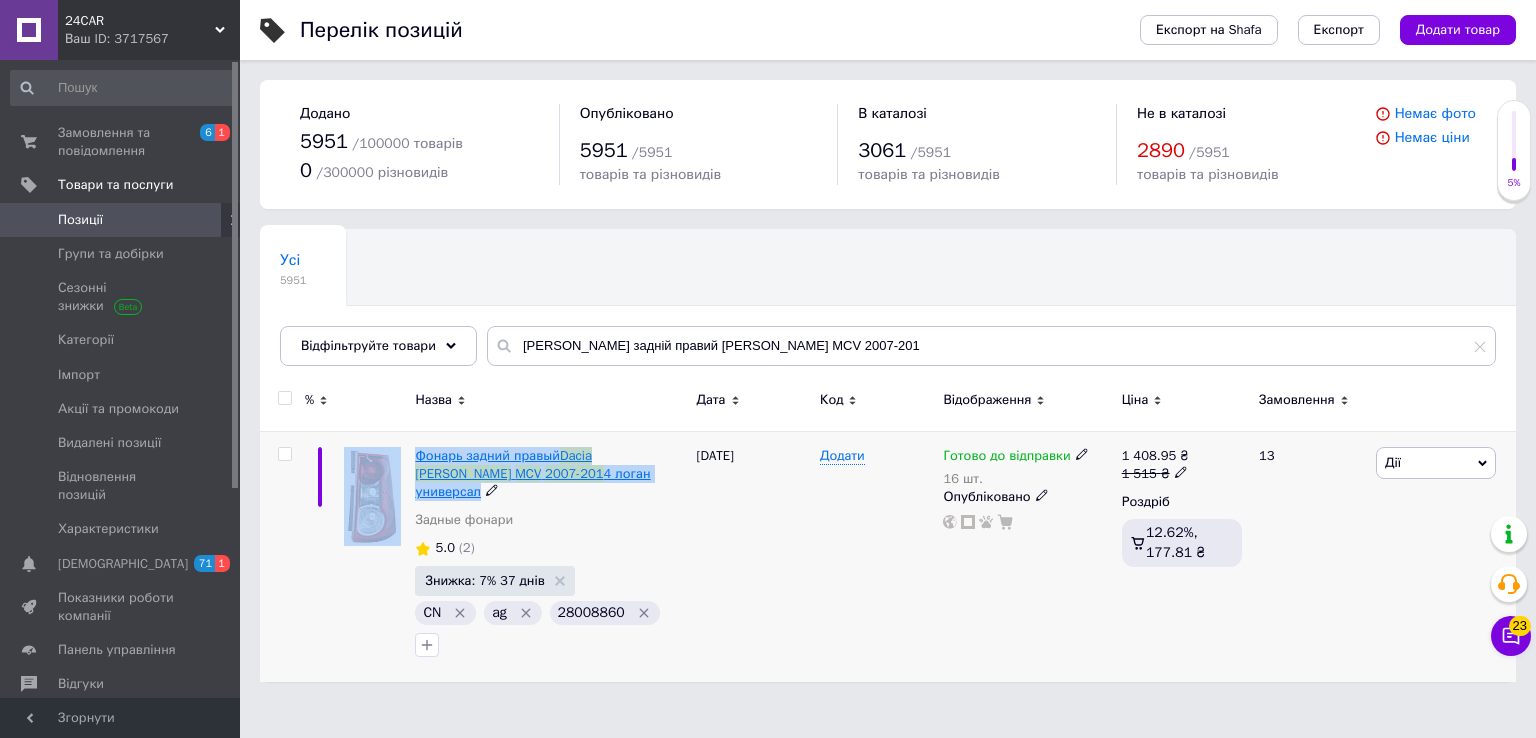 drag, startPoint x: 608, startPoint y: 481, endPoint x: 444, endPoint y: 457, distance: 165.7468 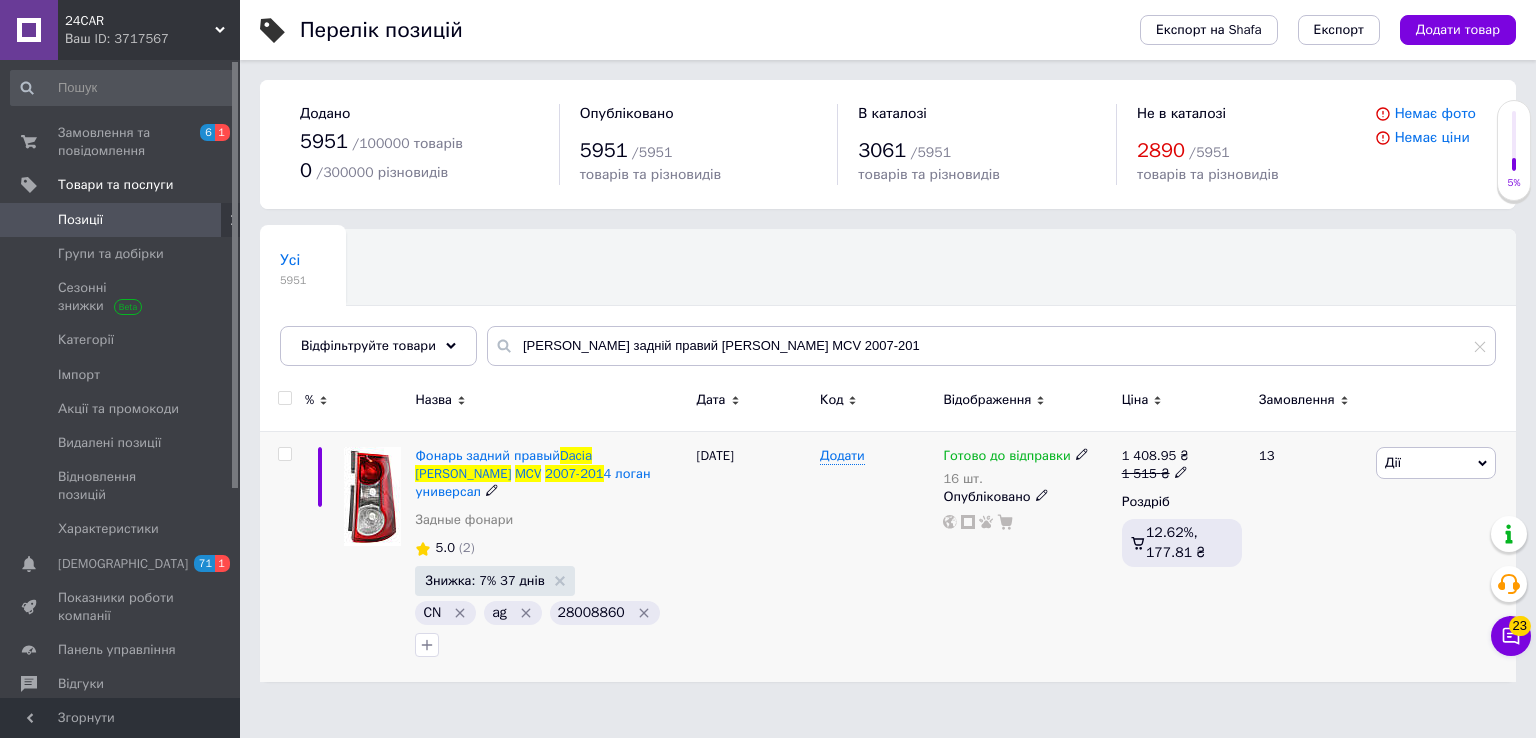 click 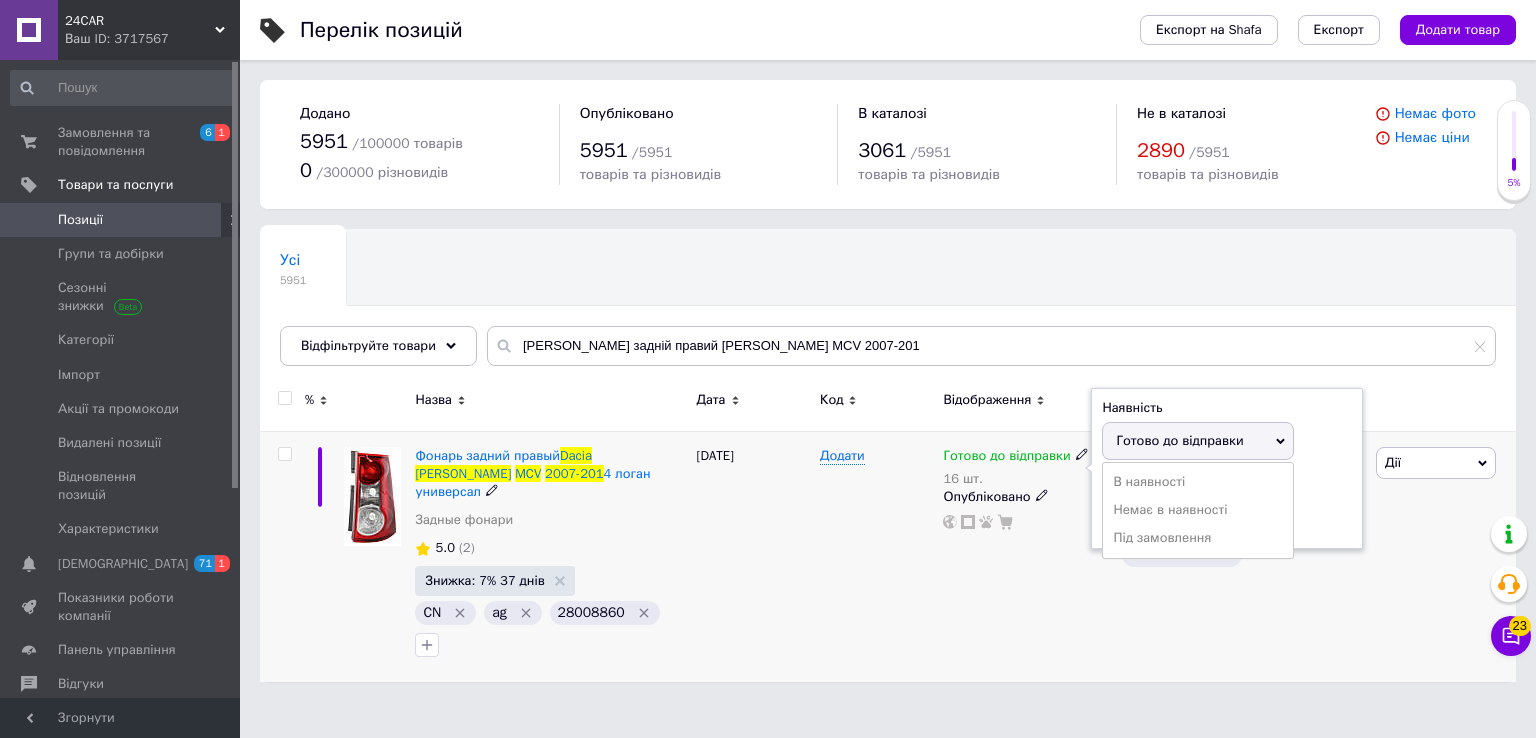 click on "Готово до відправки" at bounding box center (1198, 441) 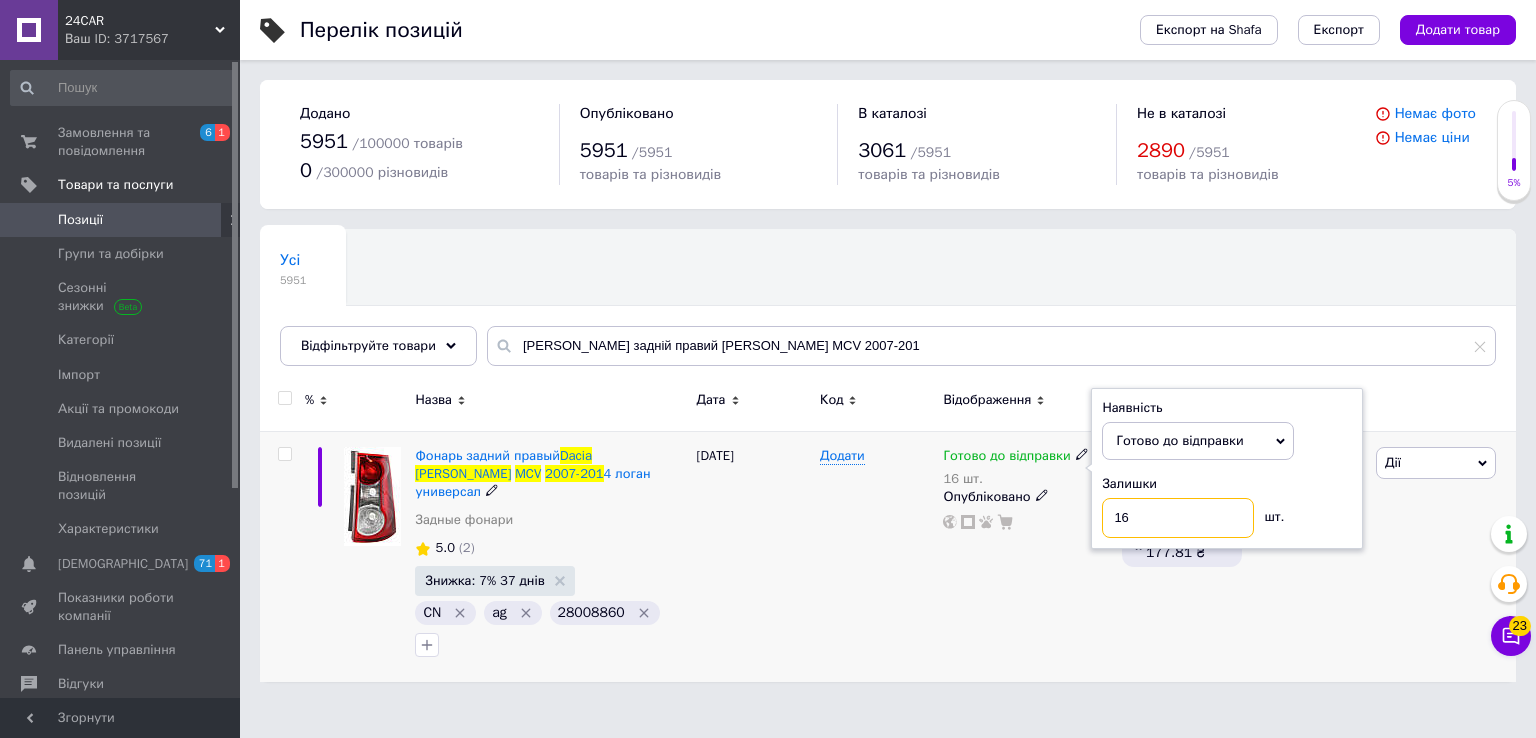 click on "16" at bounding box center [1178, 518] 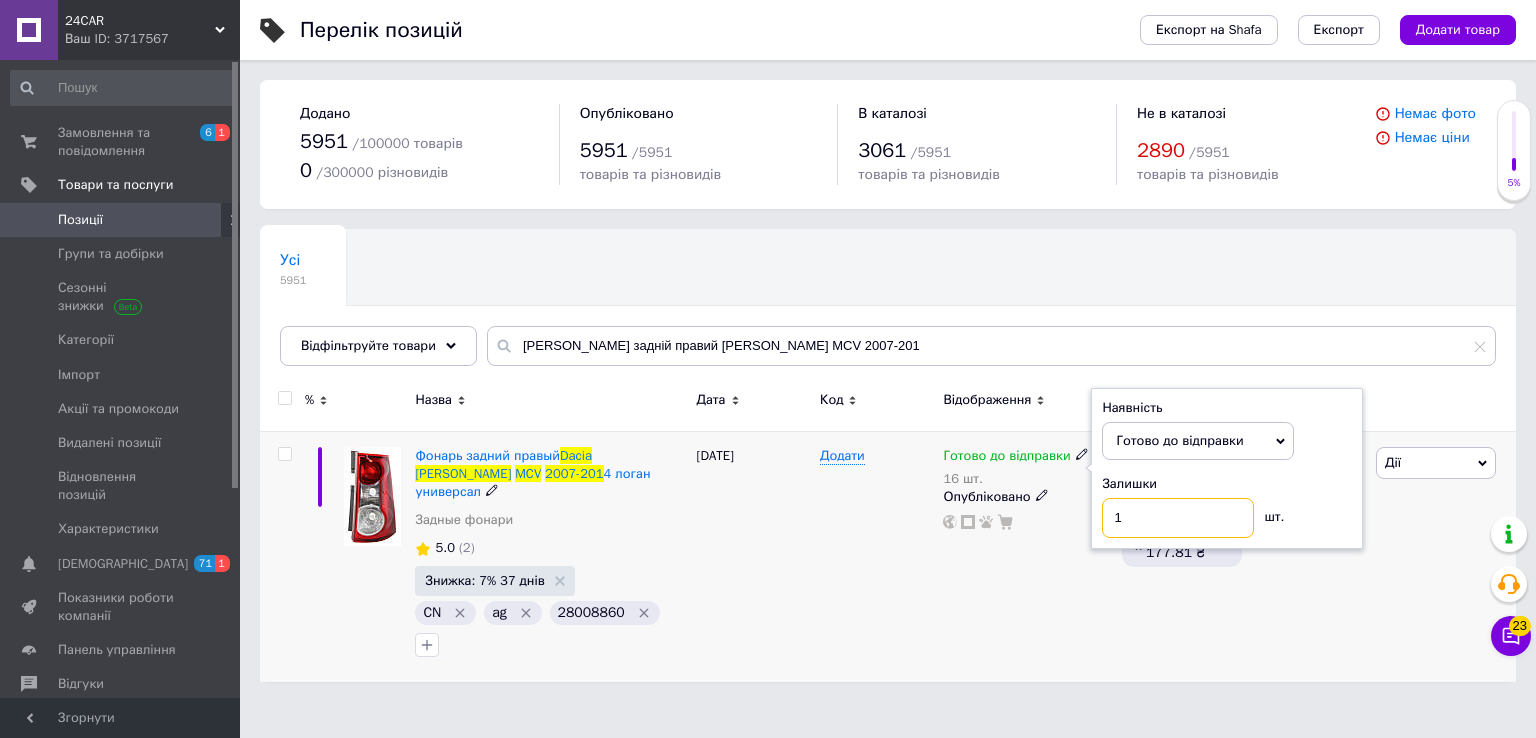 type on "15" 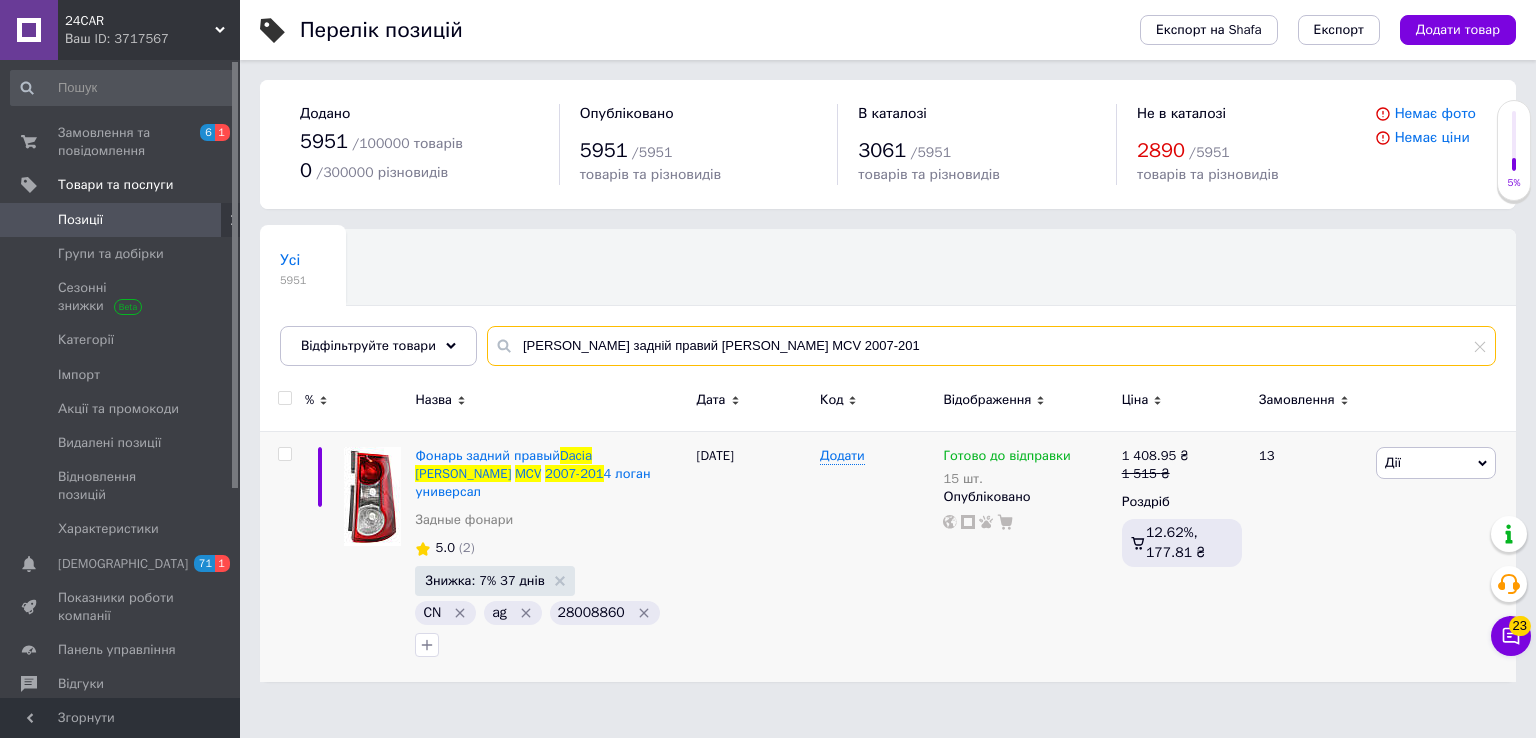 drag, startPoint x: 840, startPoint y: 353, endPoint x: 369, endPoint y: 367, distance: 471.208 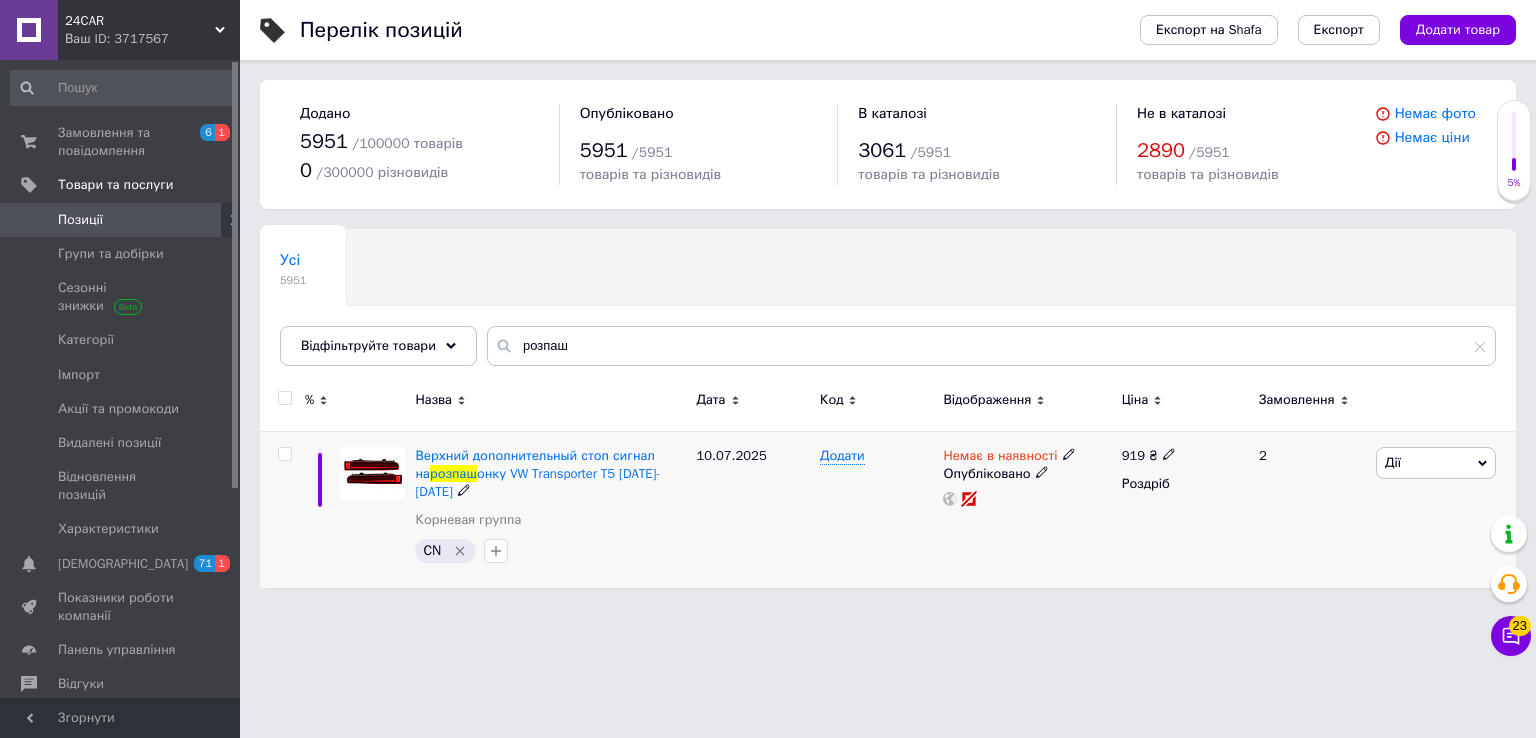 click on "10.07.2025" at bounding box center (753, 509) 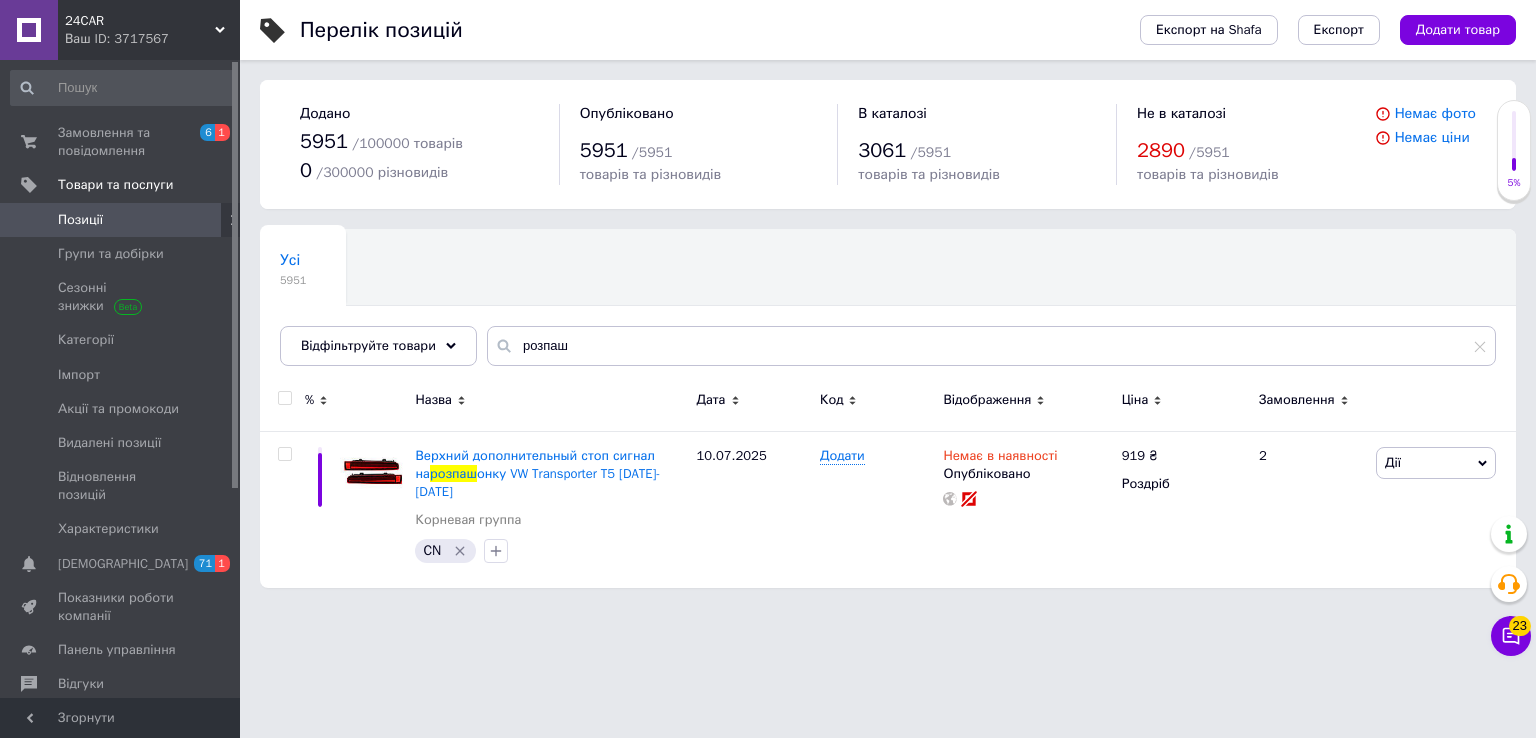 type on "[PERSON_NAME] задній правий [PERSON_NAME] MCV 2007-201" 